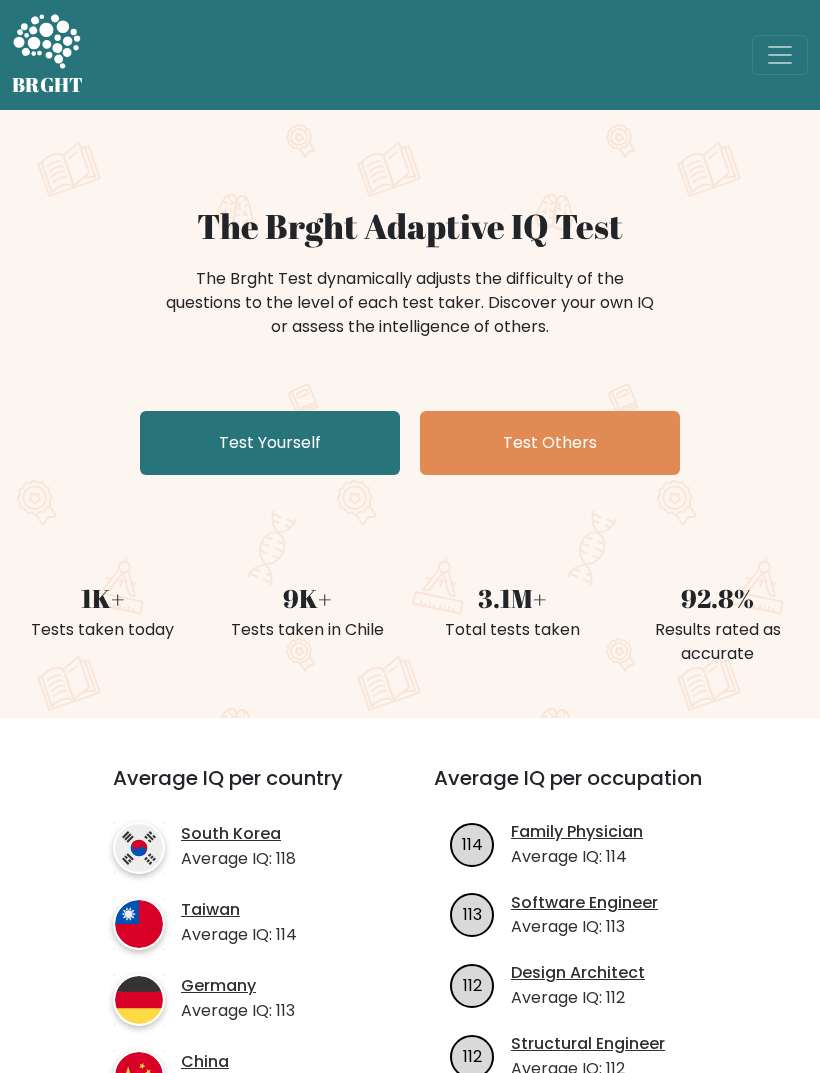 scroll, scrollTop: 0, scrollLeft: 0, axis: both 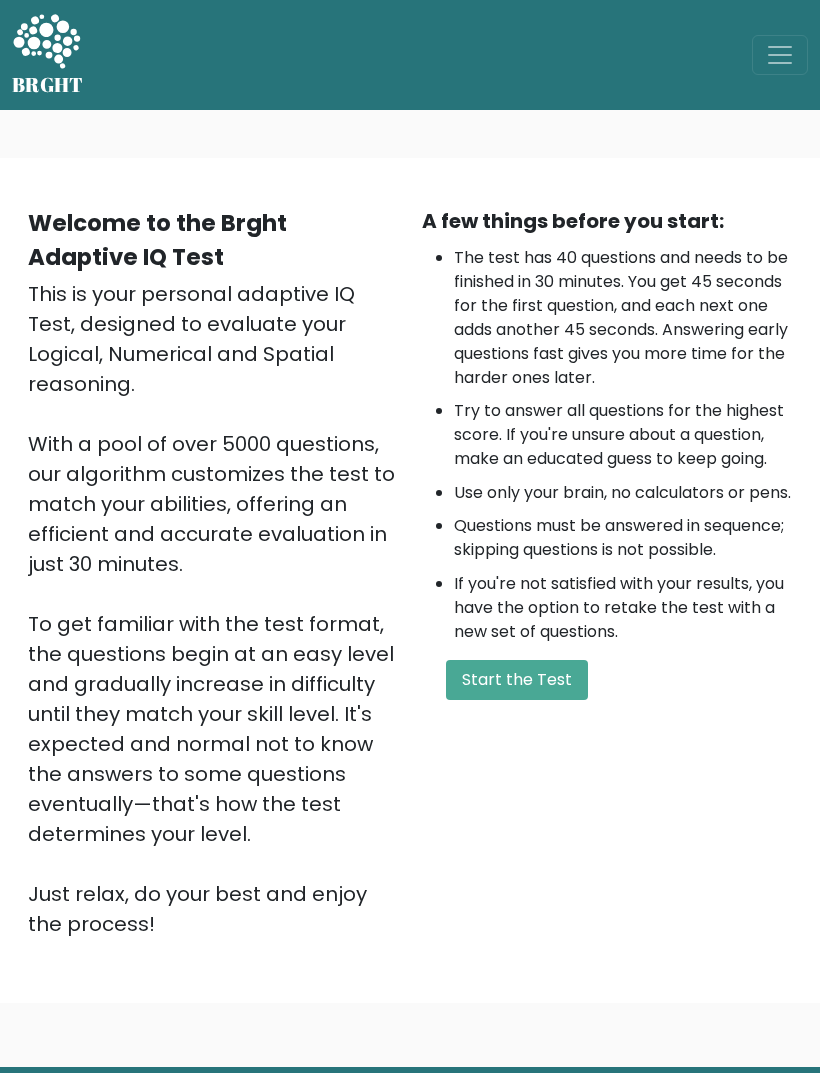 click on "Start the Test" at bounding box center [517, 680] 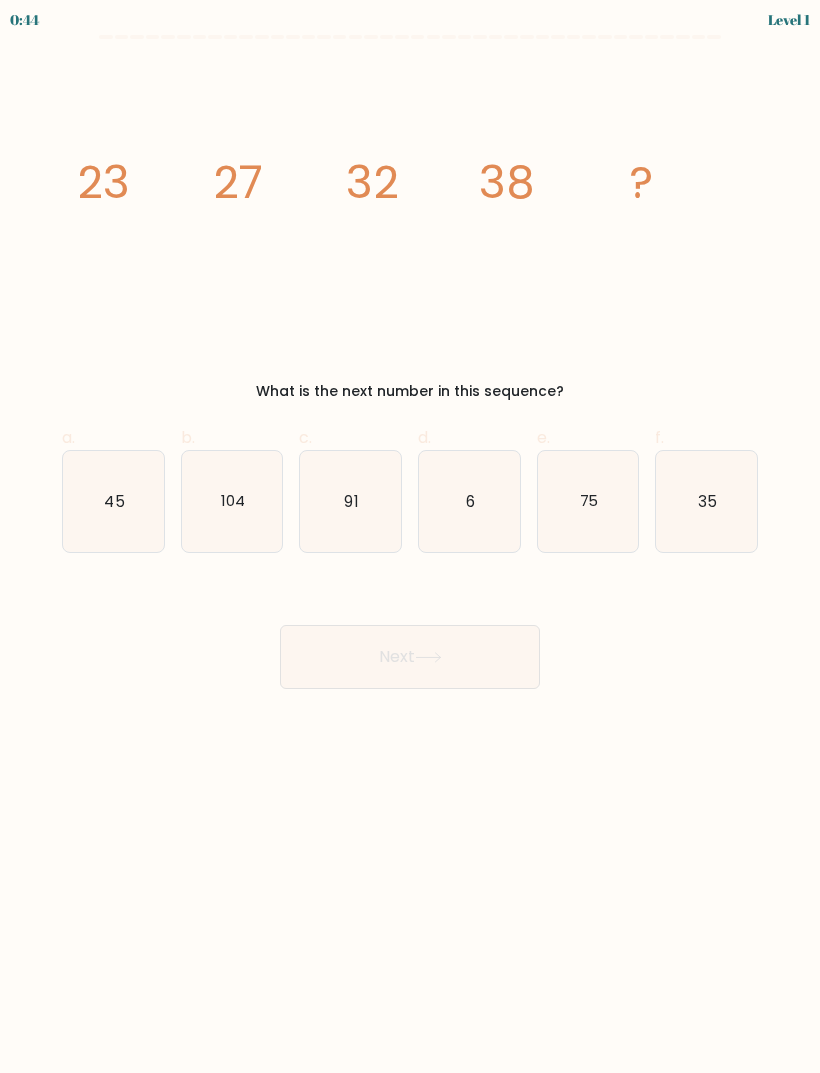 scroll, scrollTop: 0, scrollLeft: 0, axis: both 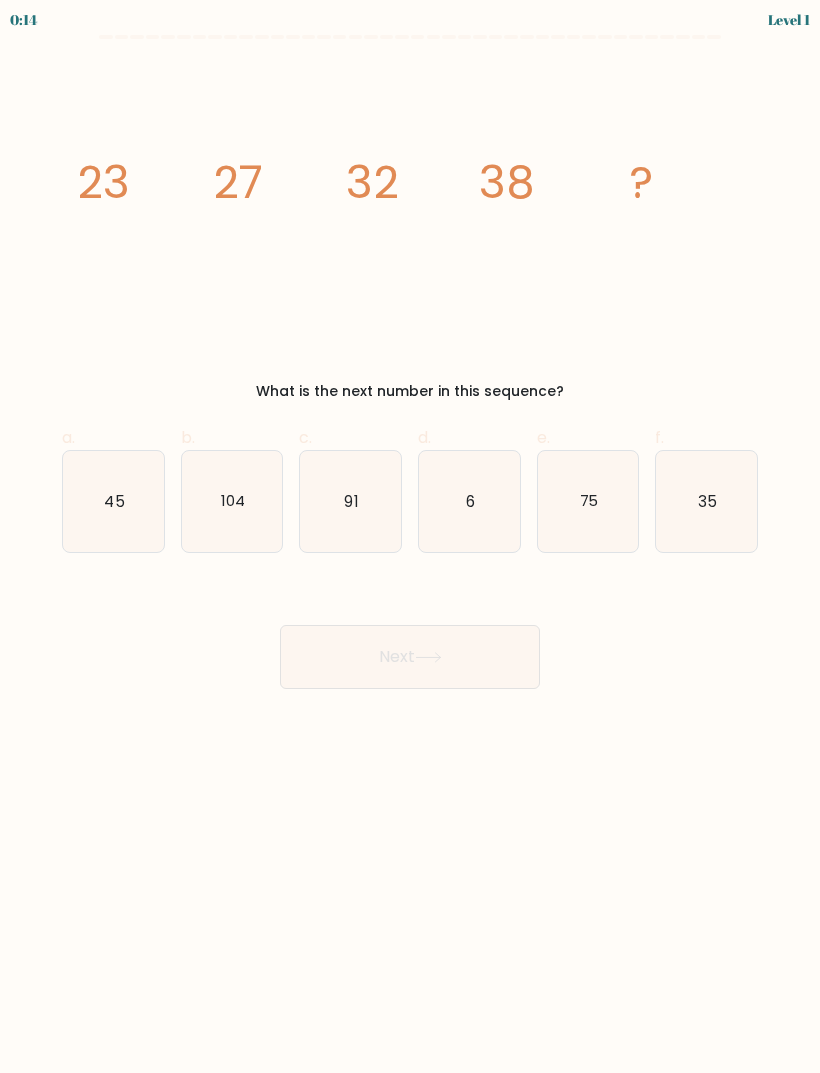 click on "45" 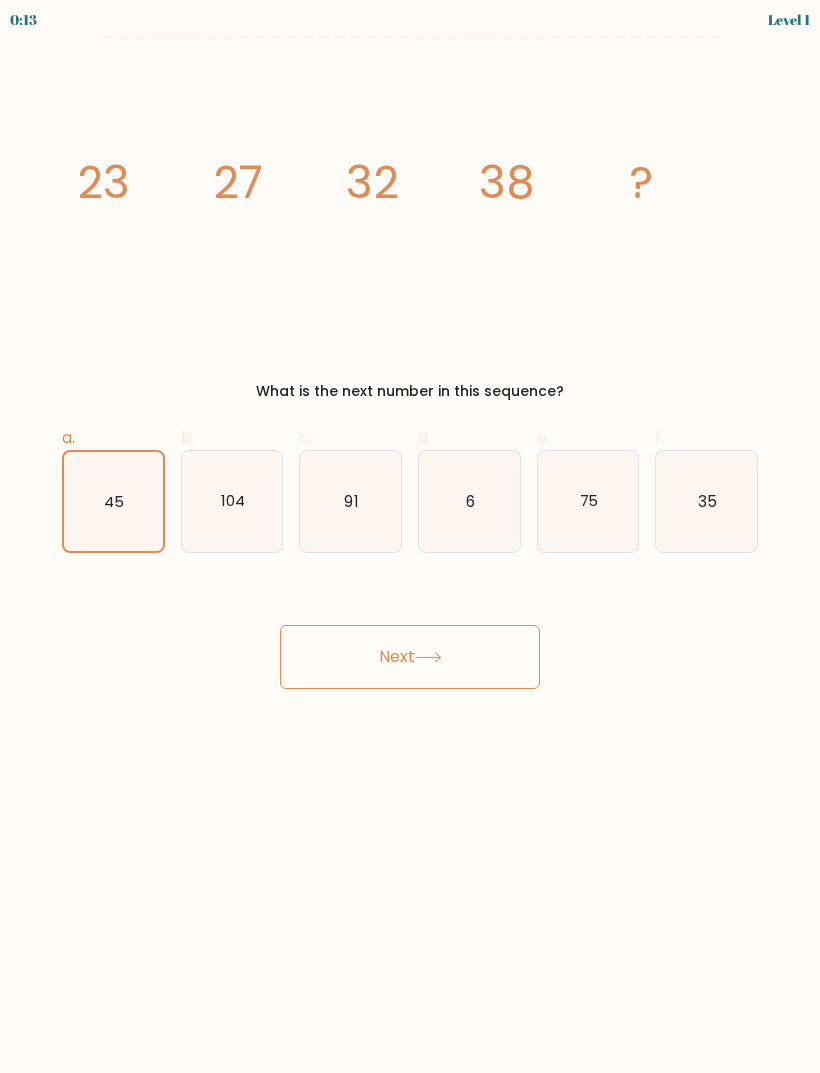 click on "45" 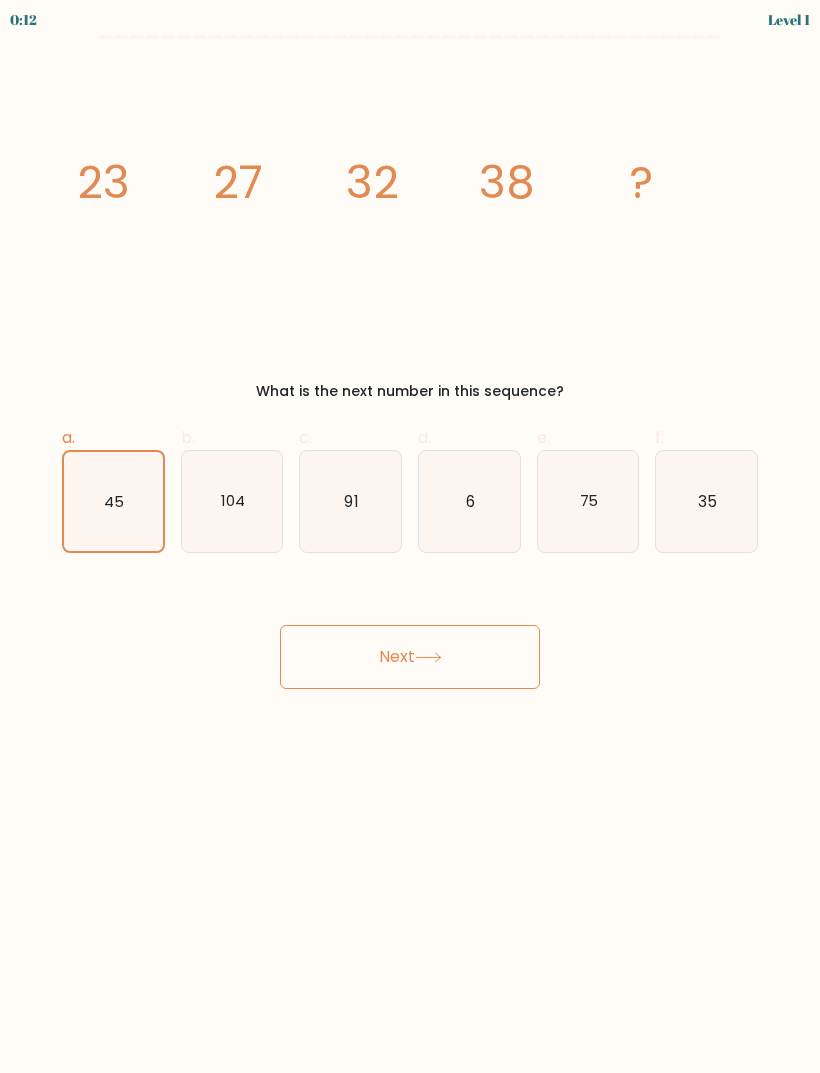 click on "Next" at bounding box center (410, 633) 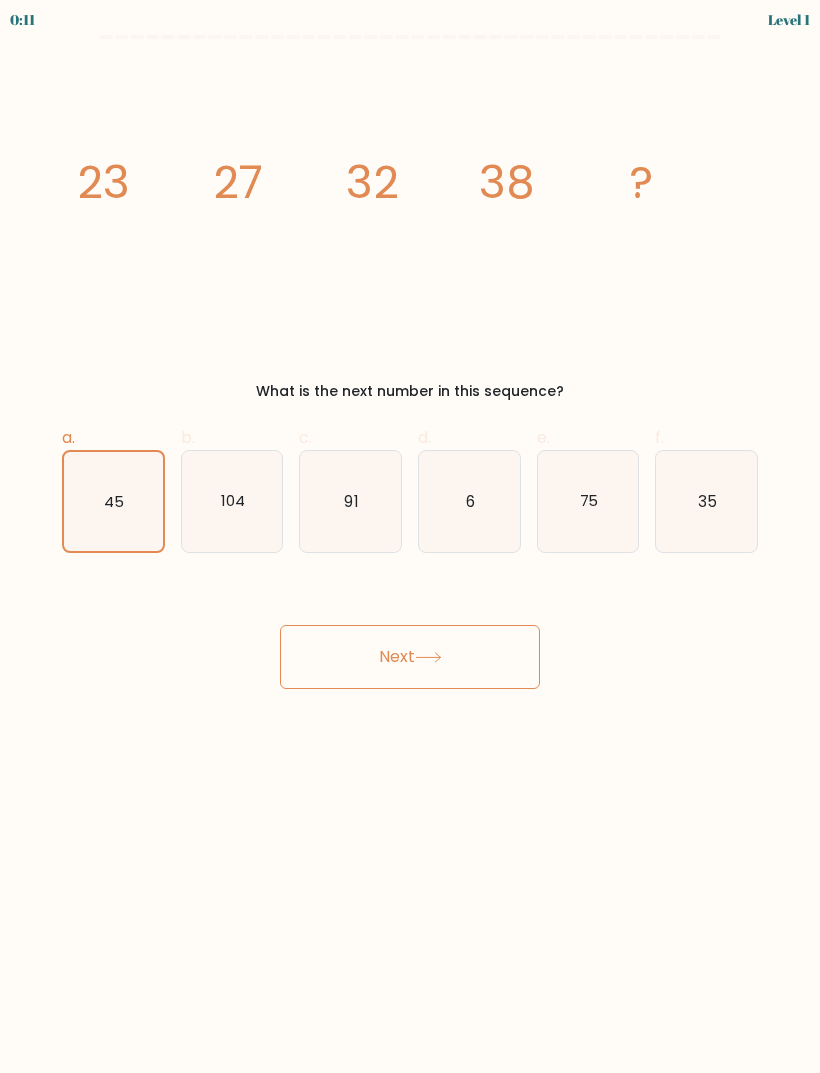 click on "Next" at bounding box center (410, 657) 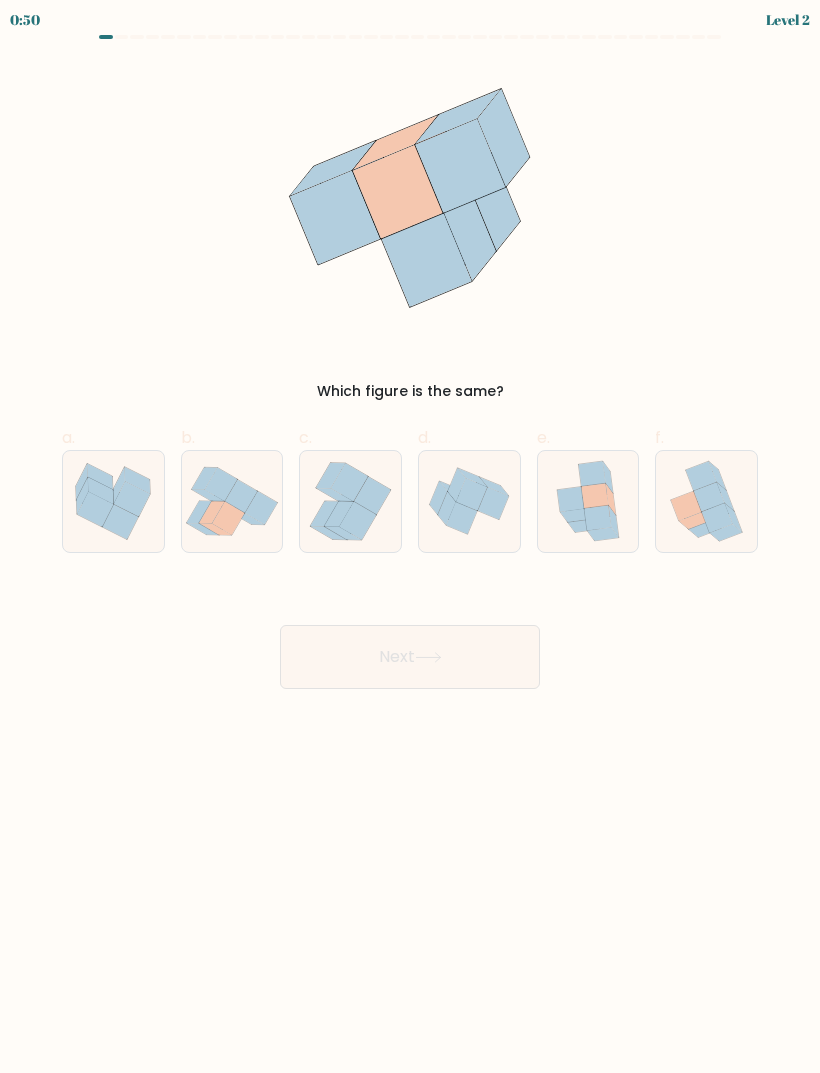 click 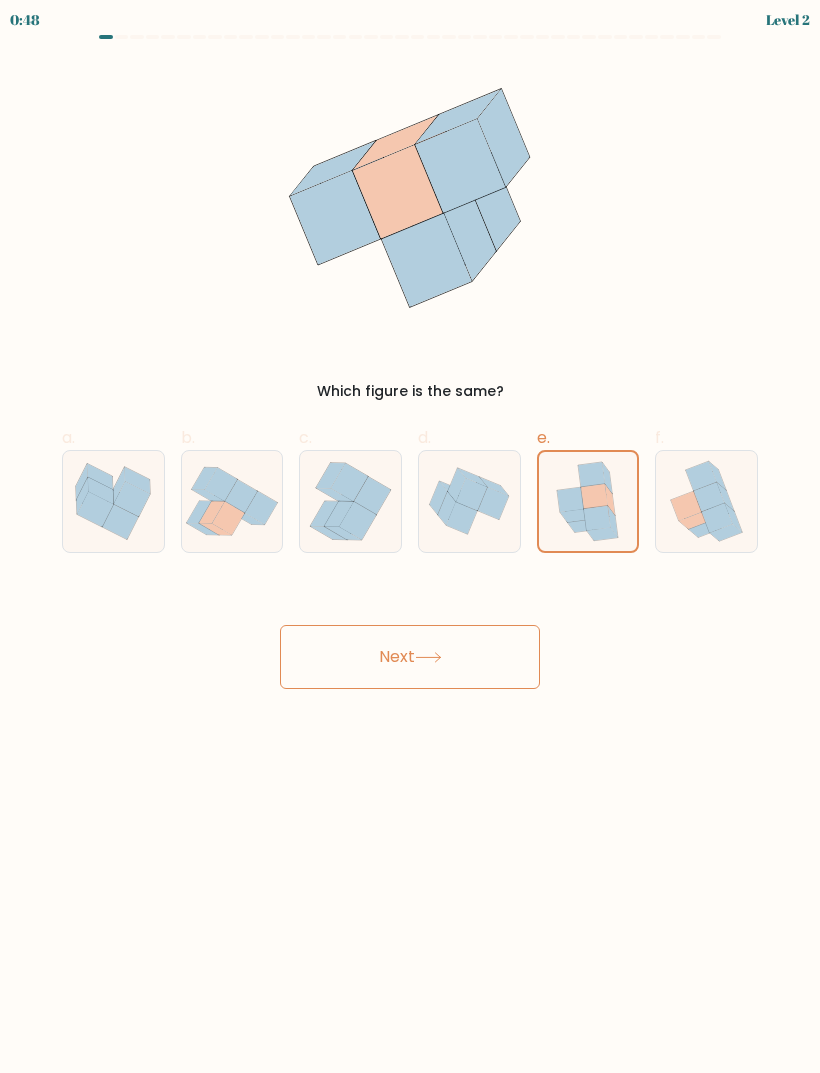 click on "Next" at bounding box center (410, 657) 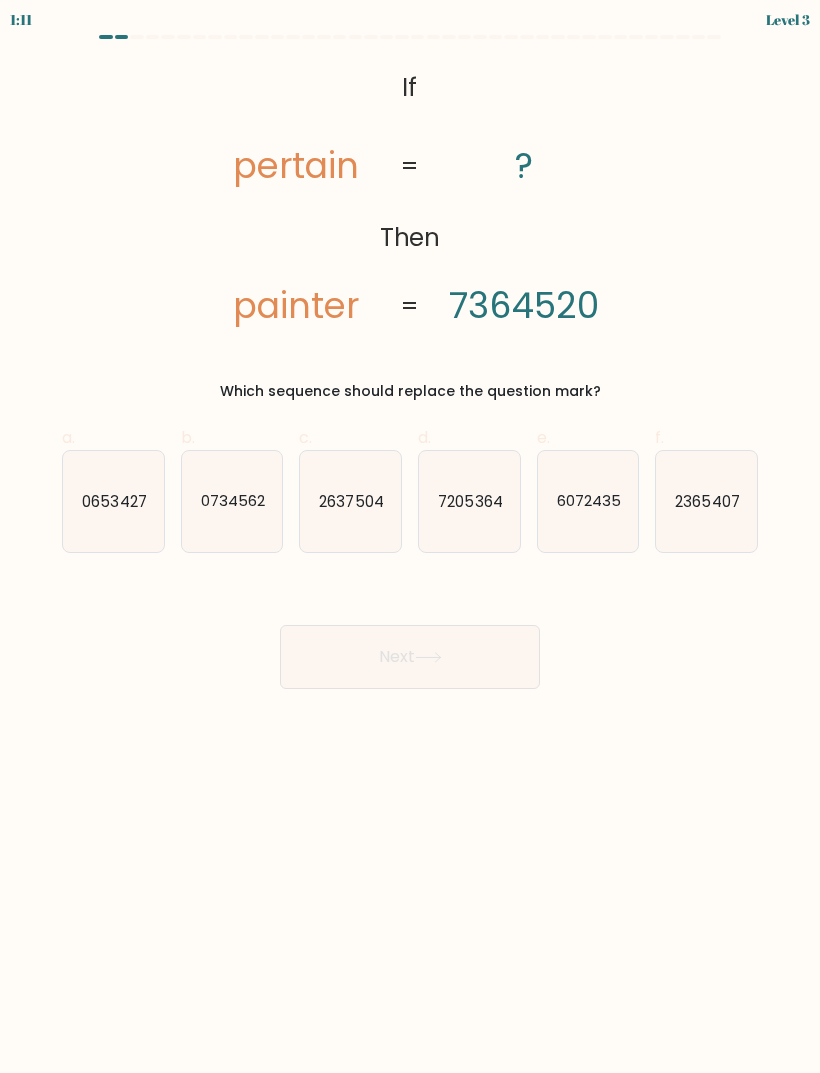 click on "7205364" 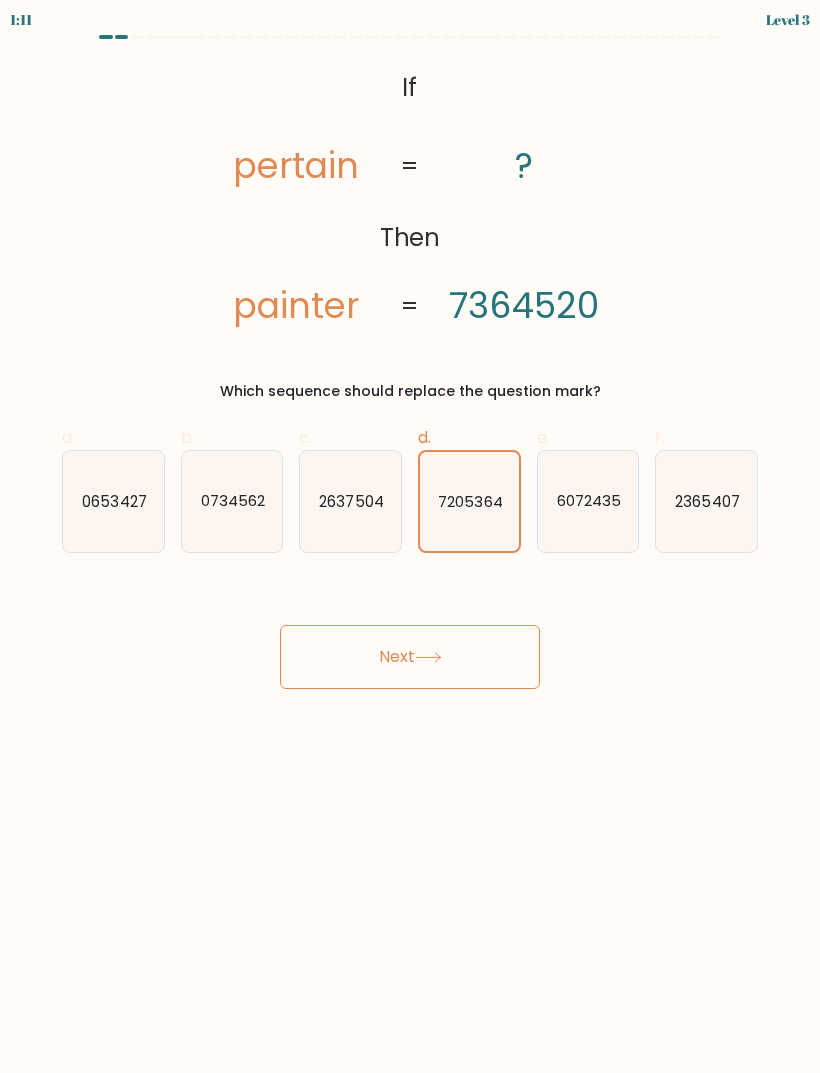 click on "Next" at bounding box center (410, 657) 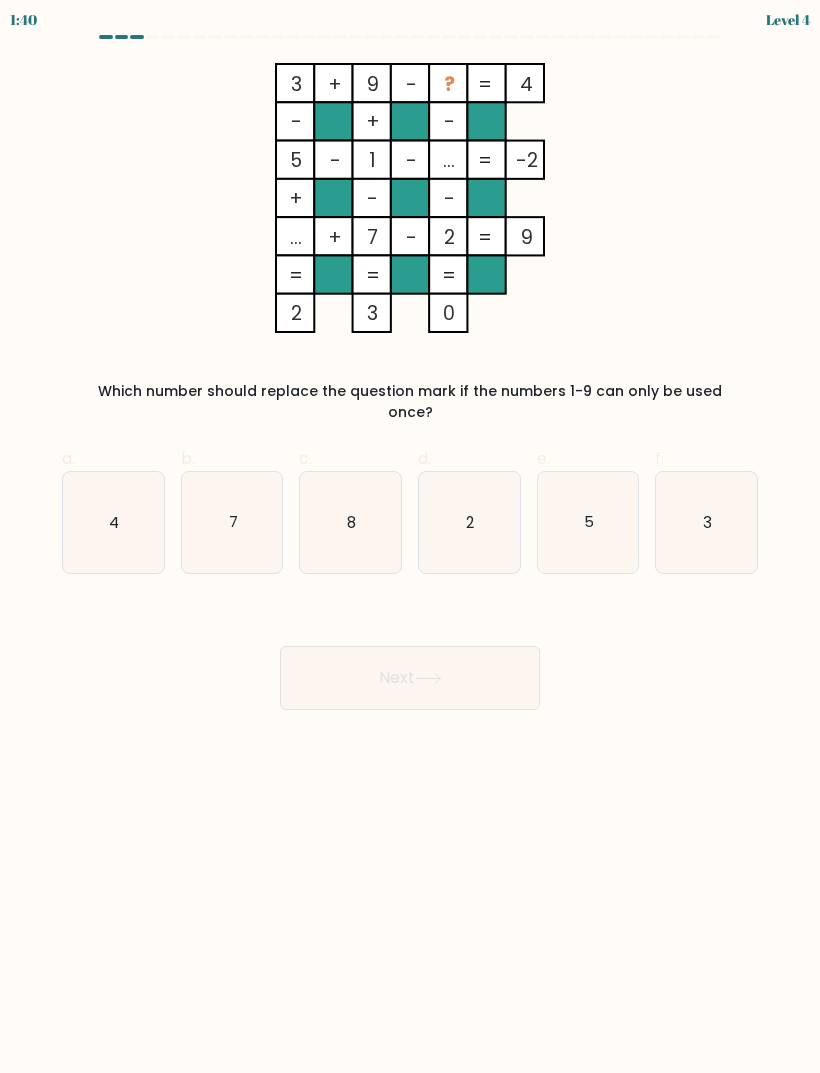 click on "8" 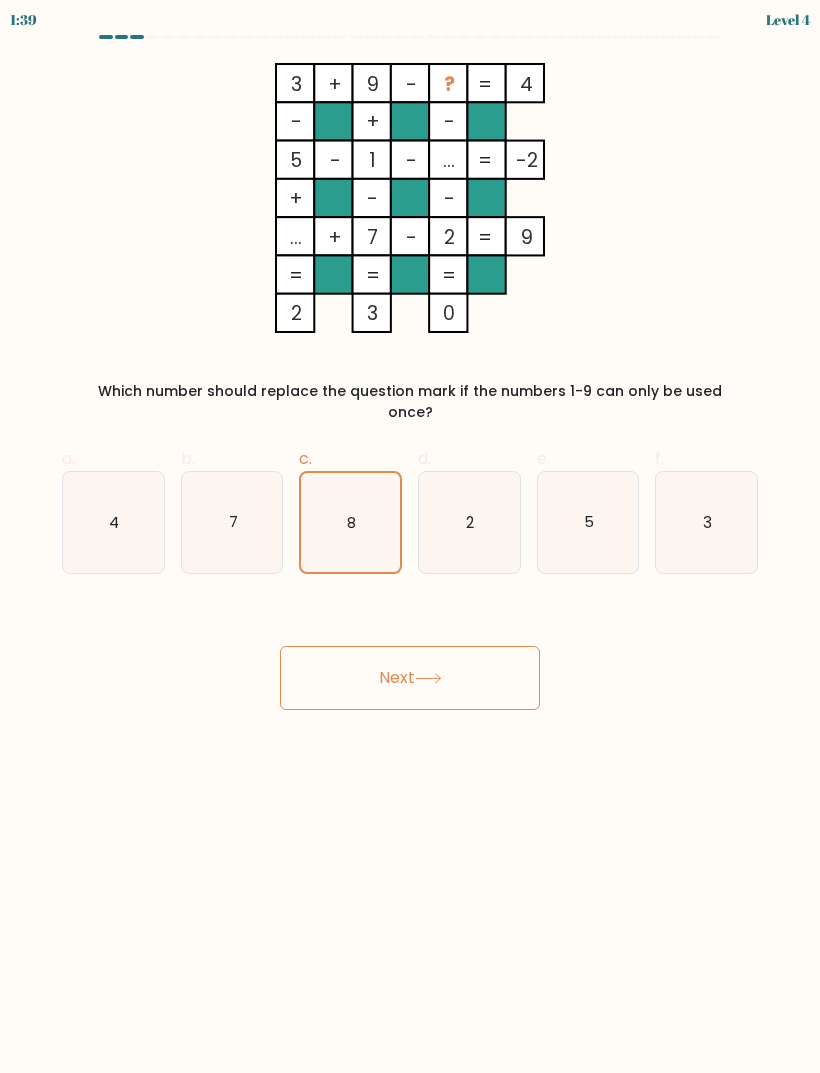 click on "Next" at bounding box center (410, 678) 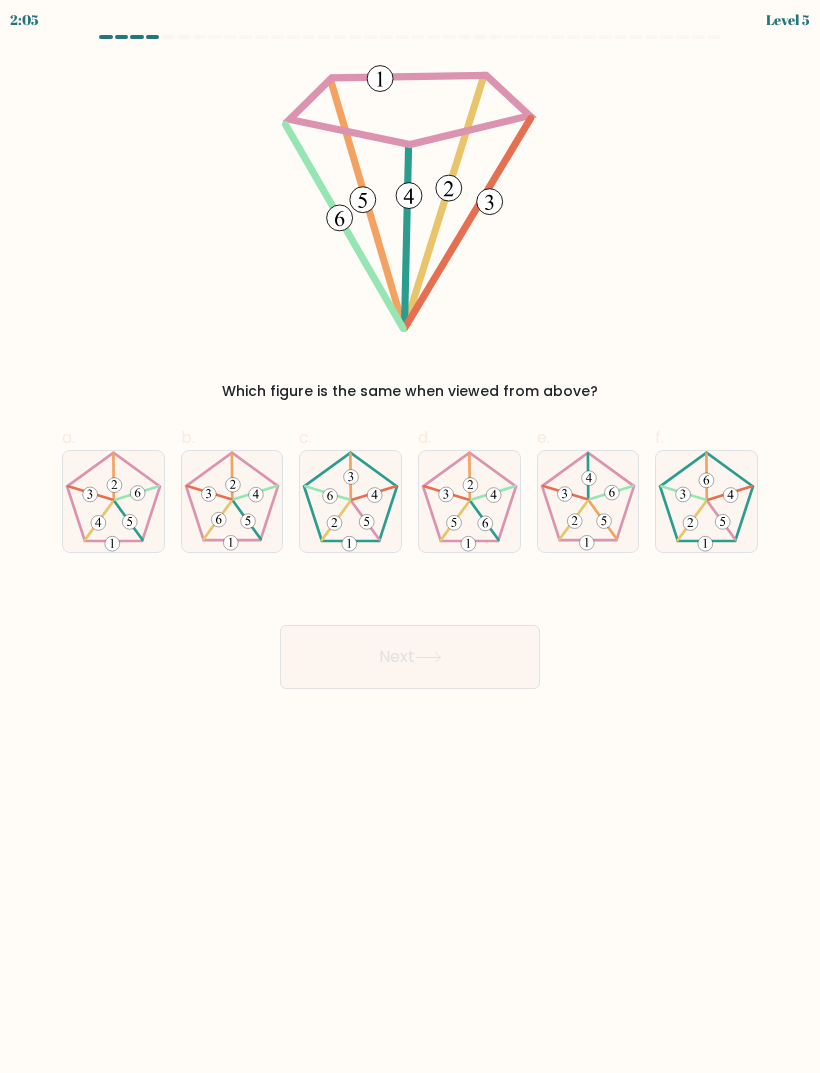 click 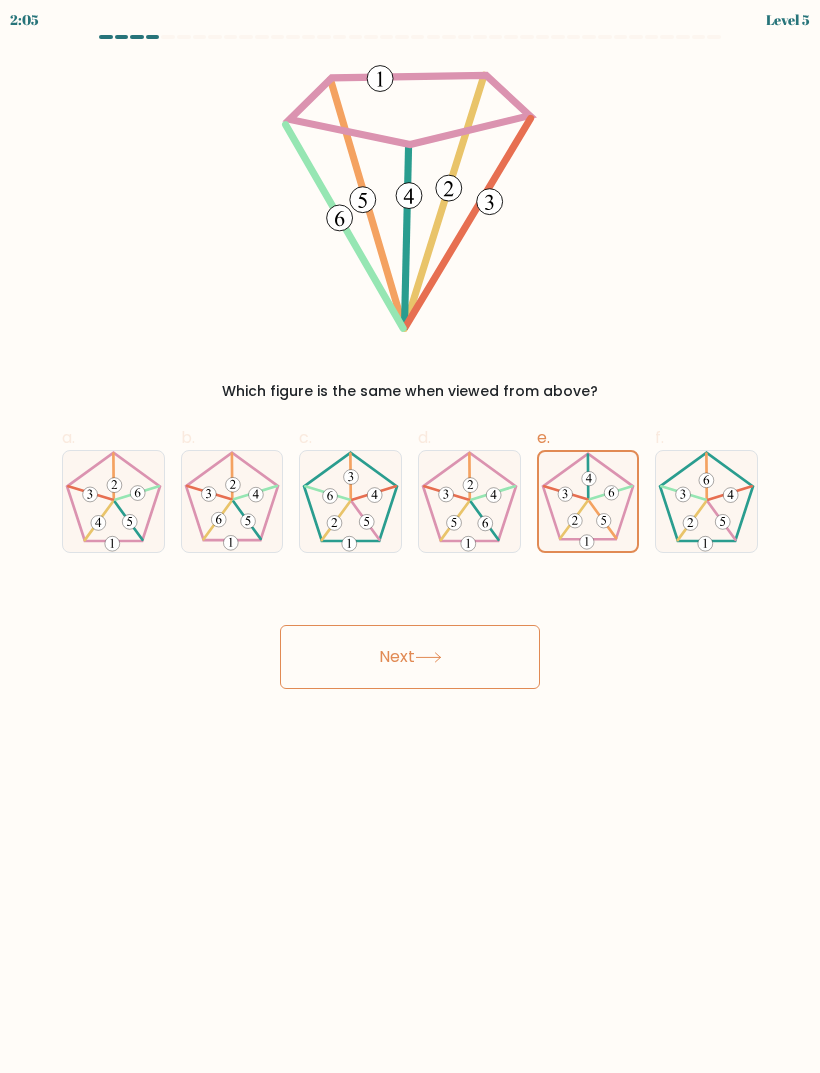 click on "Next" at bounding box center (410, 657) 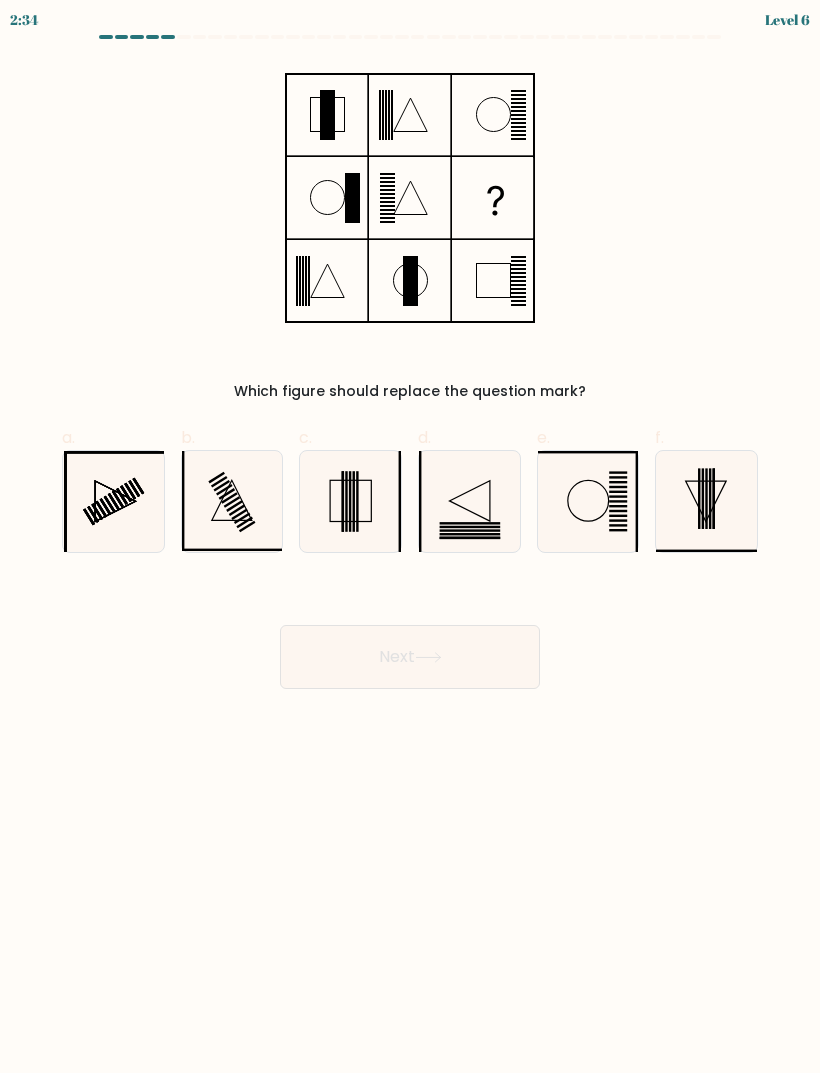 click 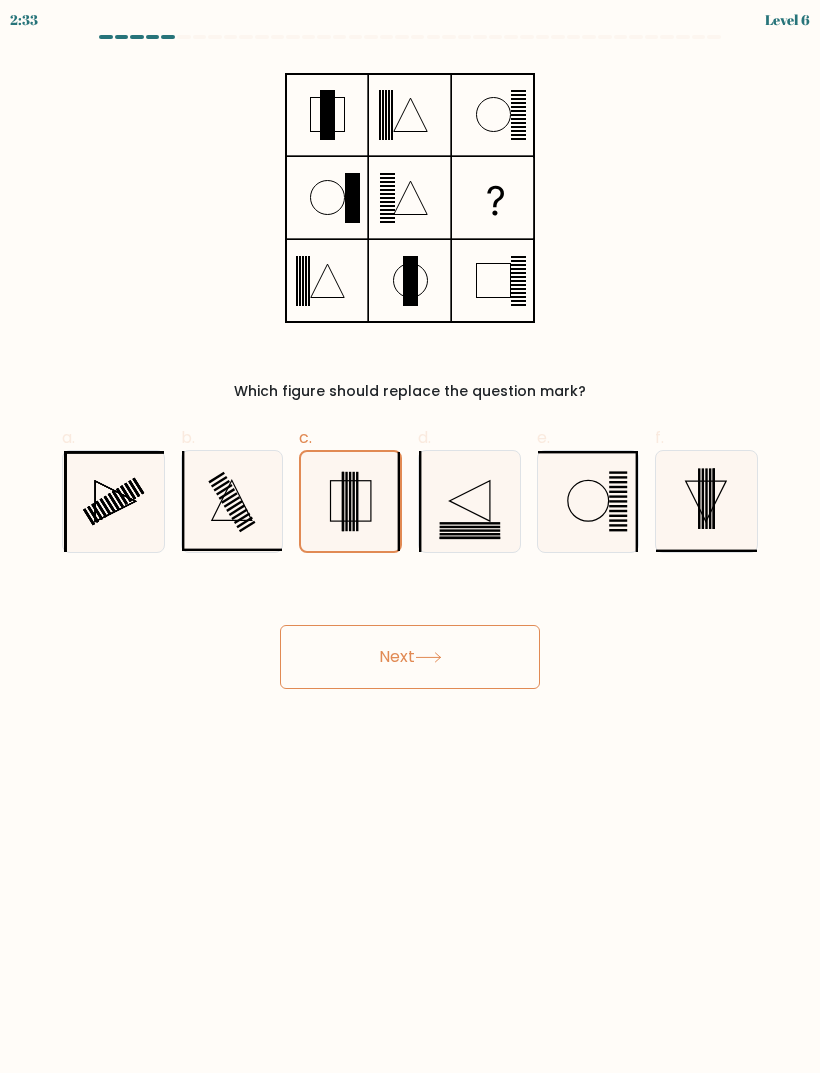 click on "Next" at bounding box center [410, 657] 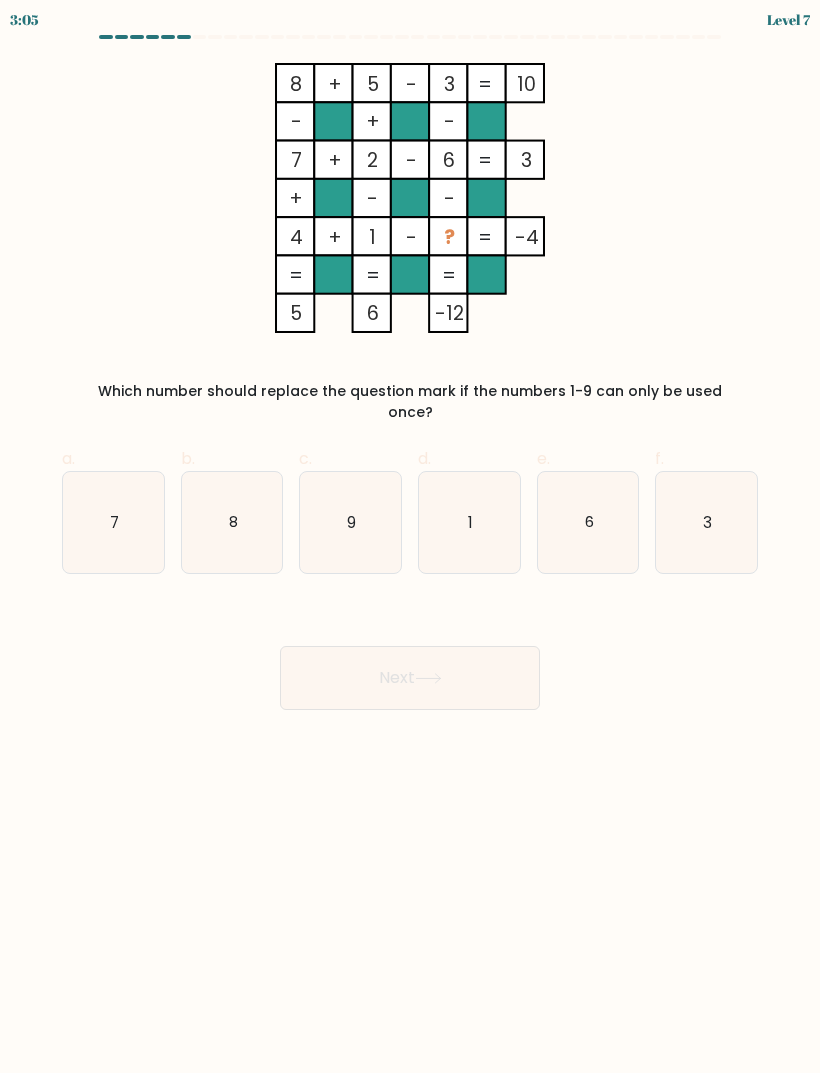 click on "9" 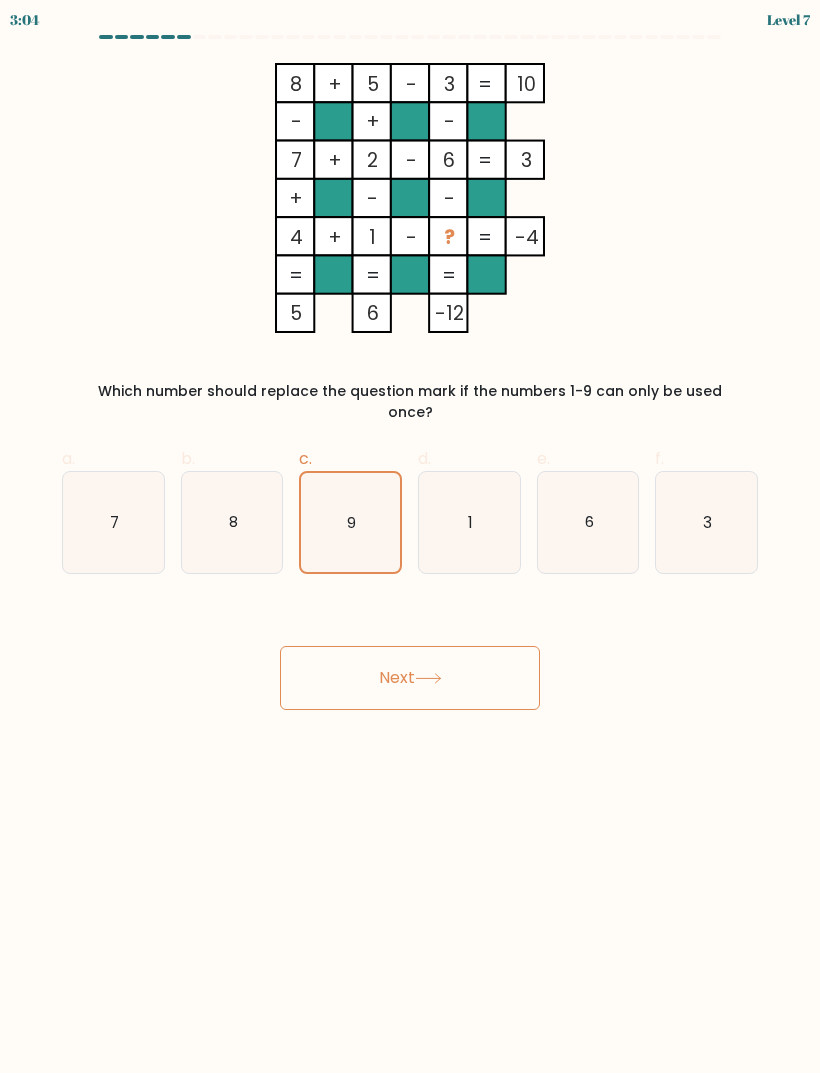 click on "Next" at bounding box center (410, 678) 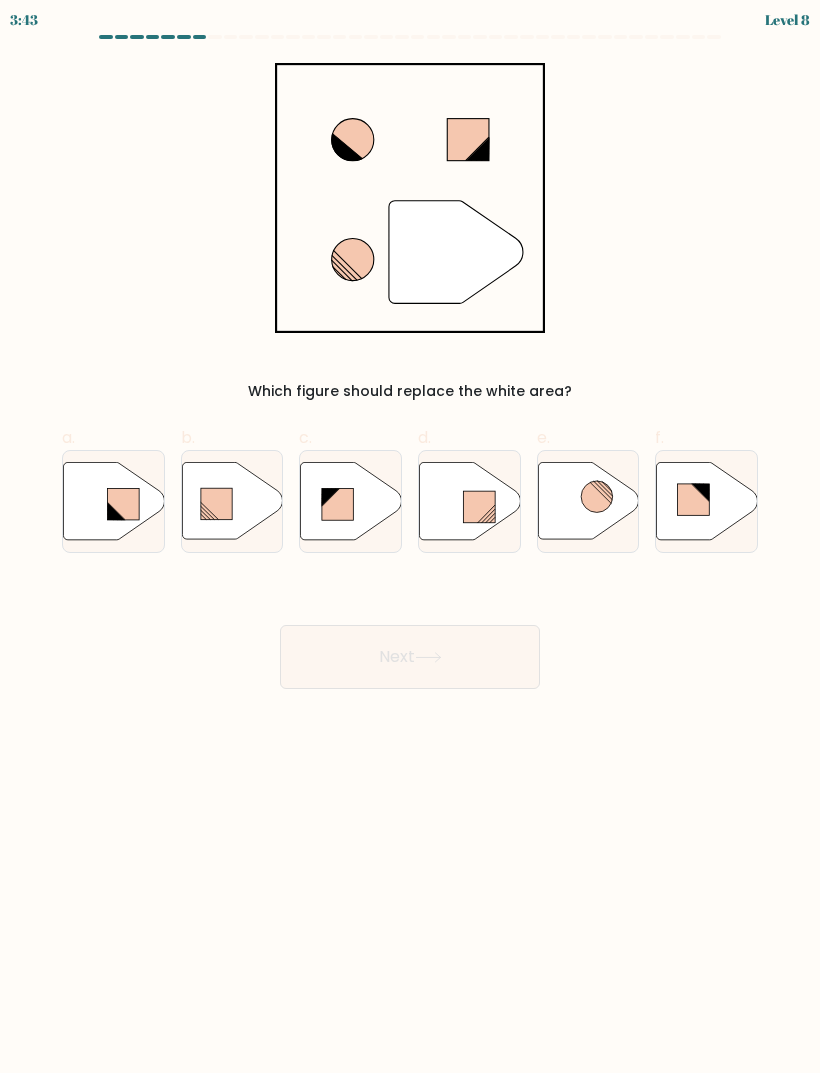 click 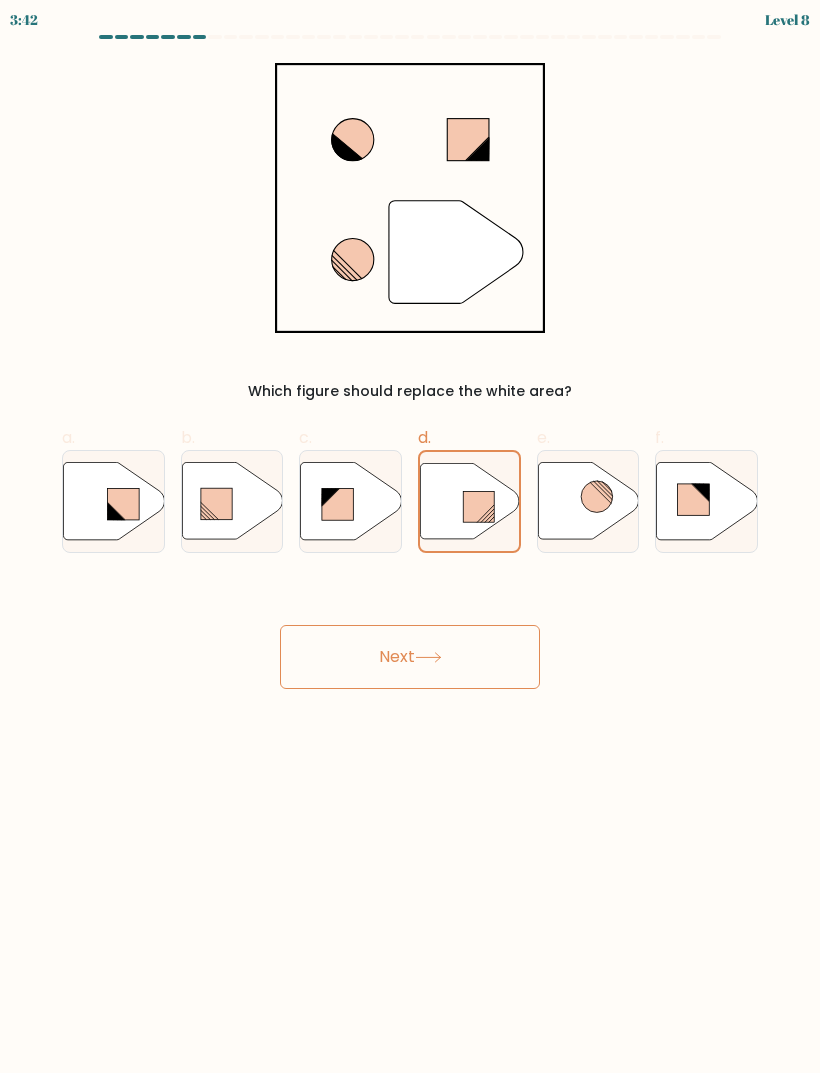 click on "Next" at bounding box center (410, 657) 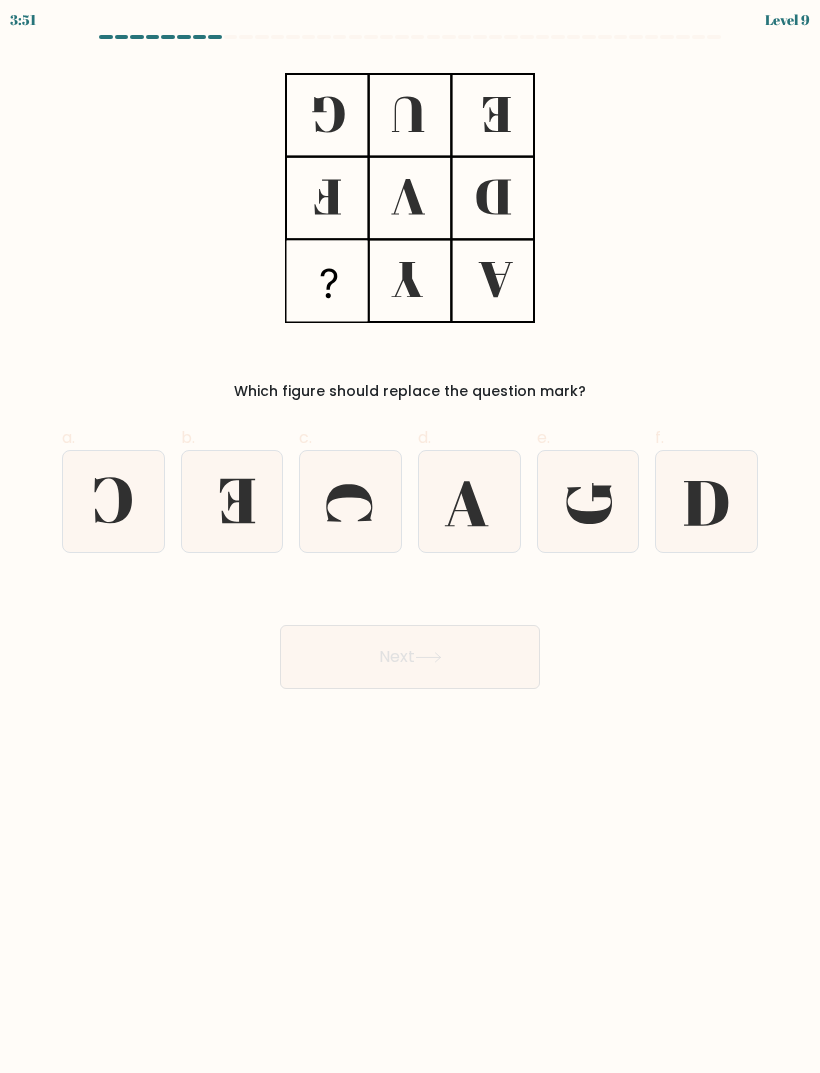 click 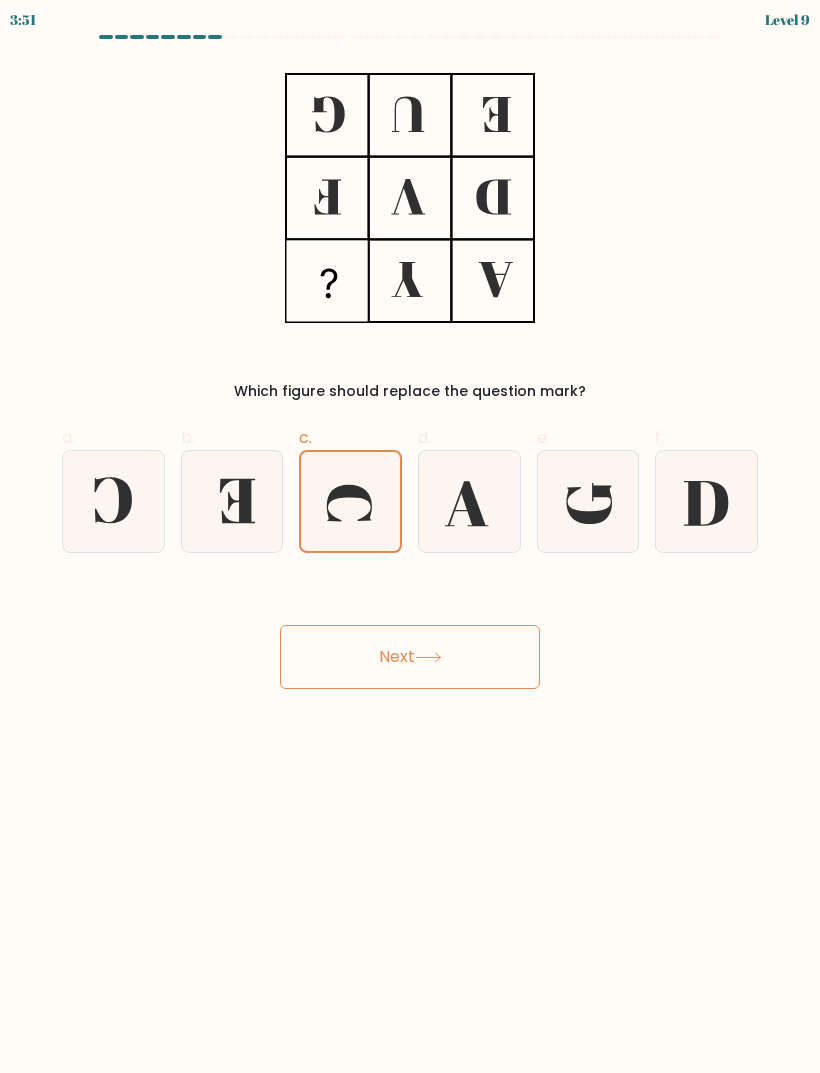 click on "Next" at bounding box center [410, 657] 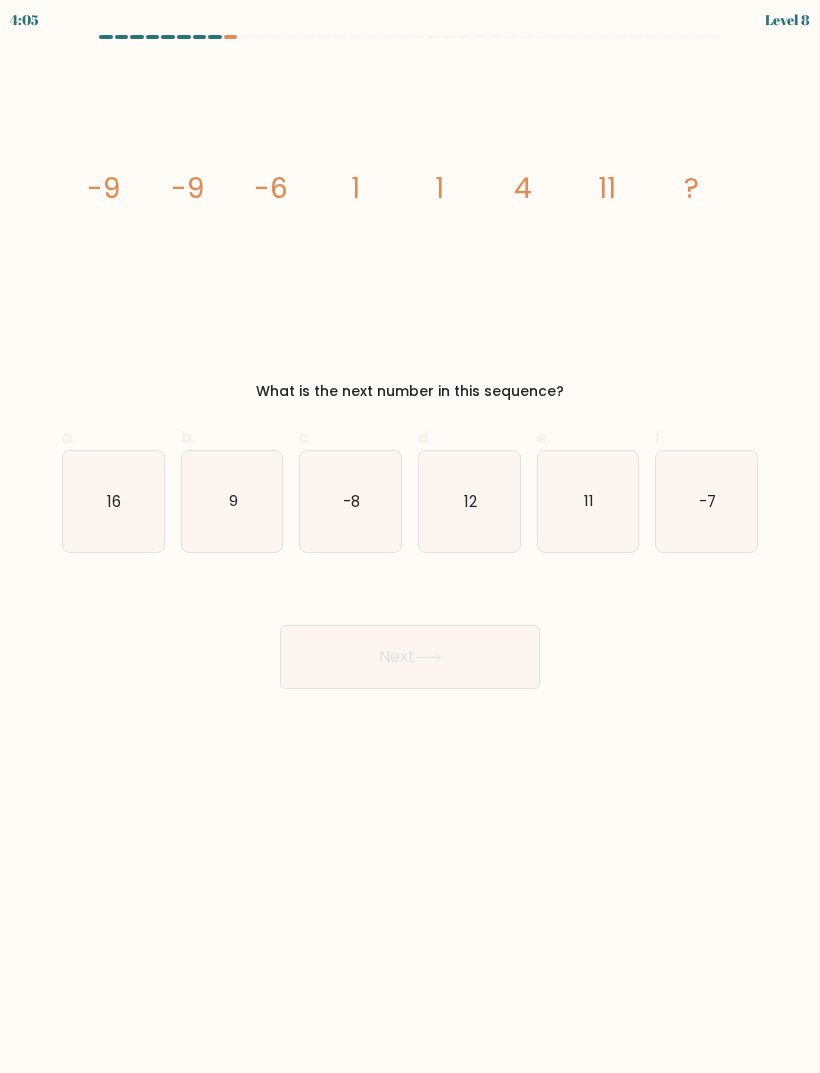 click on "11" 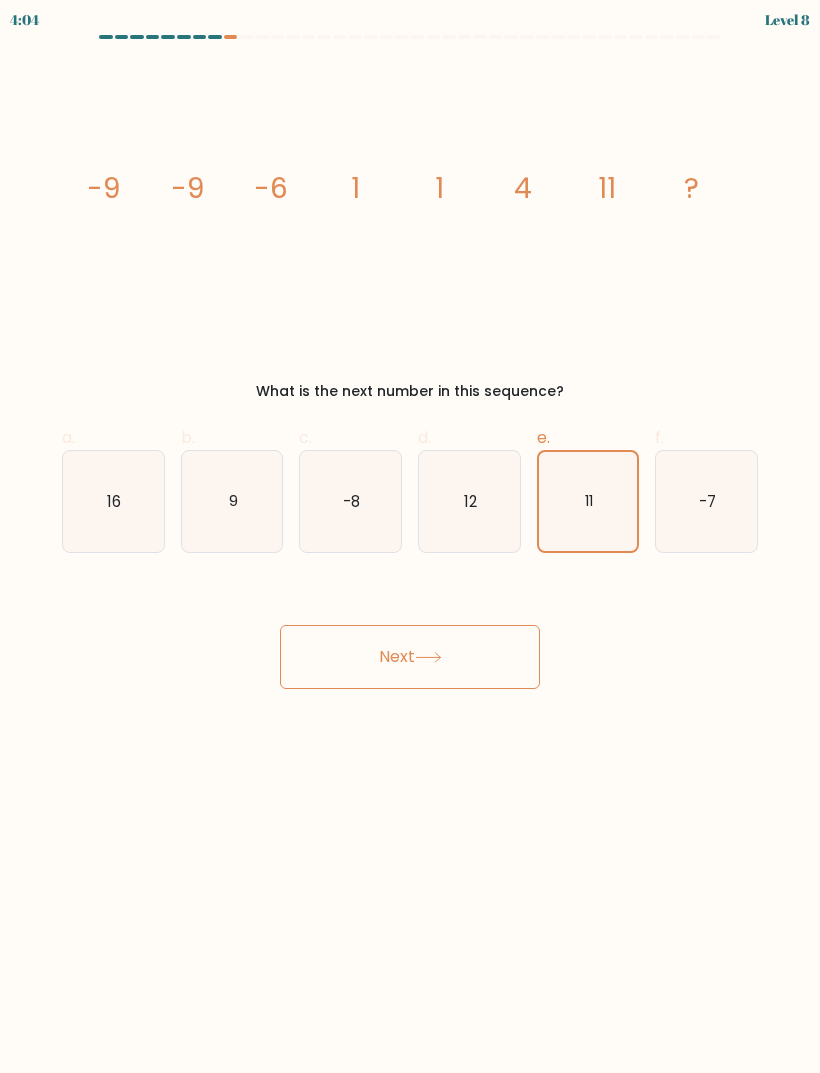 click on "Next" at bounding box center (410, 657) 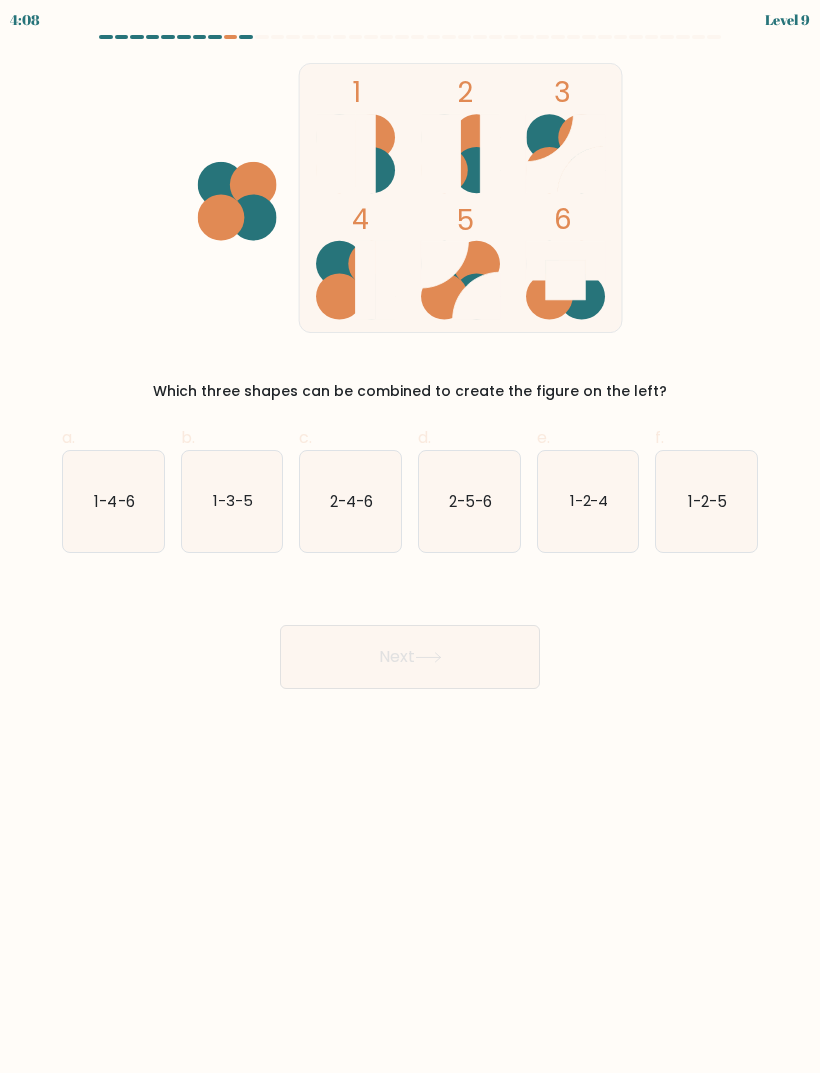 click on "1-4-6" 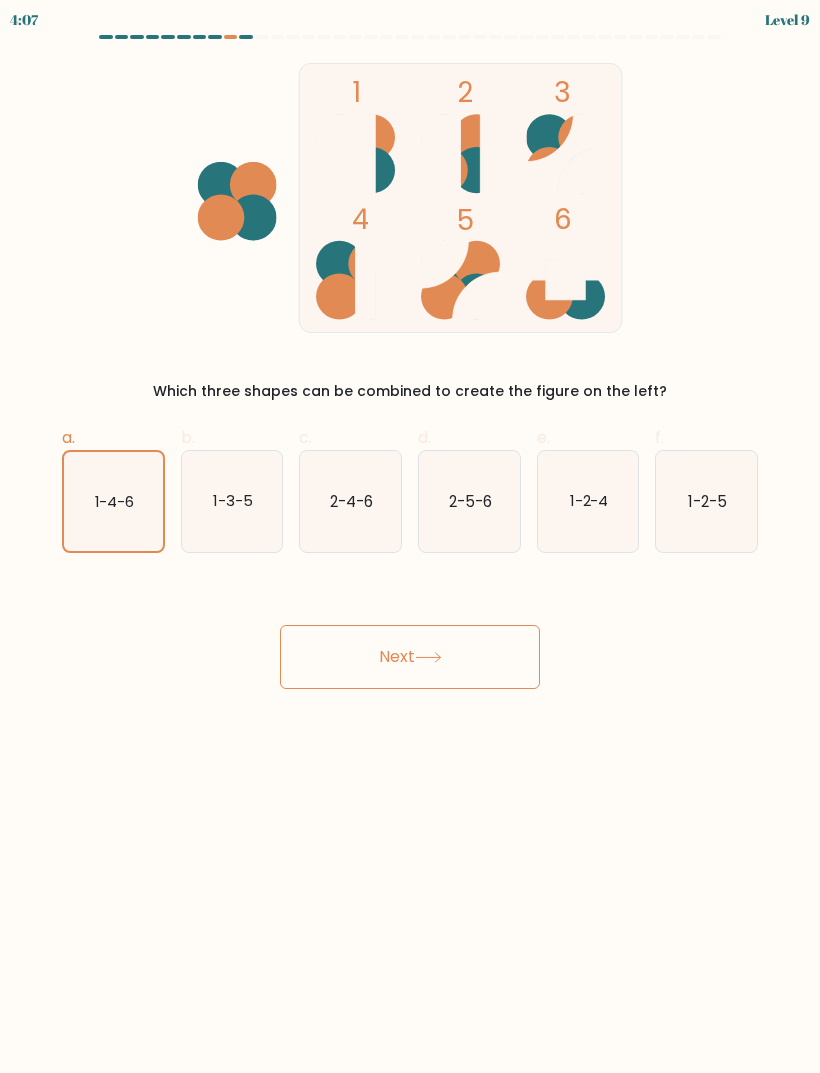 click on "Next" at bounding box center [410, 657] 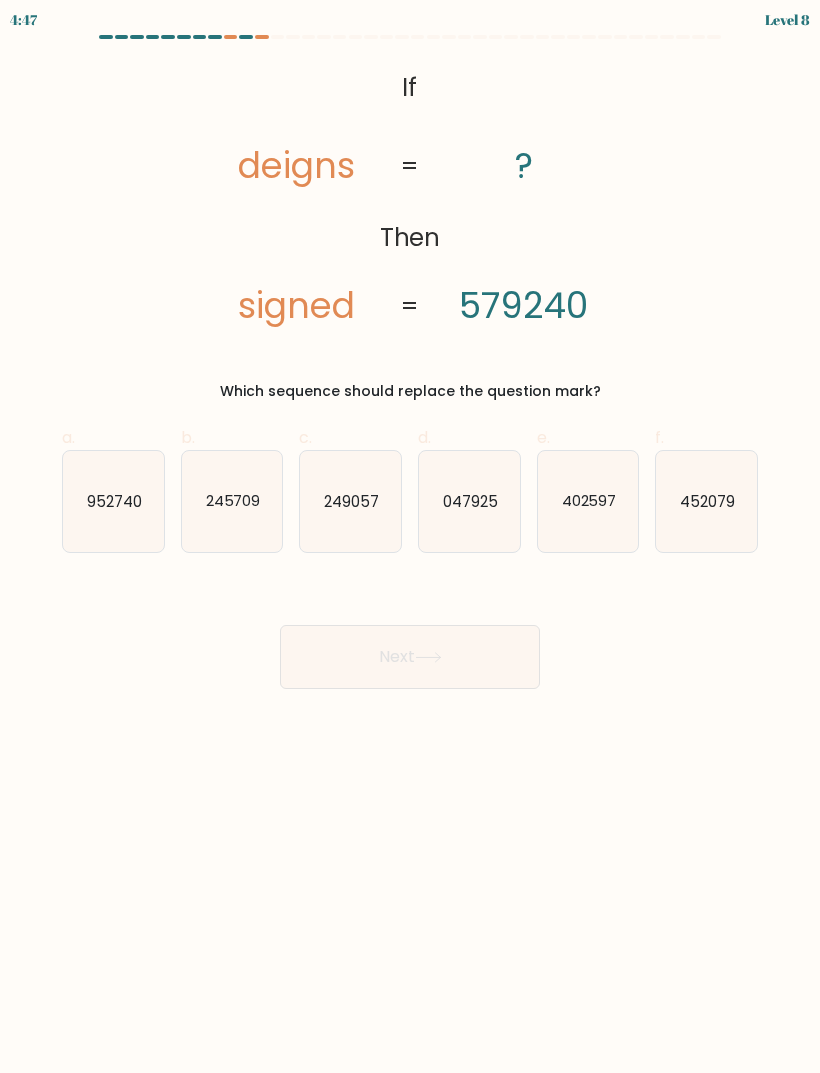 click on "047925" 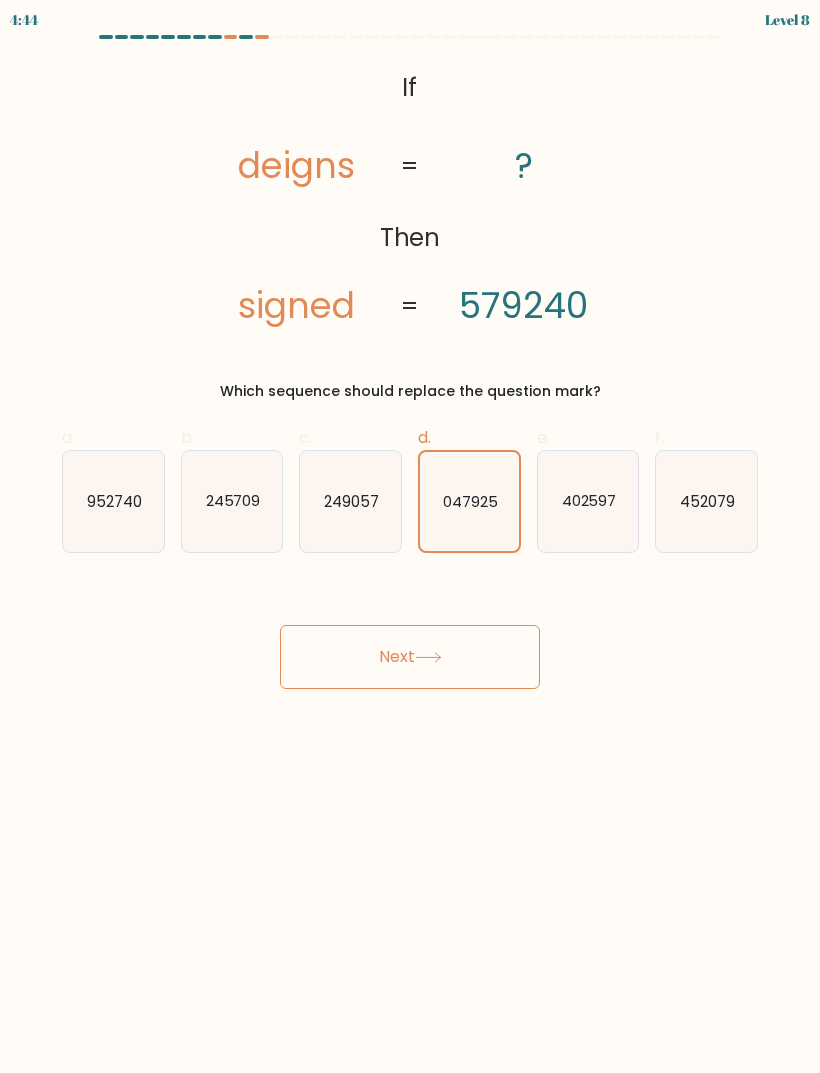 click on "Next" at bounding box center [410, 657] 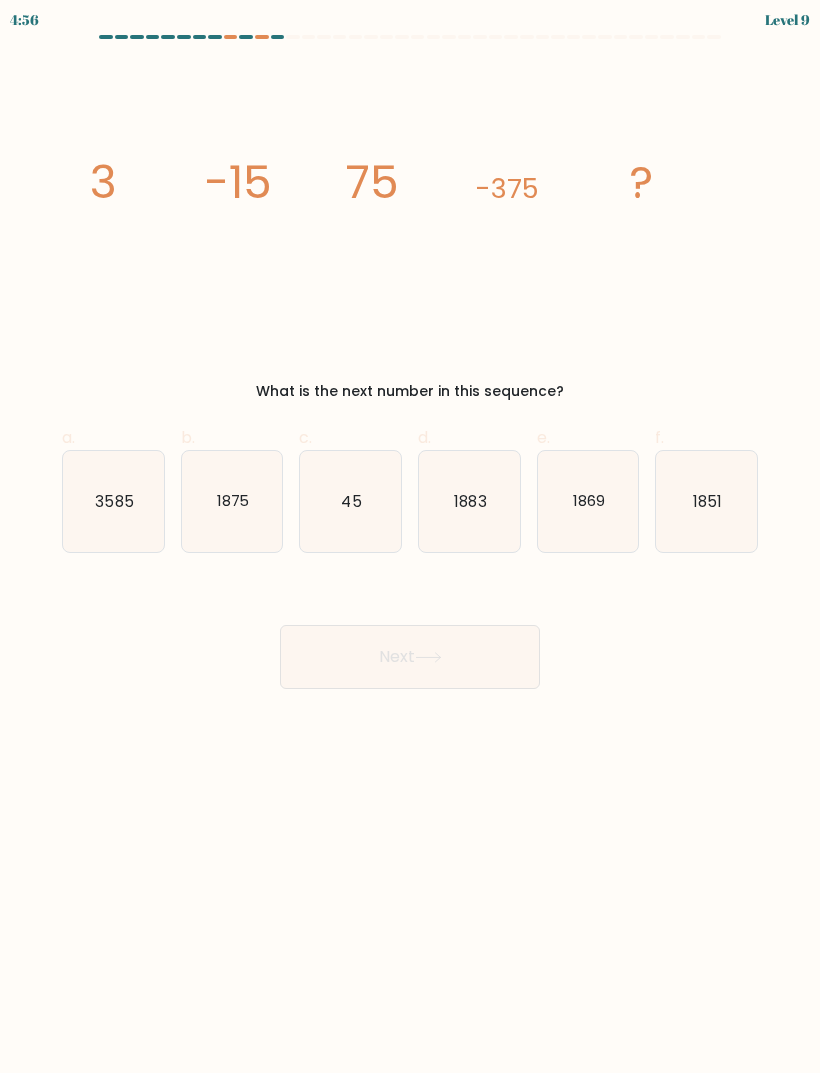 click on "1875" 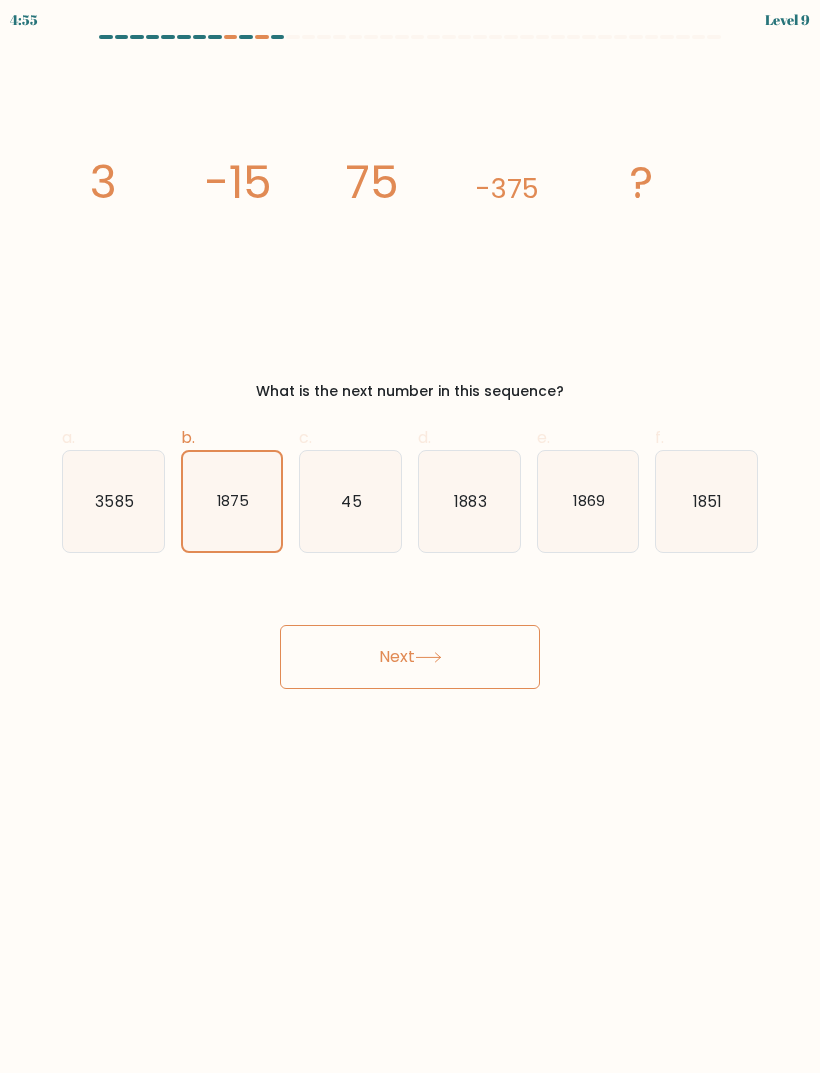 click on "Next" at bounding box center (410, 657) 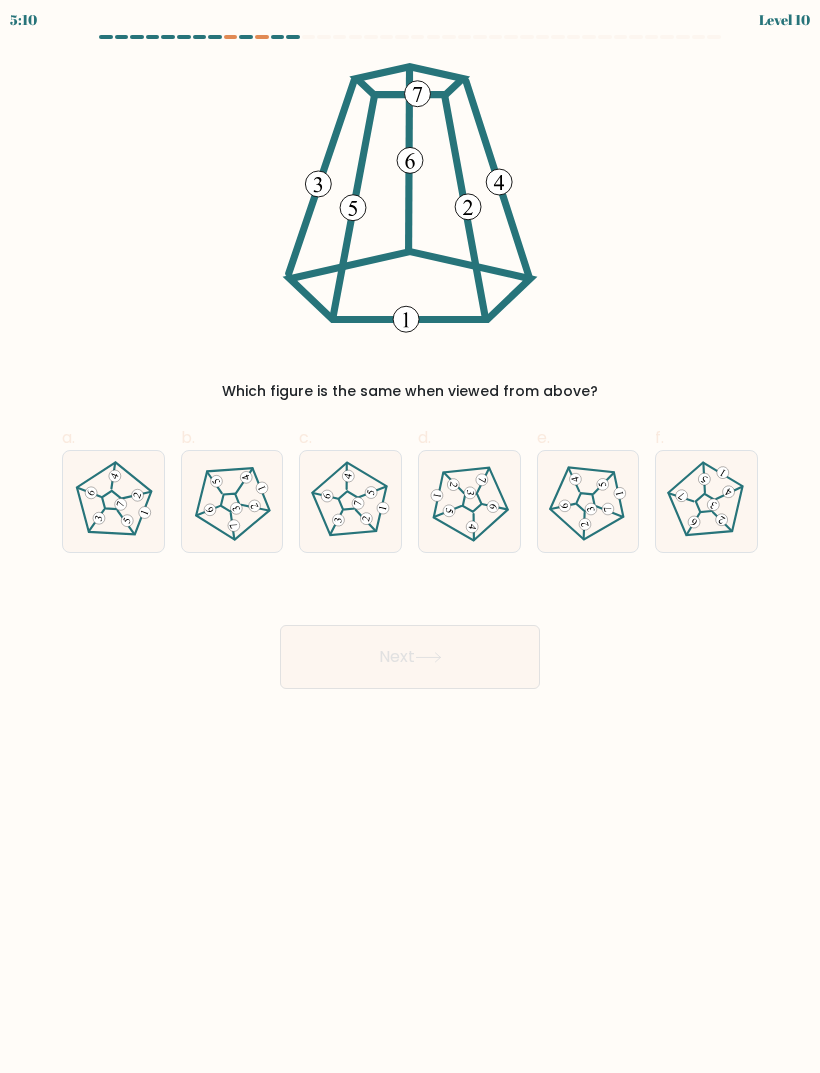 click 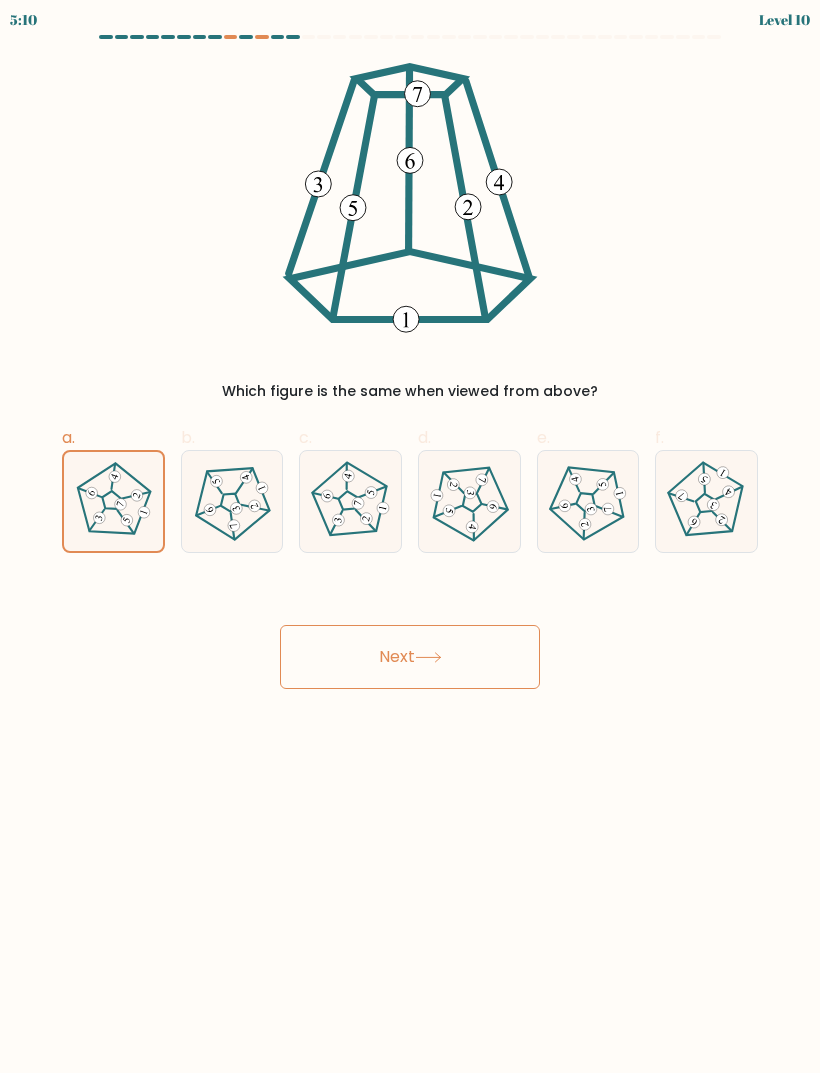 click on "Next" at bounding box center [410, 657] 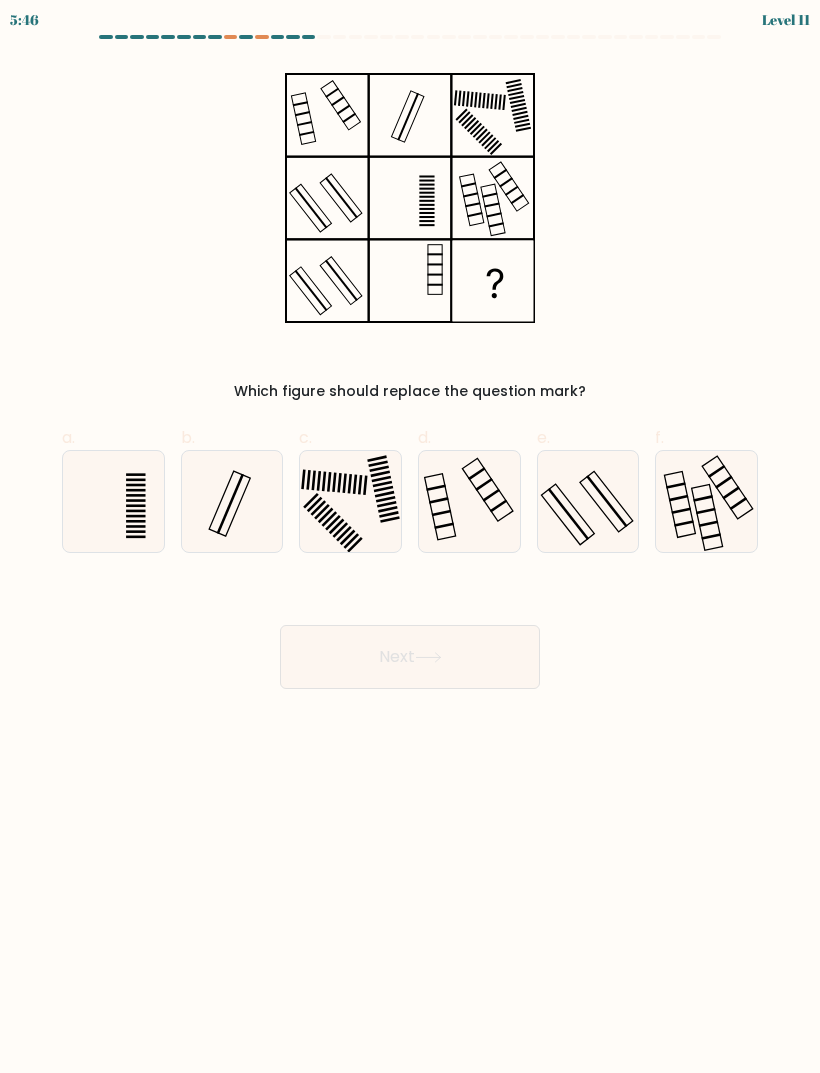click 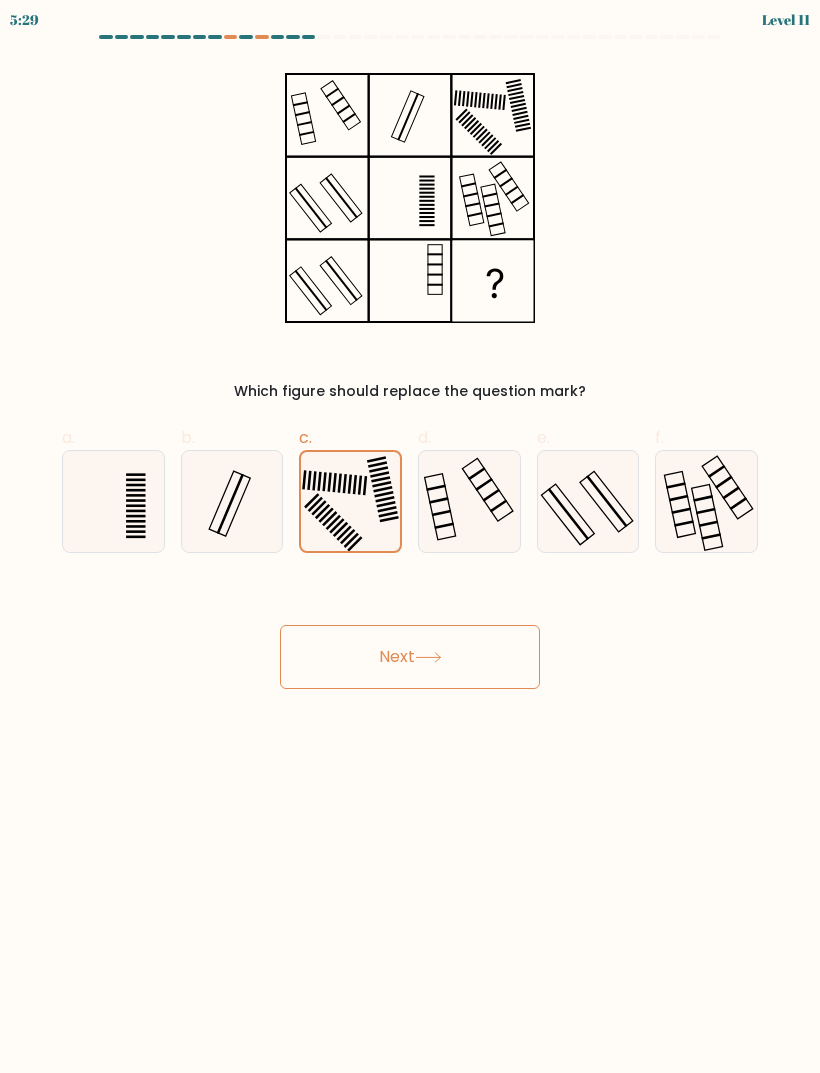 click on "Next" at bounding box center (410, 657) 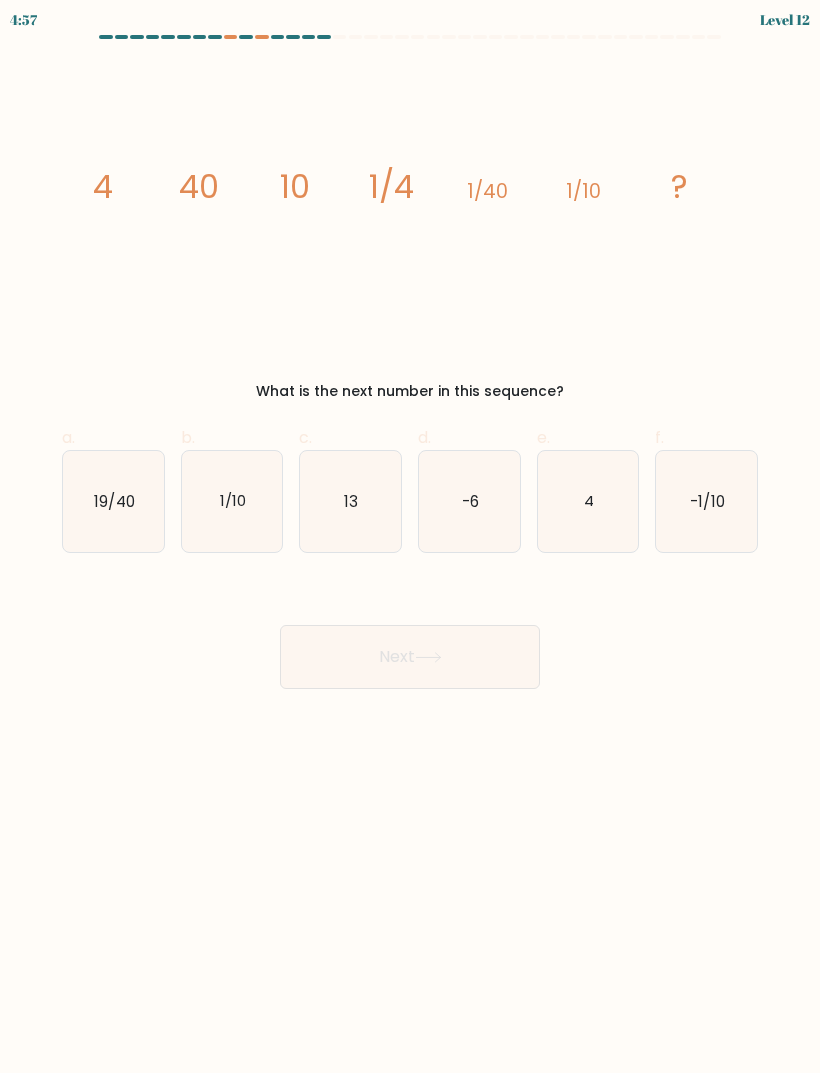 click on "4" 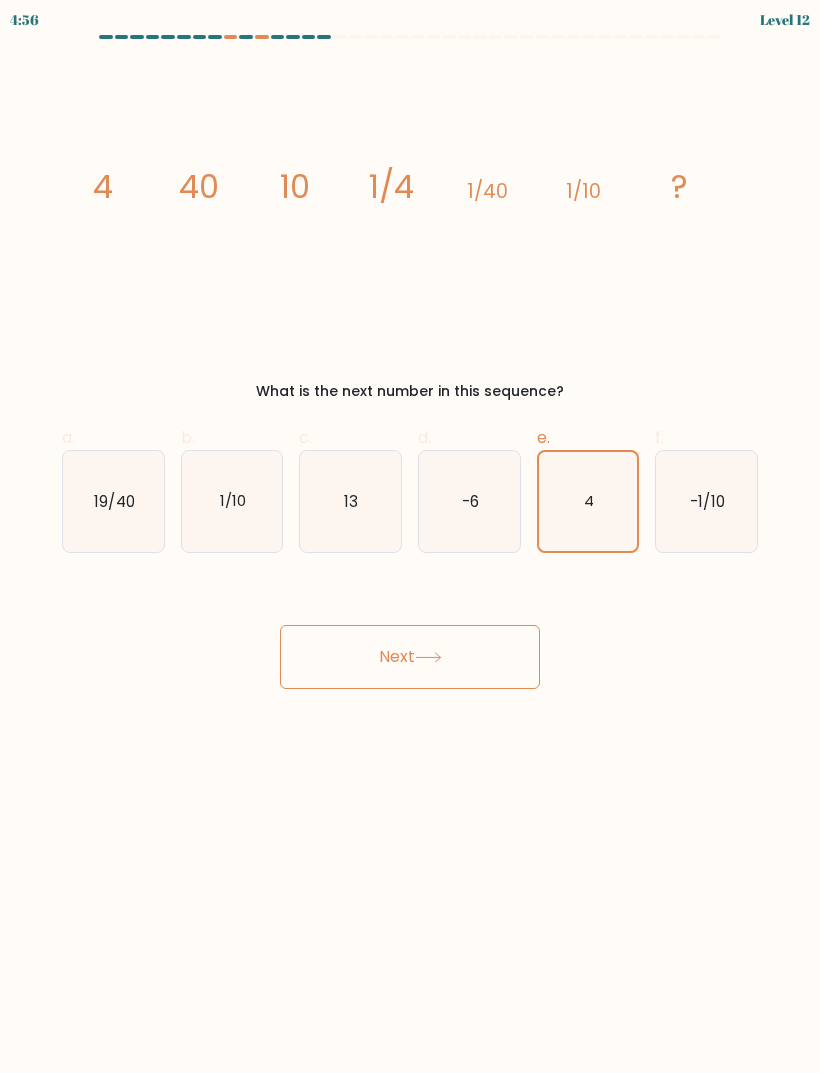click on "Next" at bounding box center (410, 657) 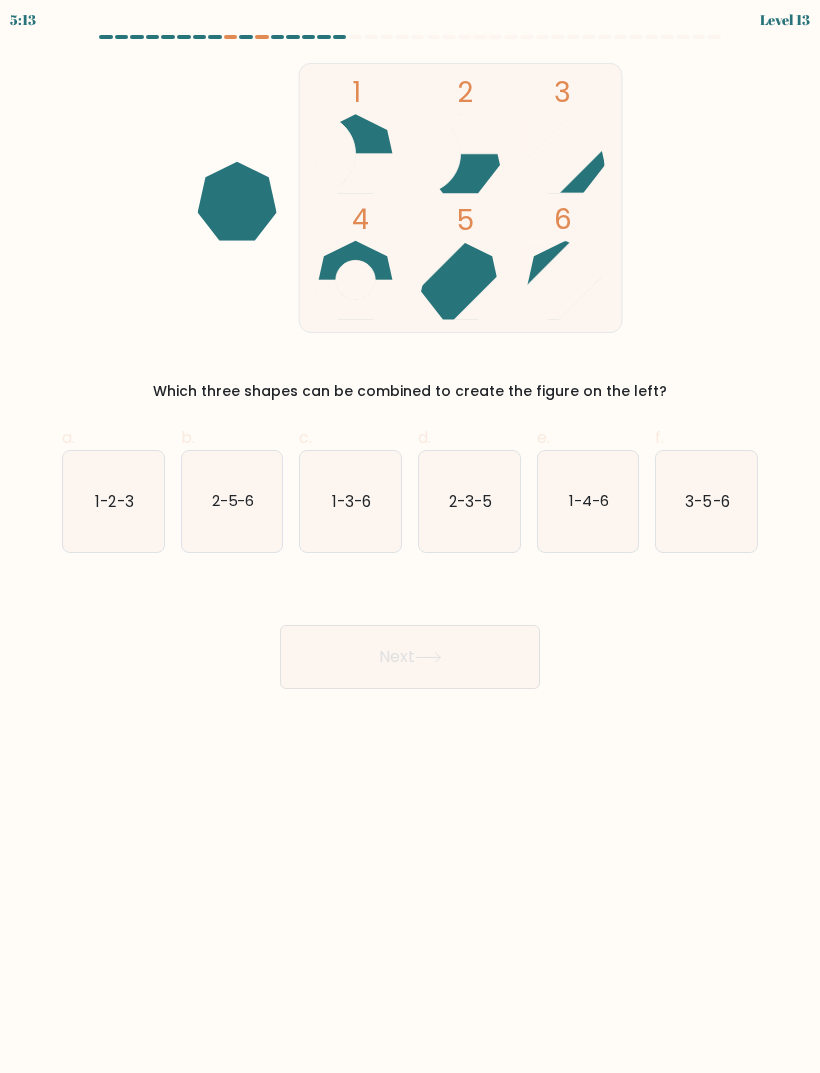 click on "3-5-6" 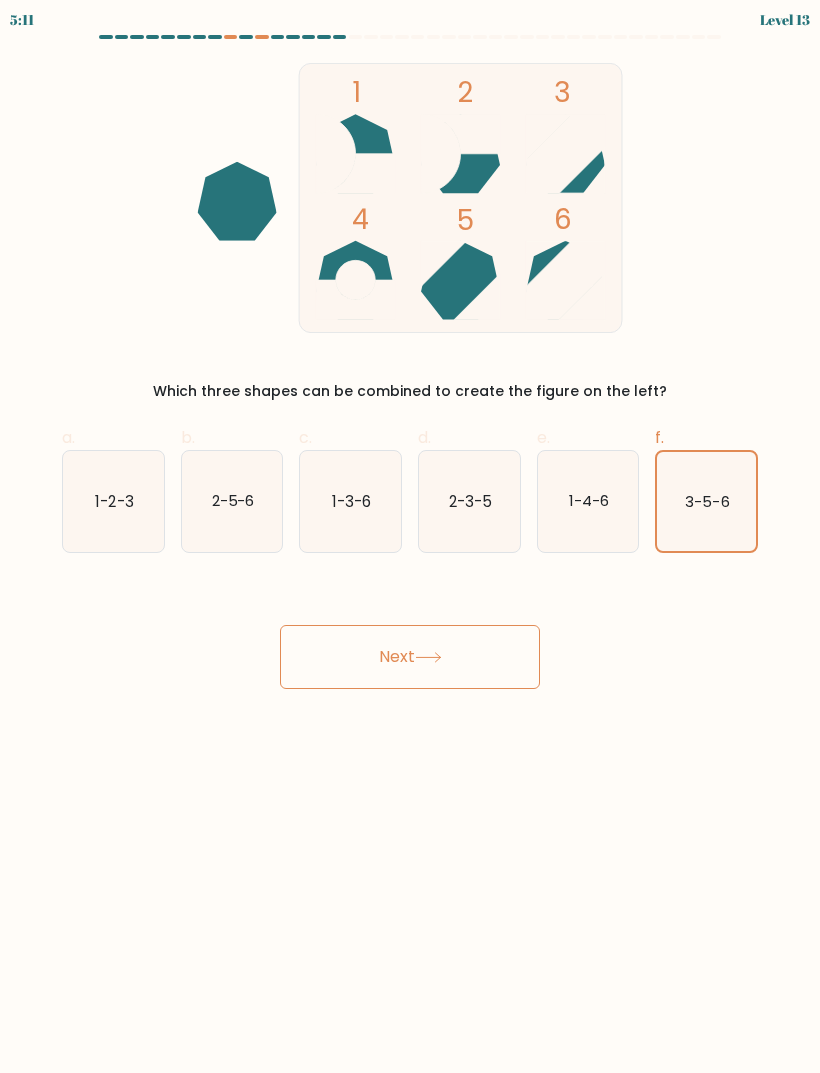 click on "Next" at bounding box center [410, 657] 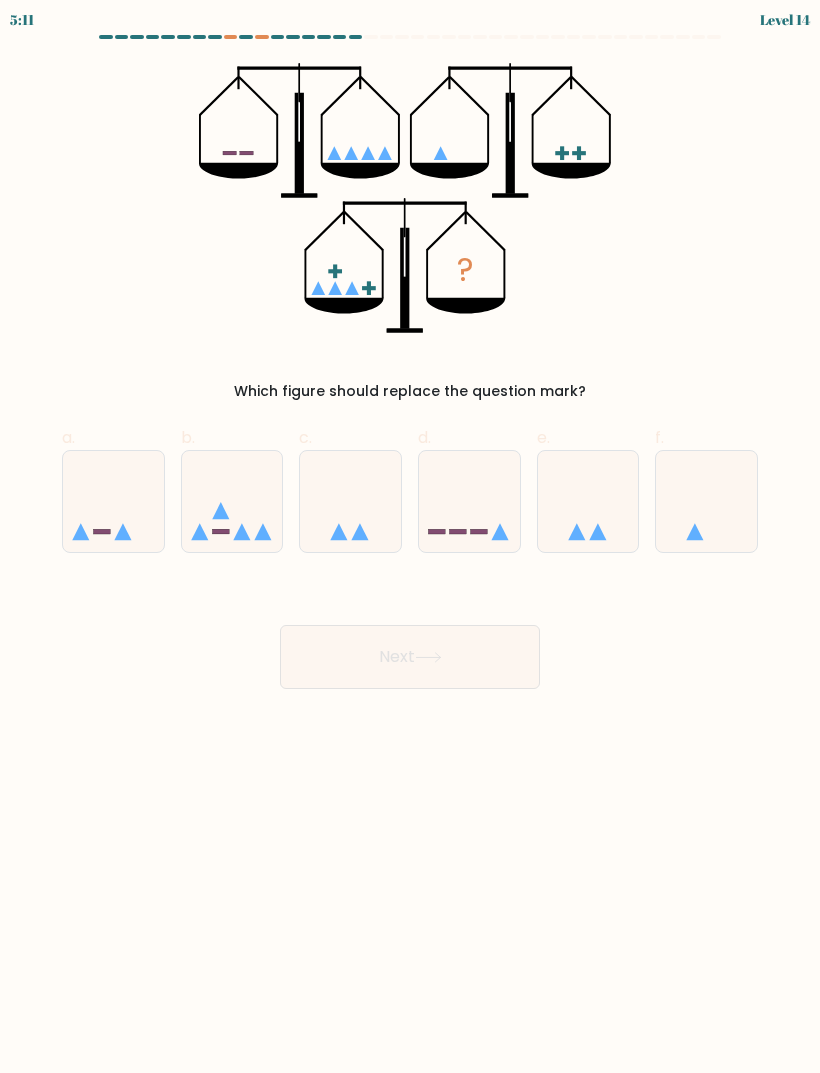 click 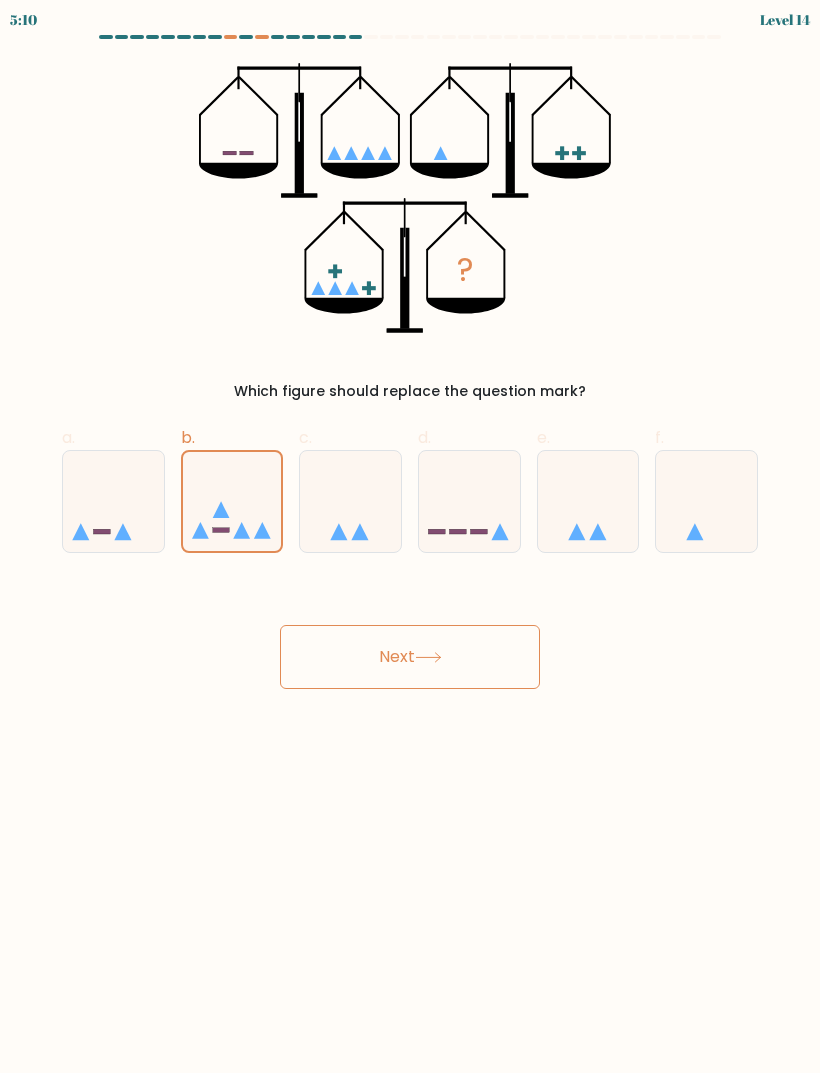 click on "Next" at bounding box center [410, 657] 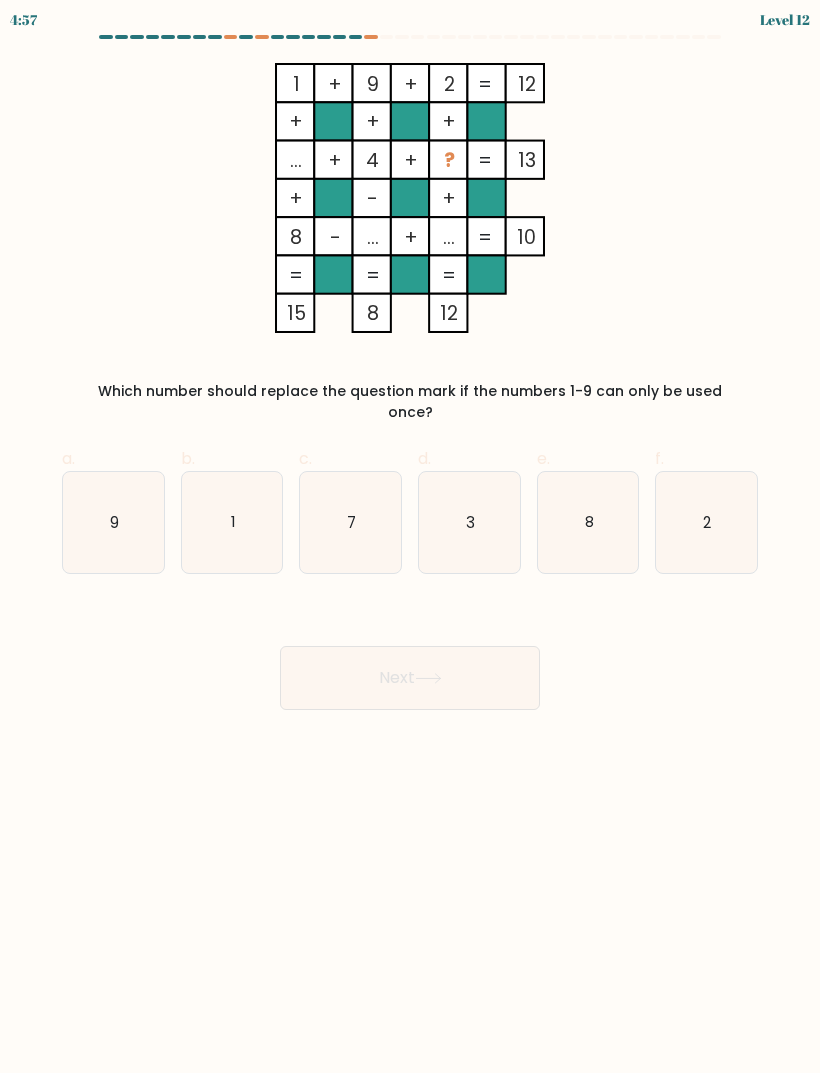 click on "3" 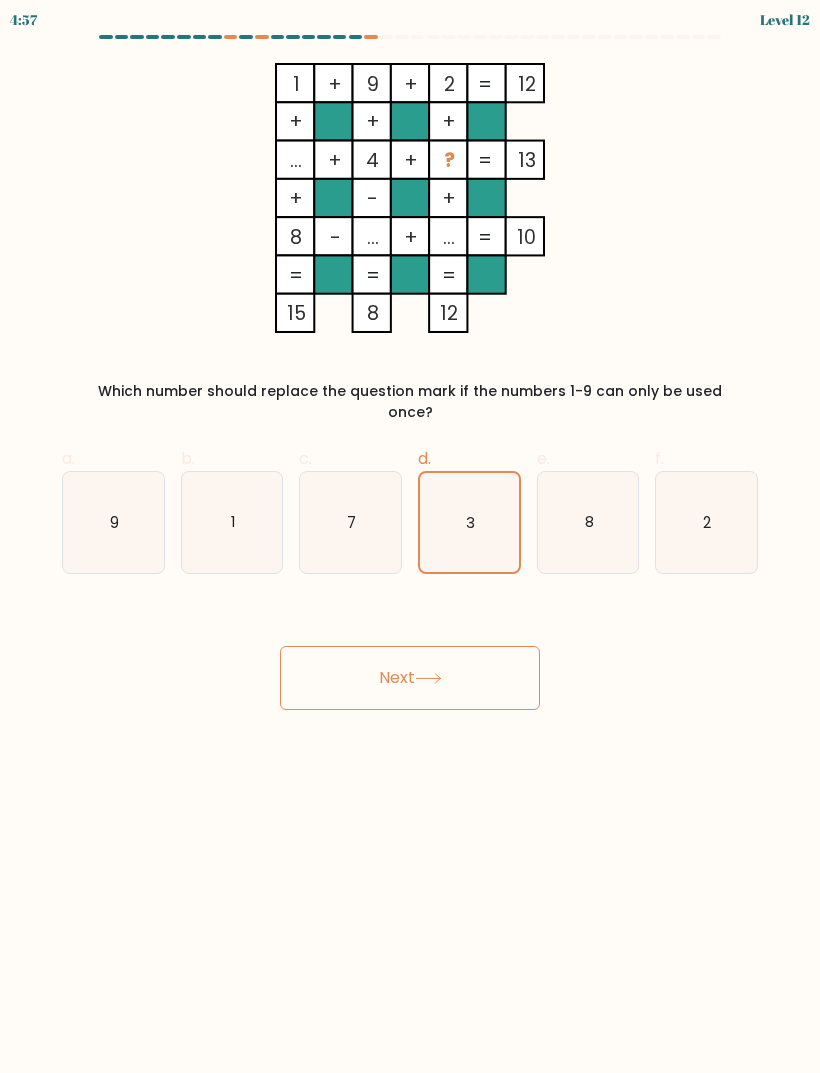 click on "Next" at bounding box center (410, 678) 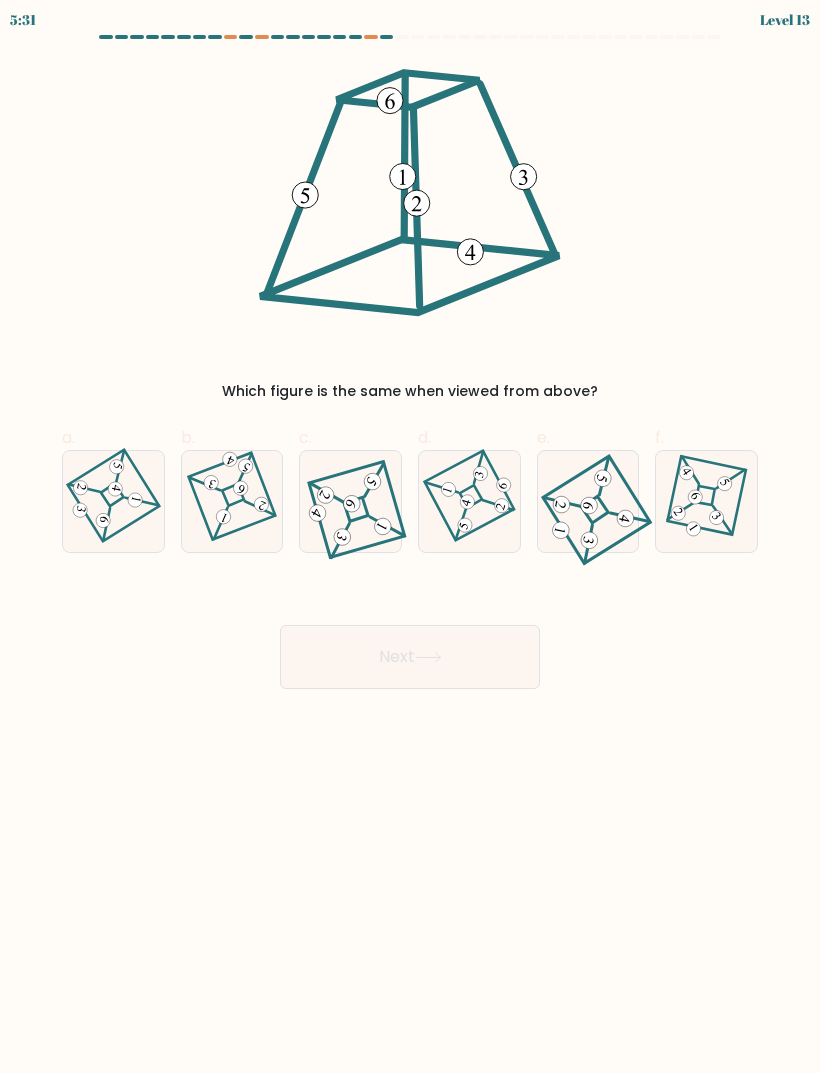 click 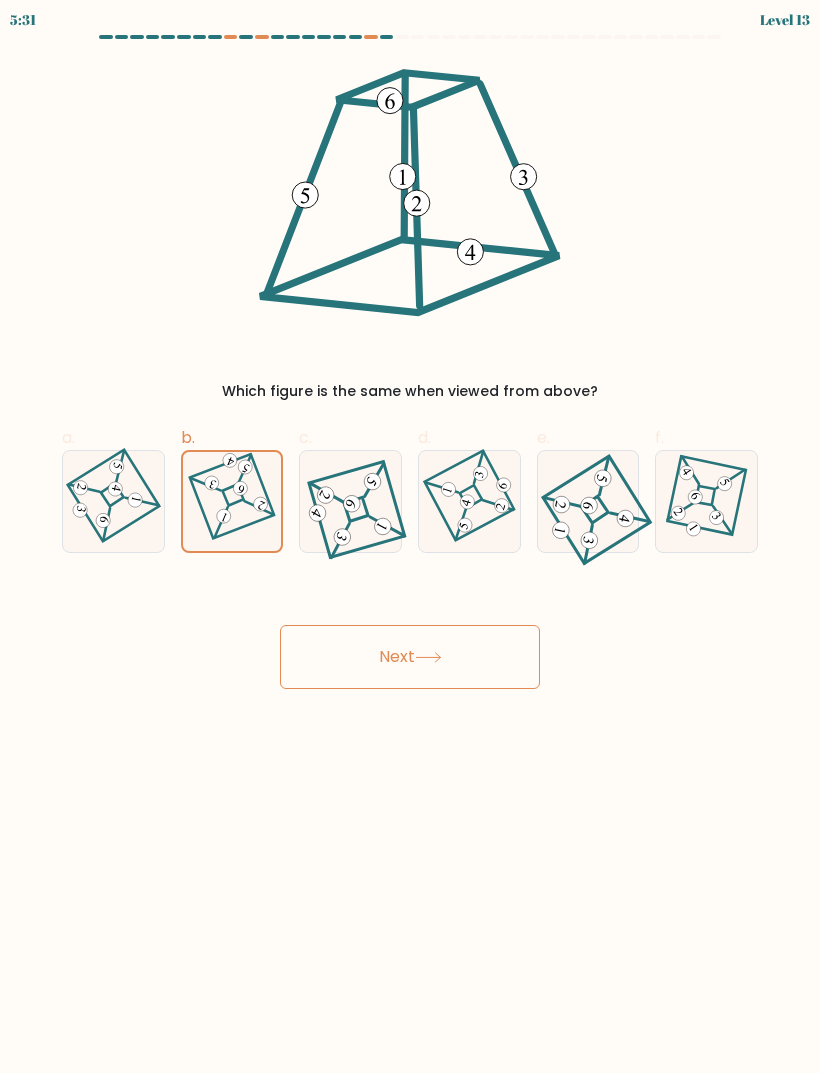 click on "Next" at bounding box center [410, 657] 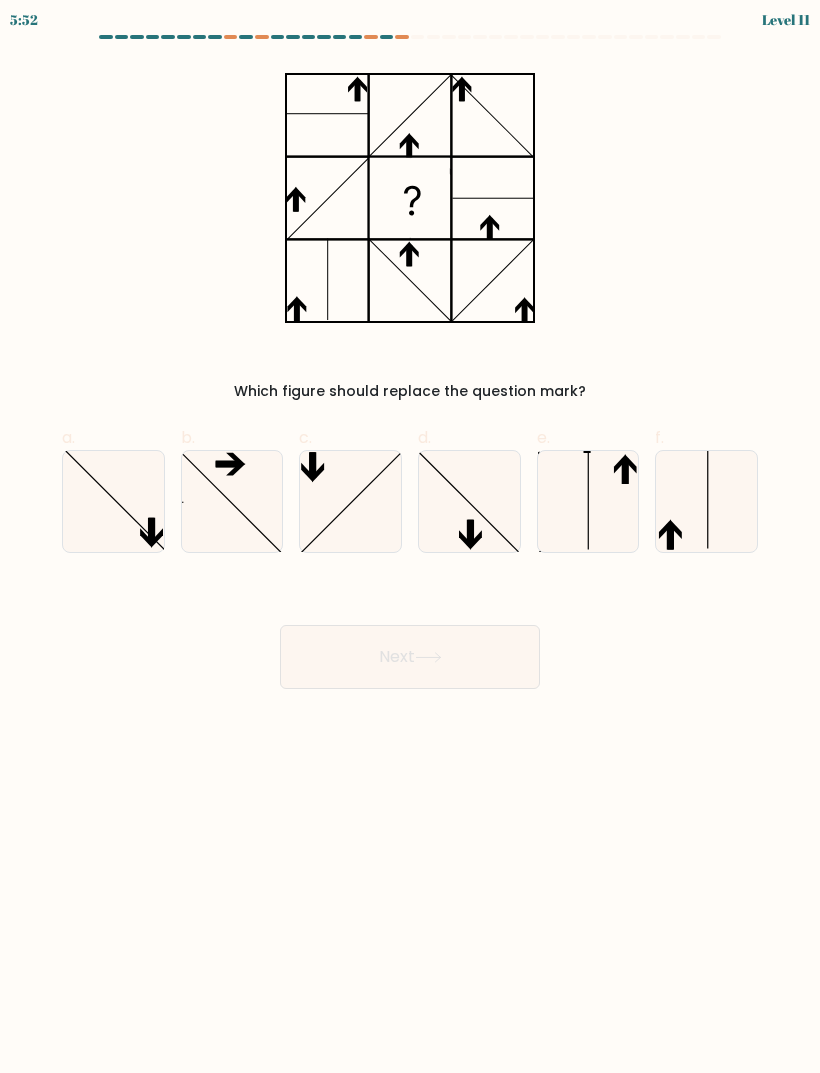 click 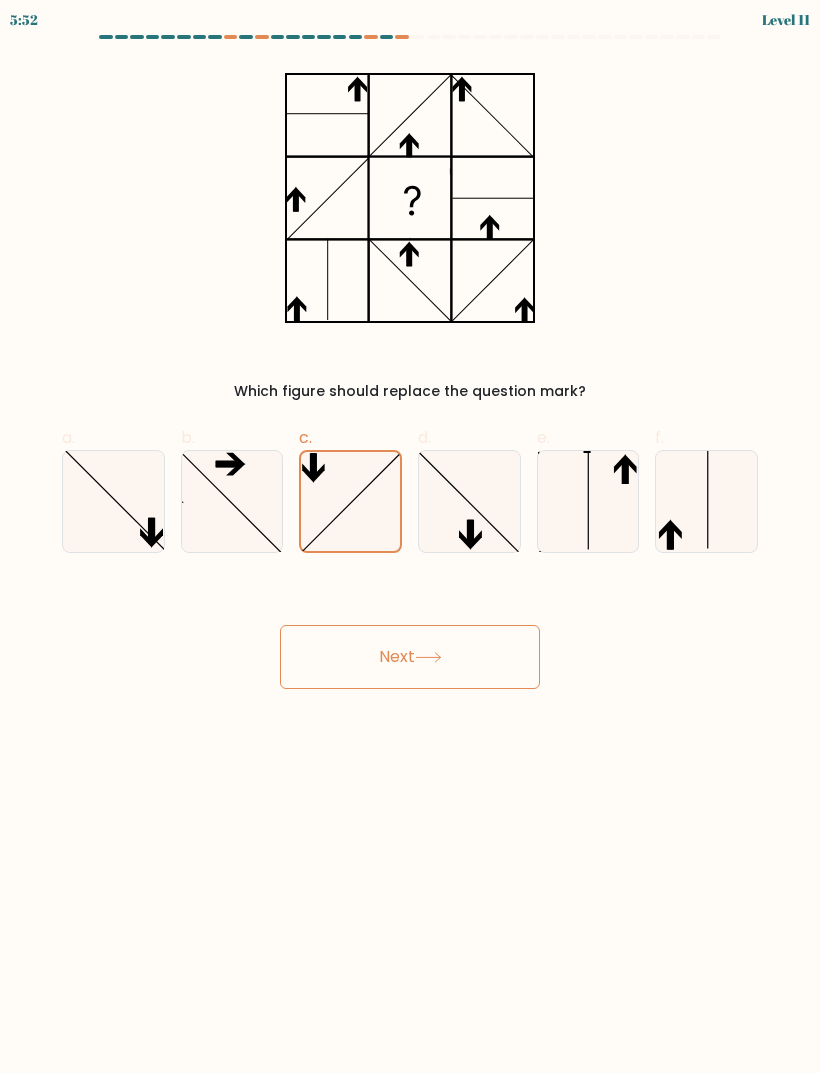 click on "Next" at bounding box center (410, 657) 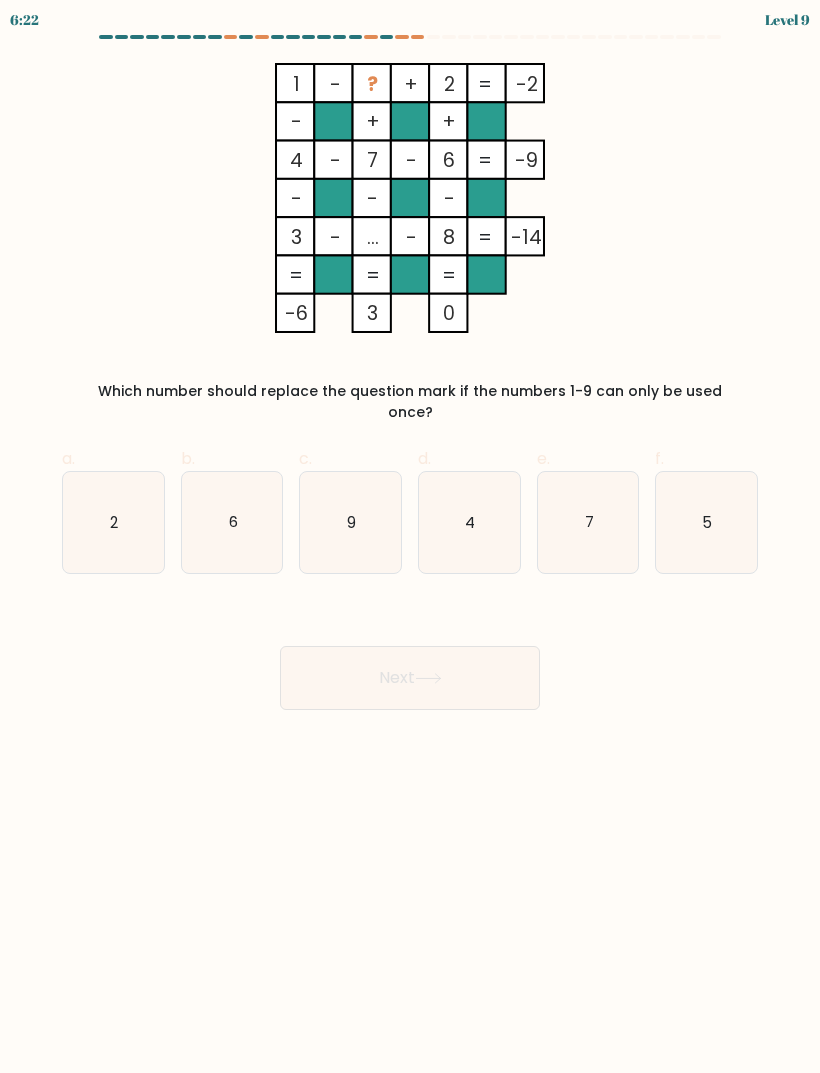 click on "5" 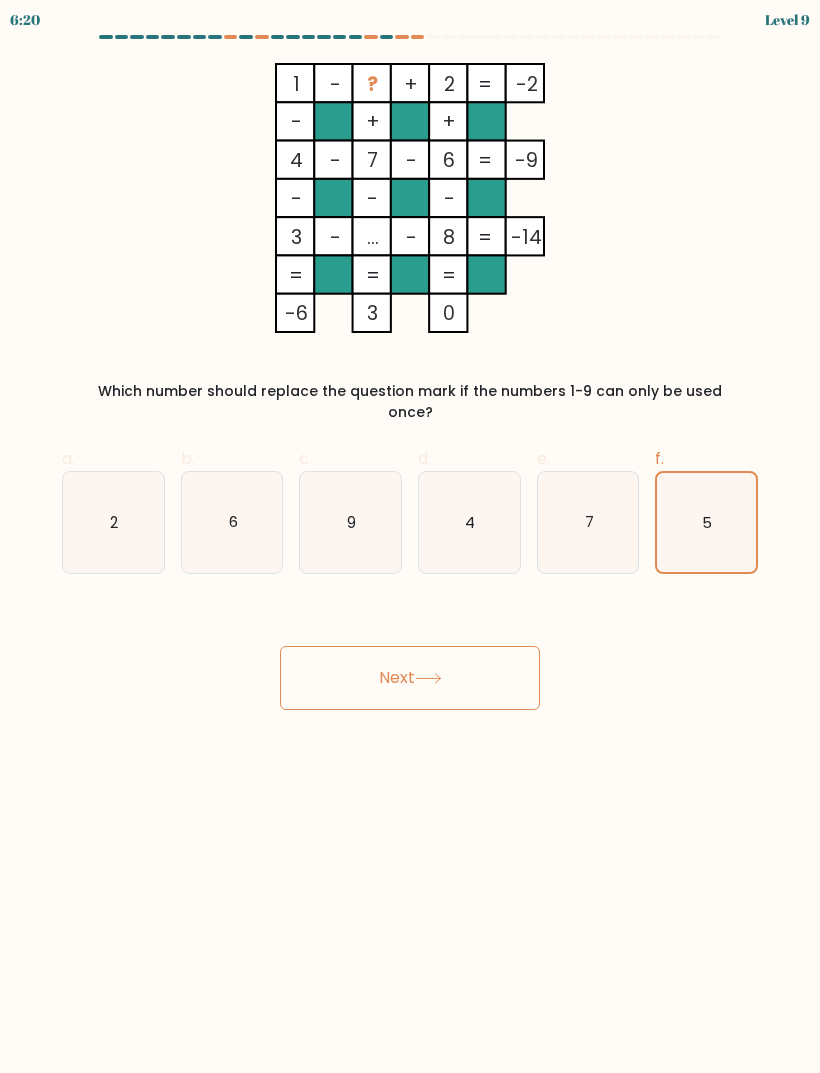 click on "Next" at bounding box center [410, 678] 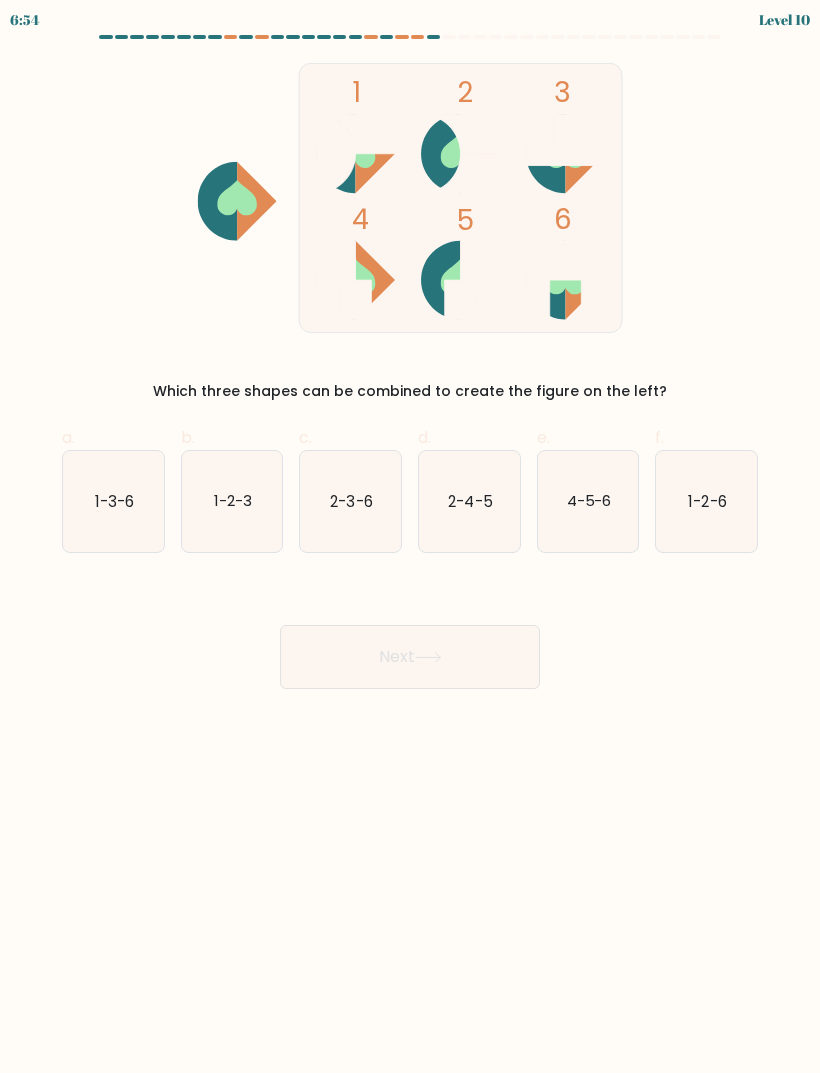 click on "4-5-6" 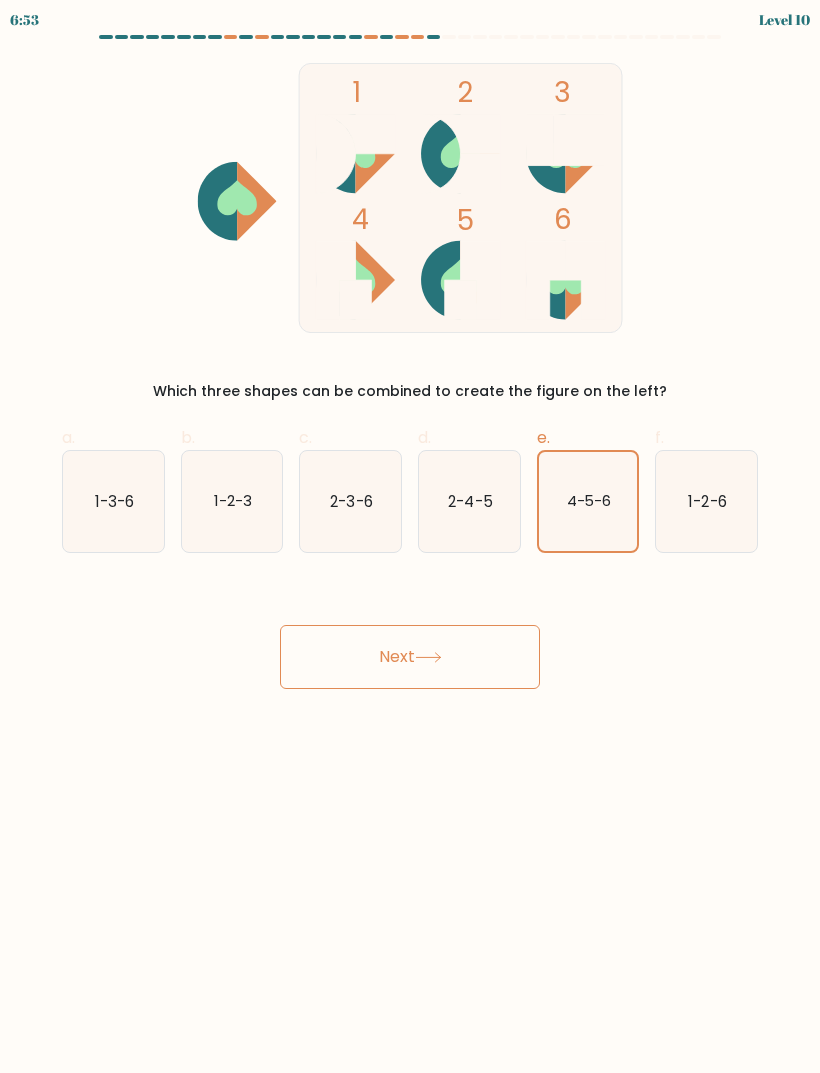 click on "Next" at bounding box center (410, 657) 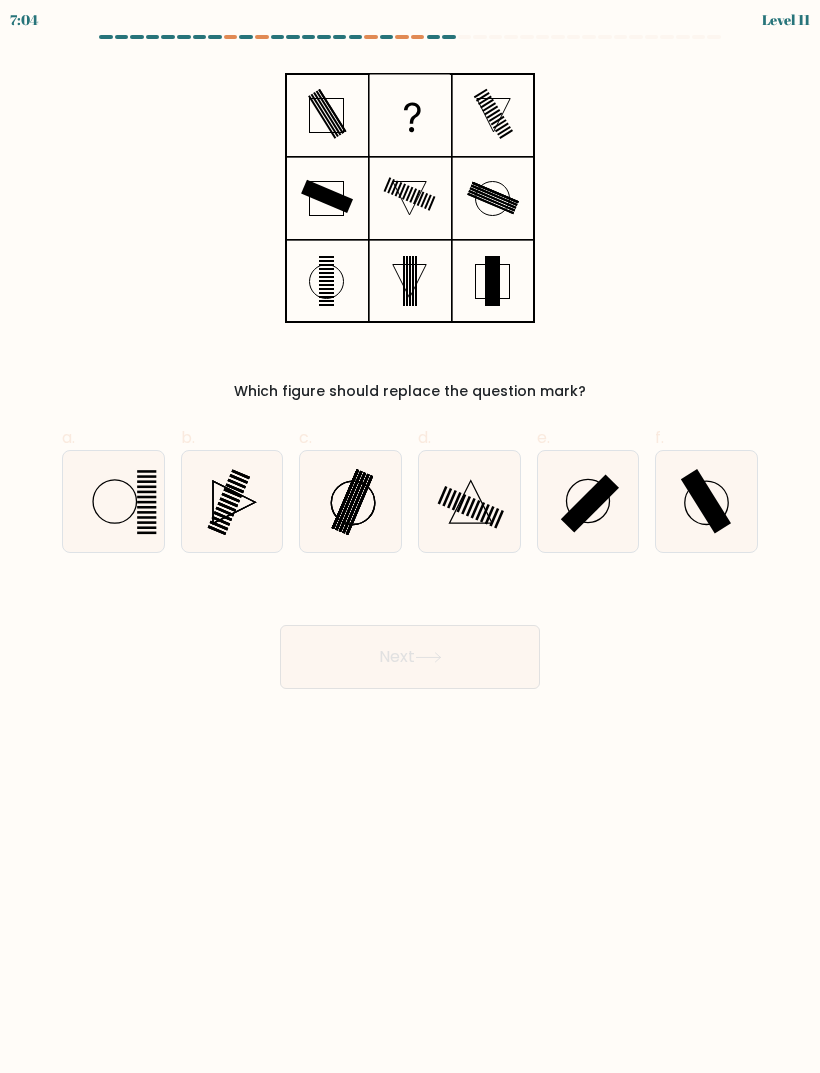click 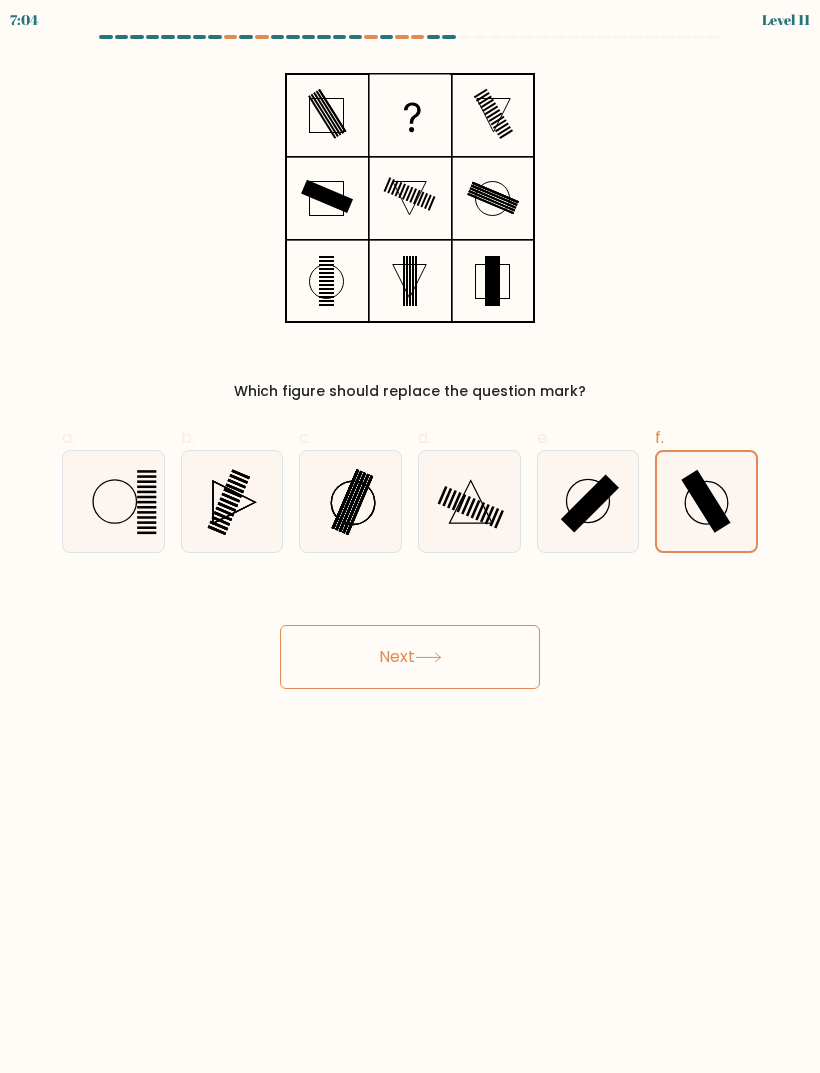 click on "Next" at bounding box center (410, 657) 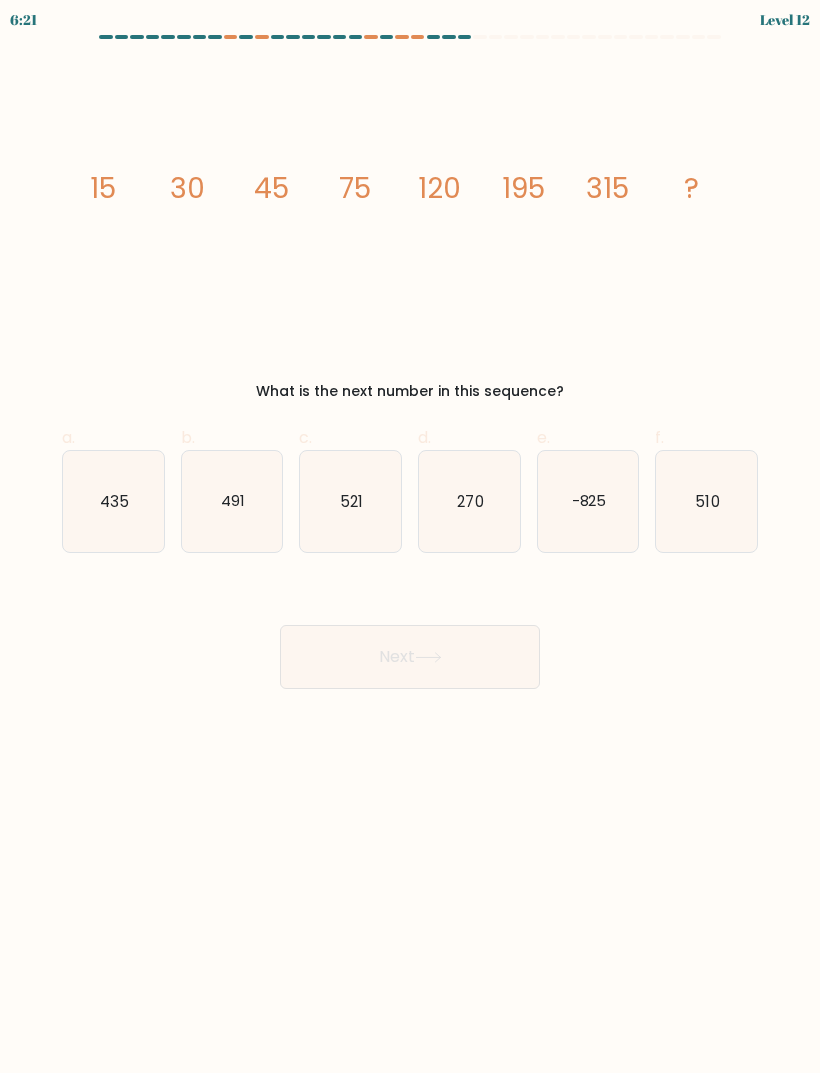 click on "435" 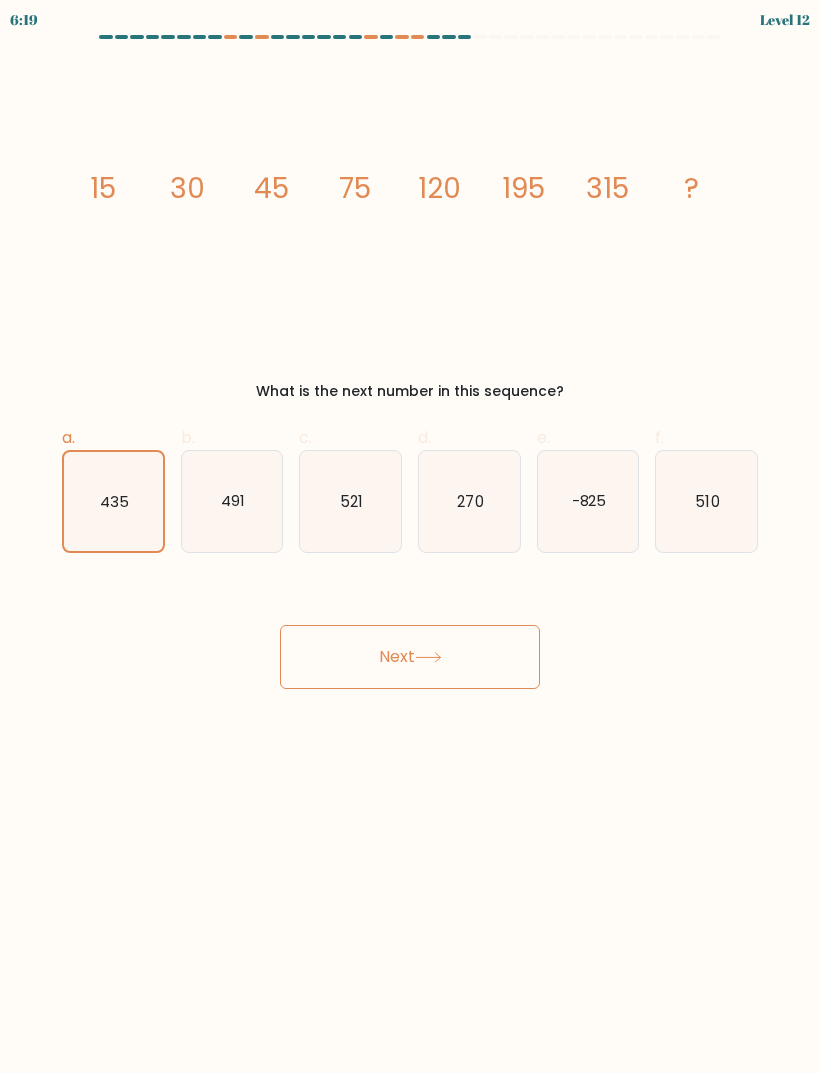 click on "Next" at bounding box center (410, 657) 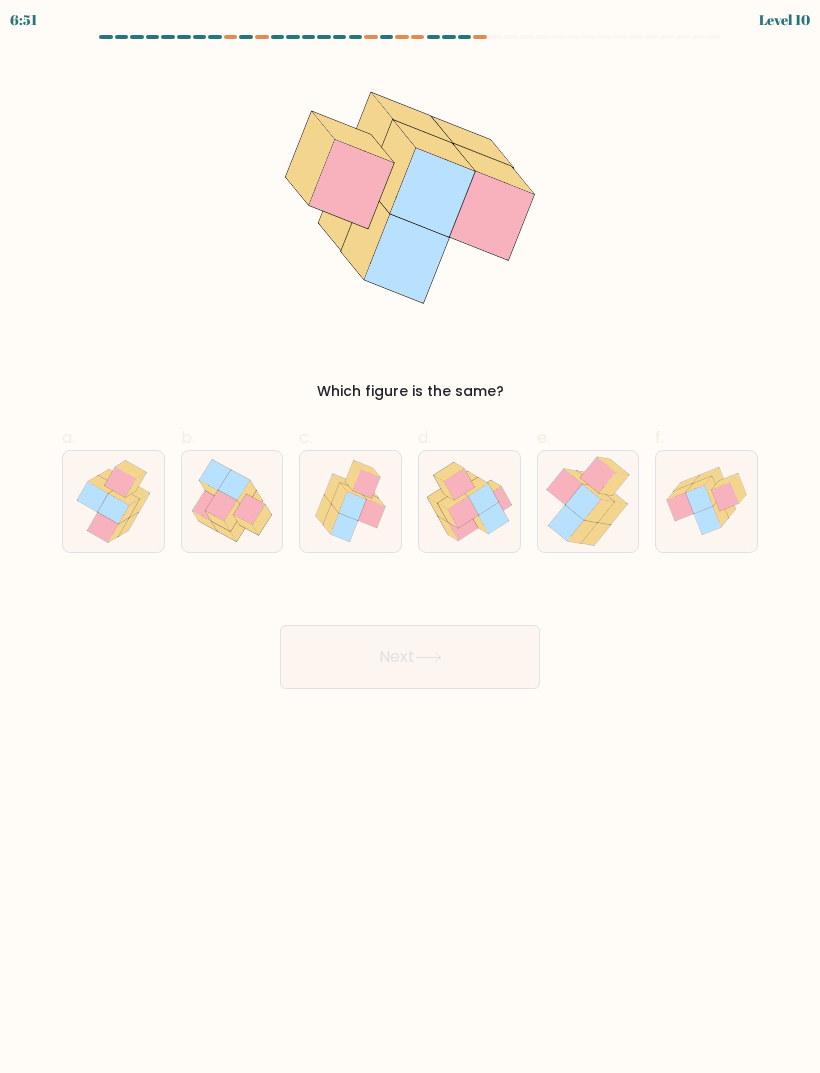 click 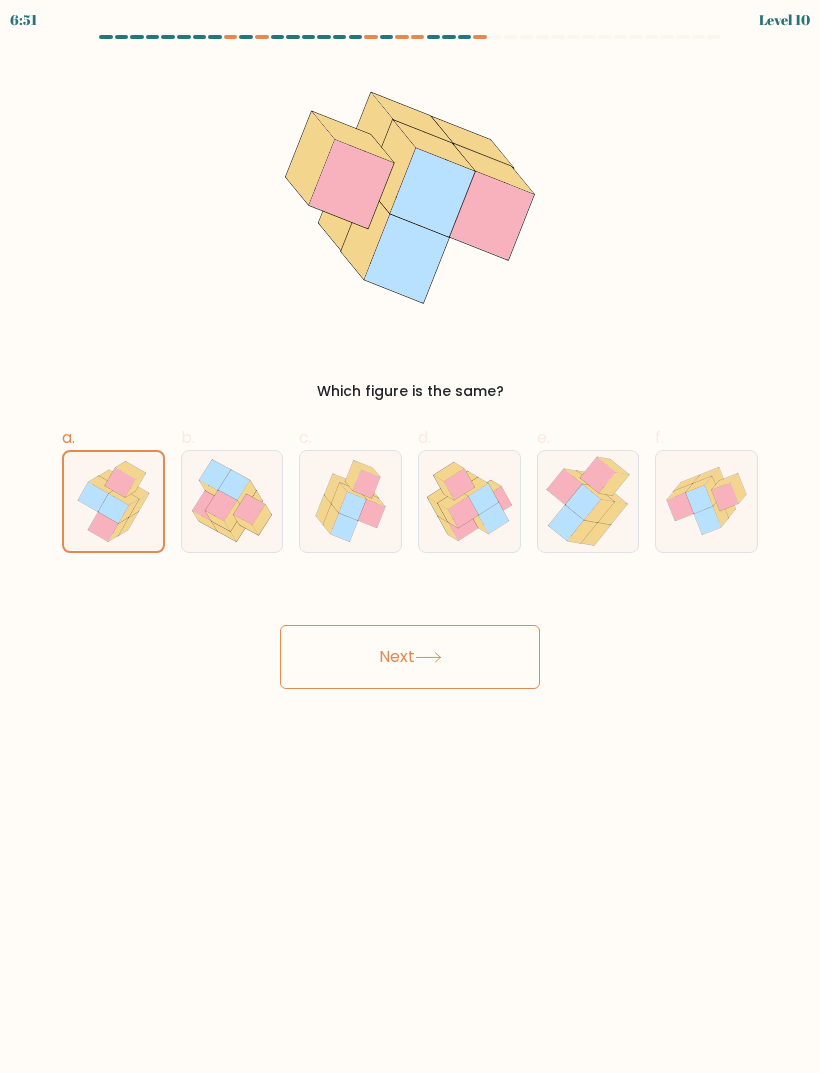 click on "Next" at bounding box center (410, 657) 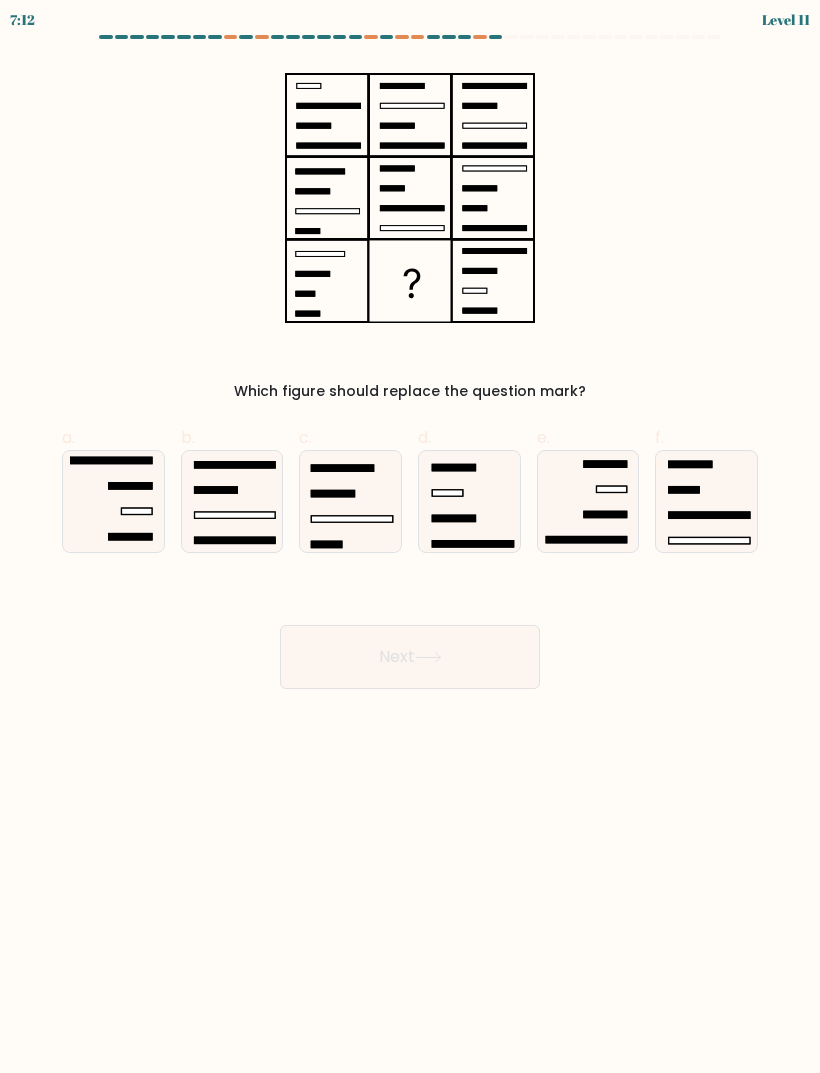 click 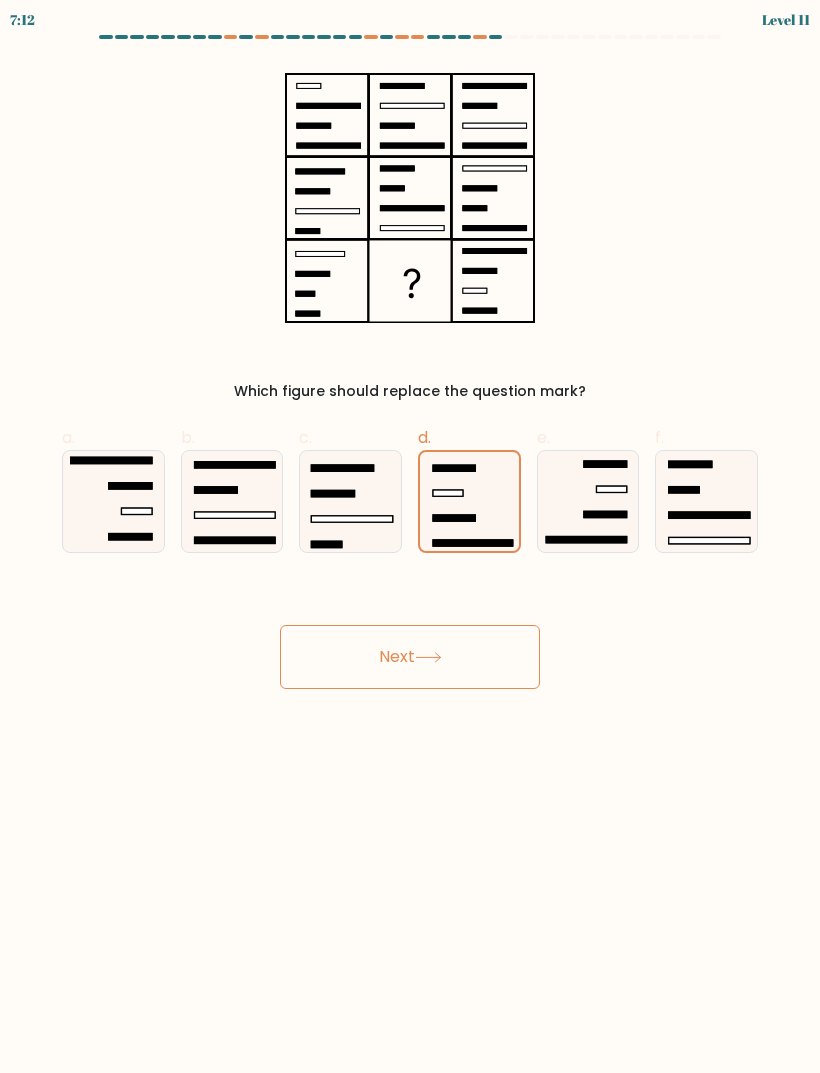 click on "Next" at bounding box center [410, 657] 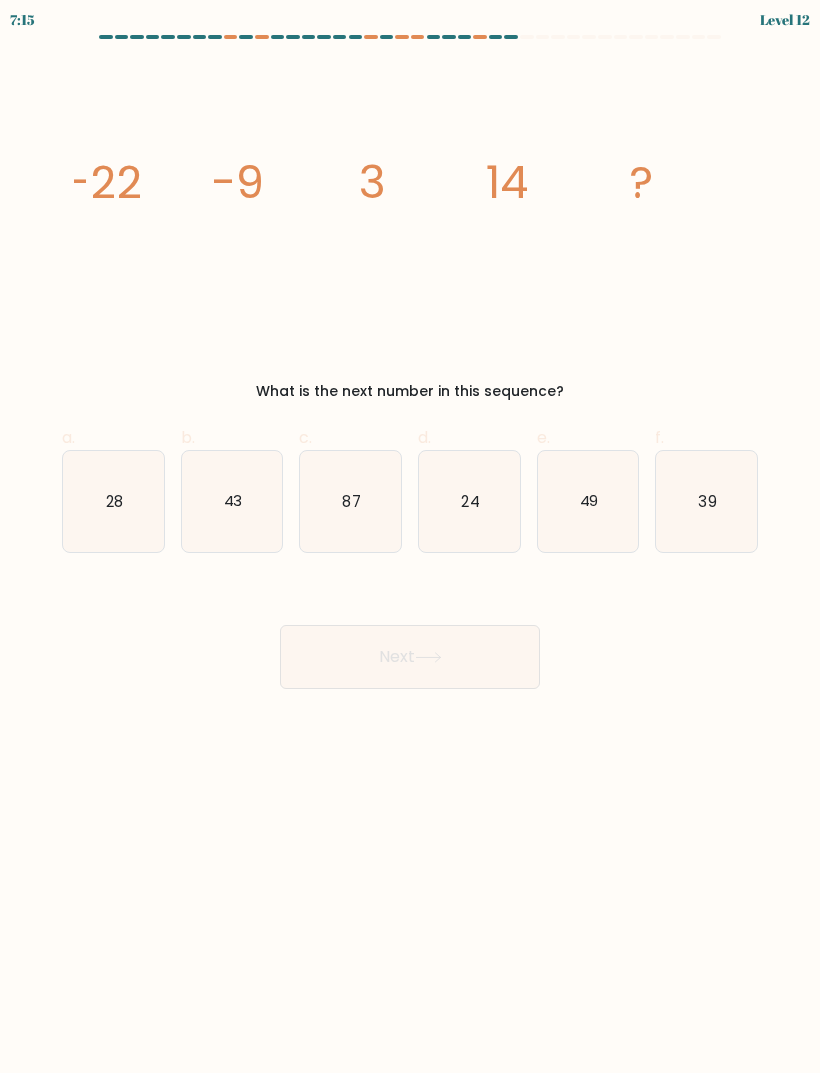 click on "24" 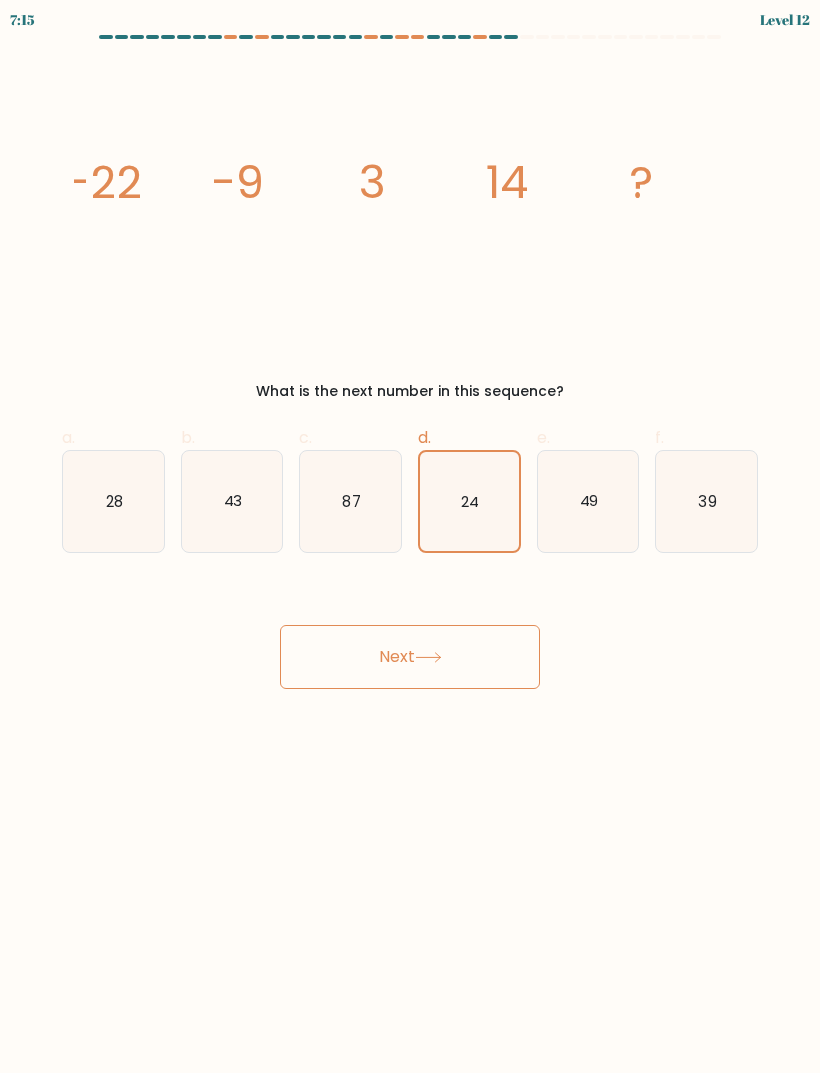 click on "Next" at bounding box center (410, 657) 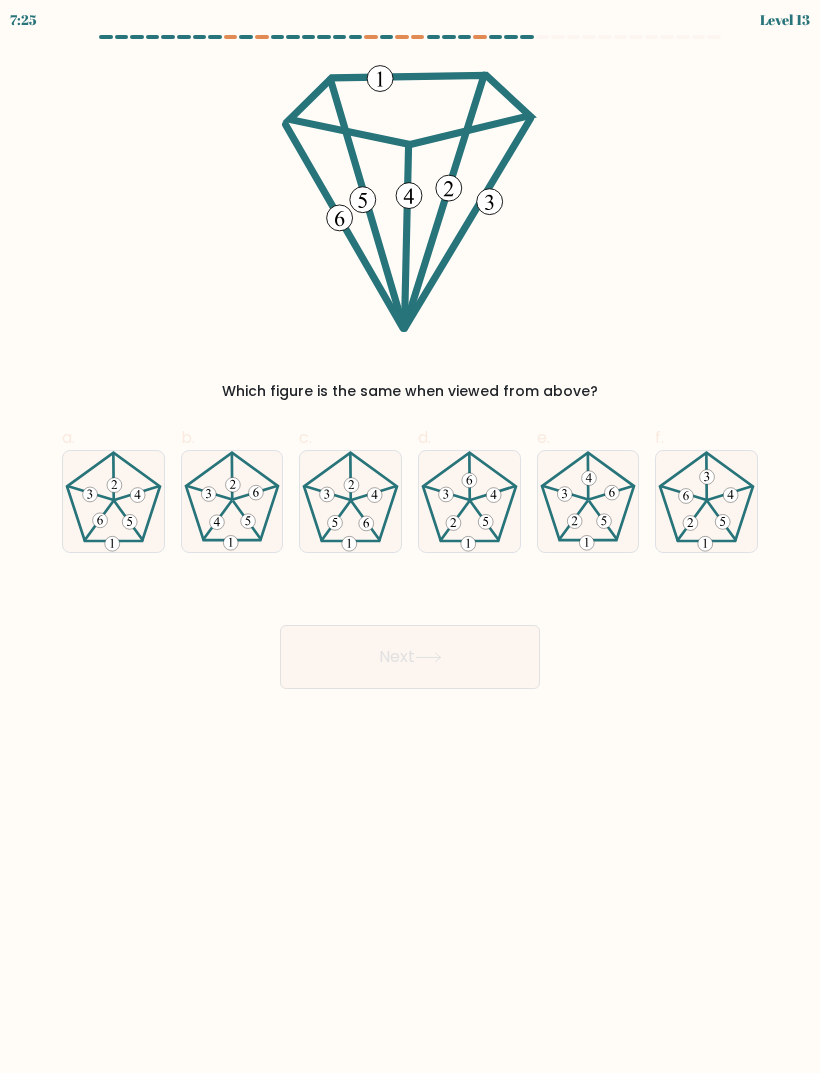 click 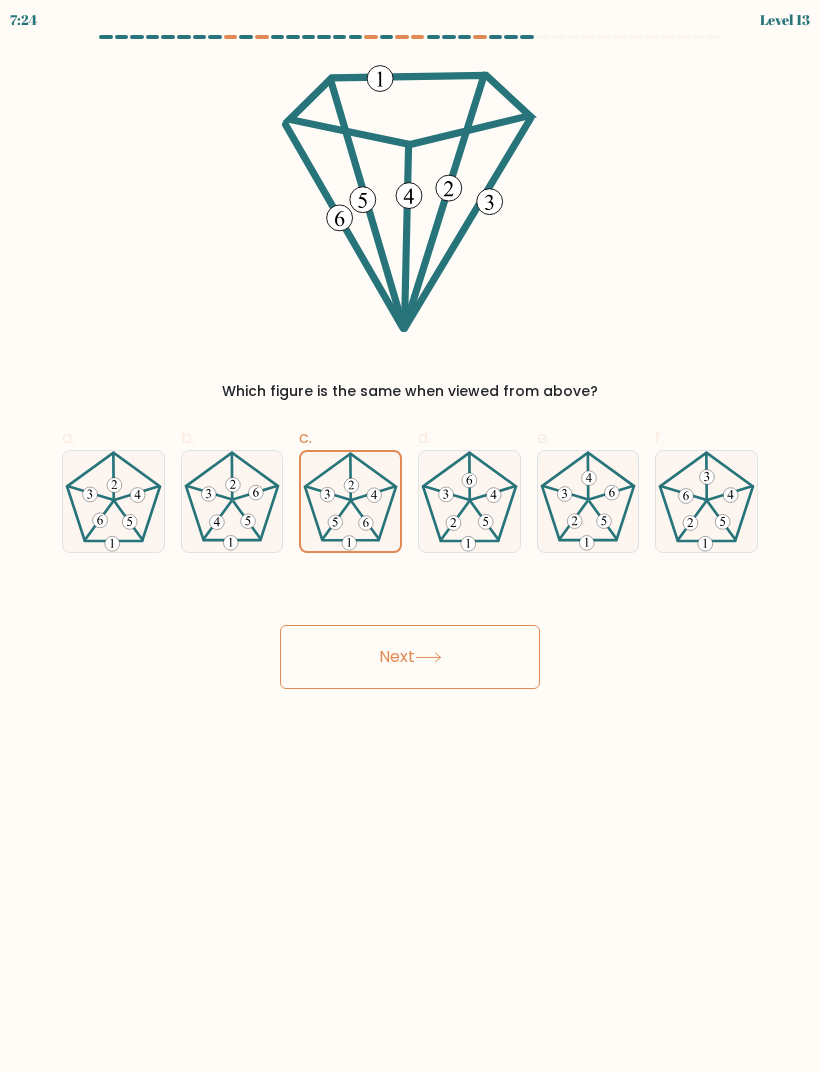 click on "Next" at bounding box center [410, 657] 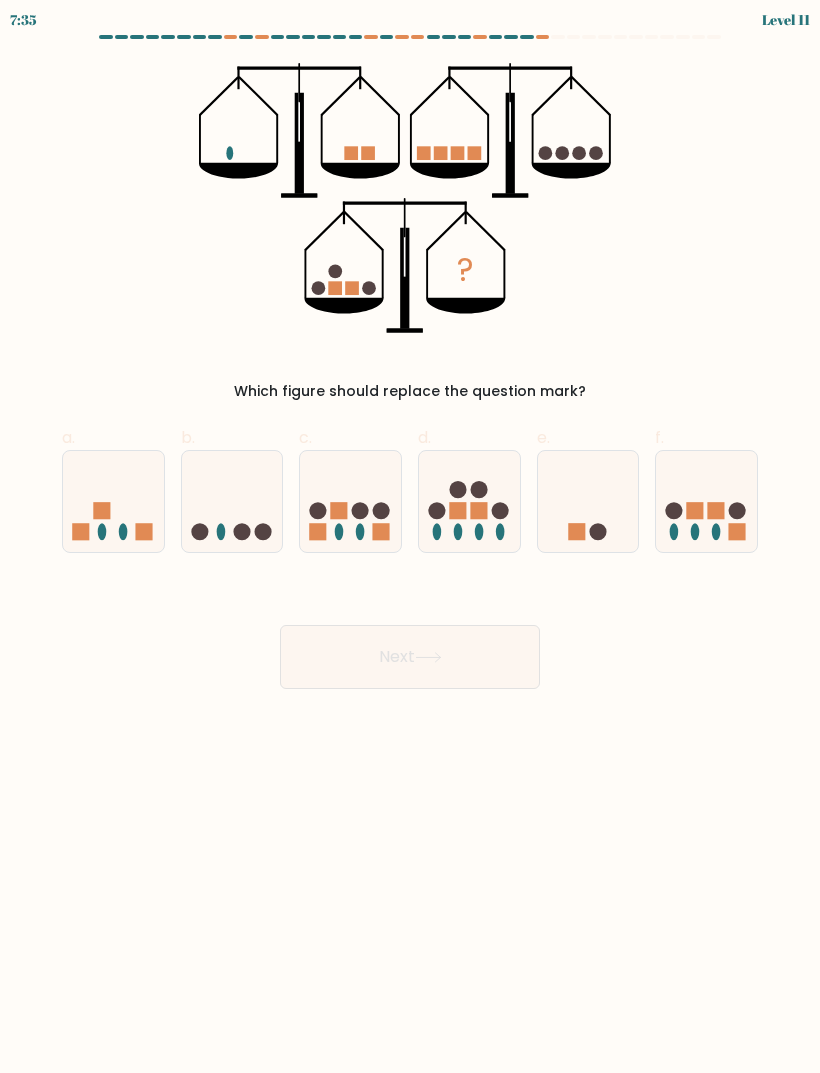 click 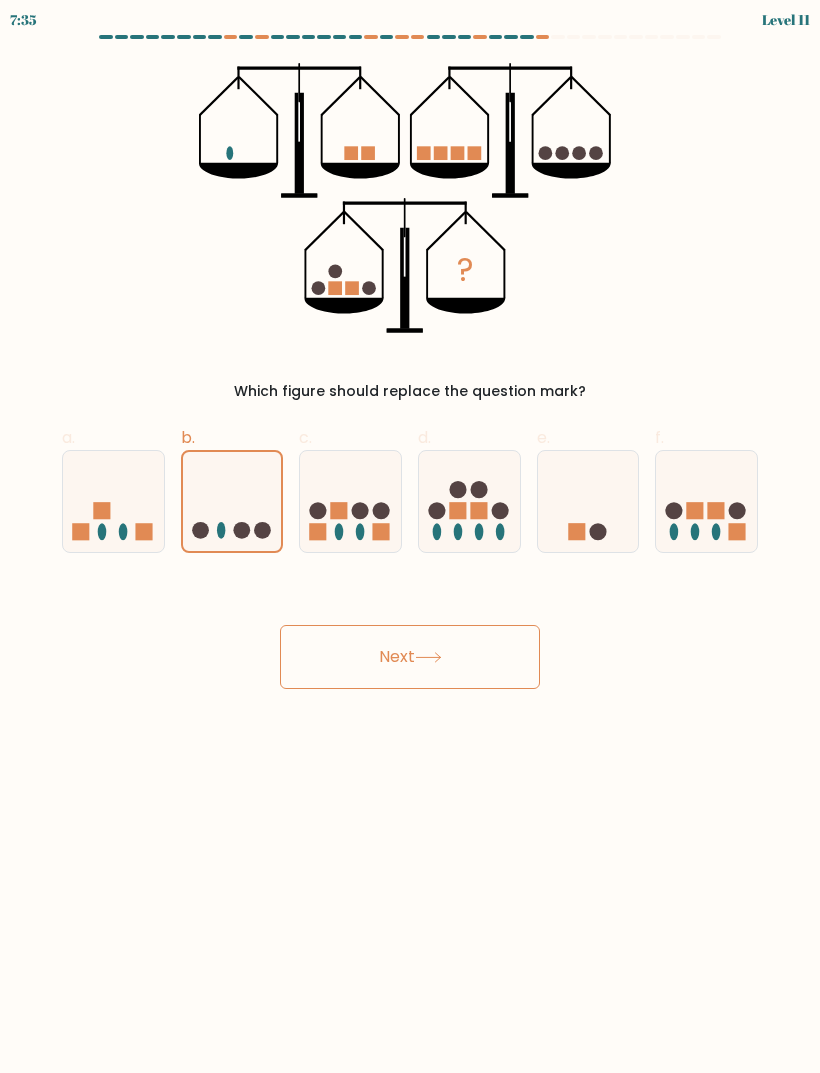 click on "Next" at bounding box center [410, 657] 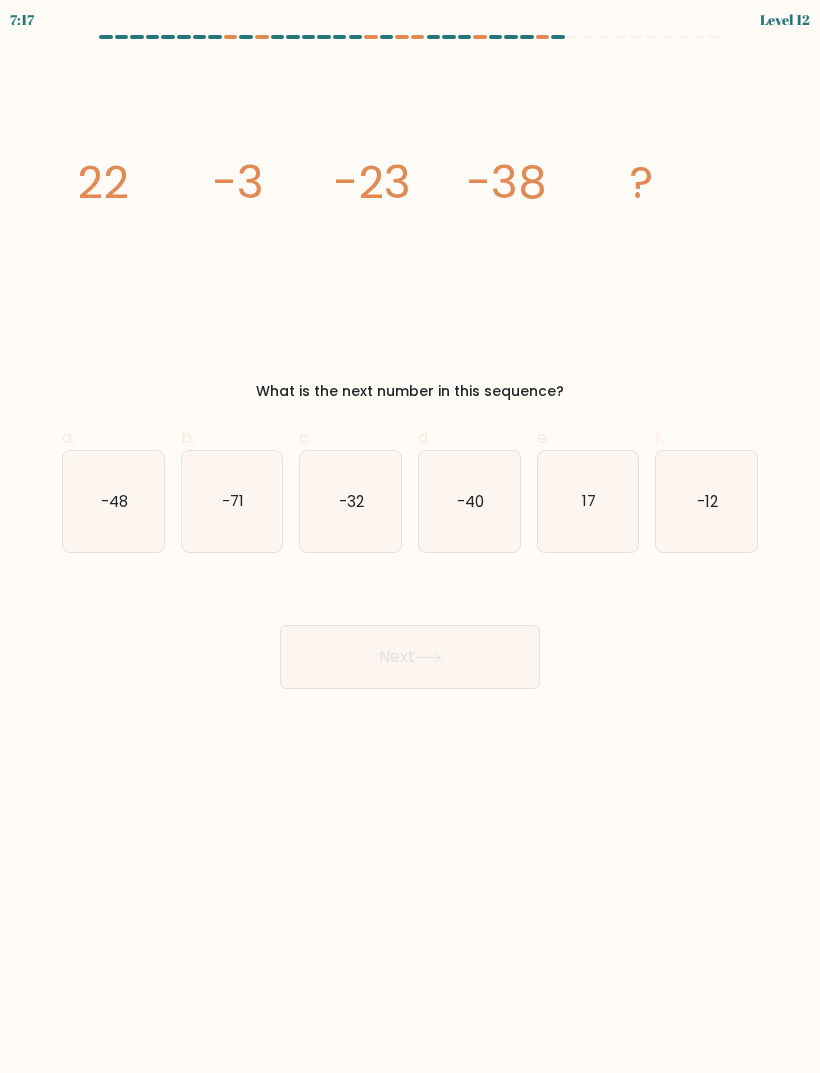 click on "-48" 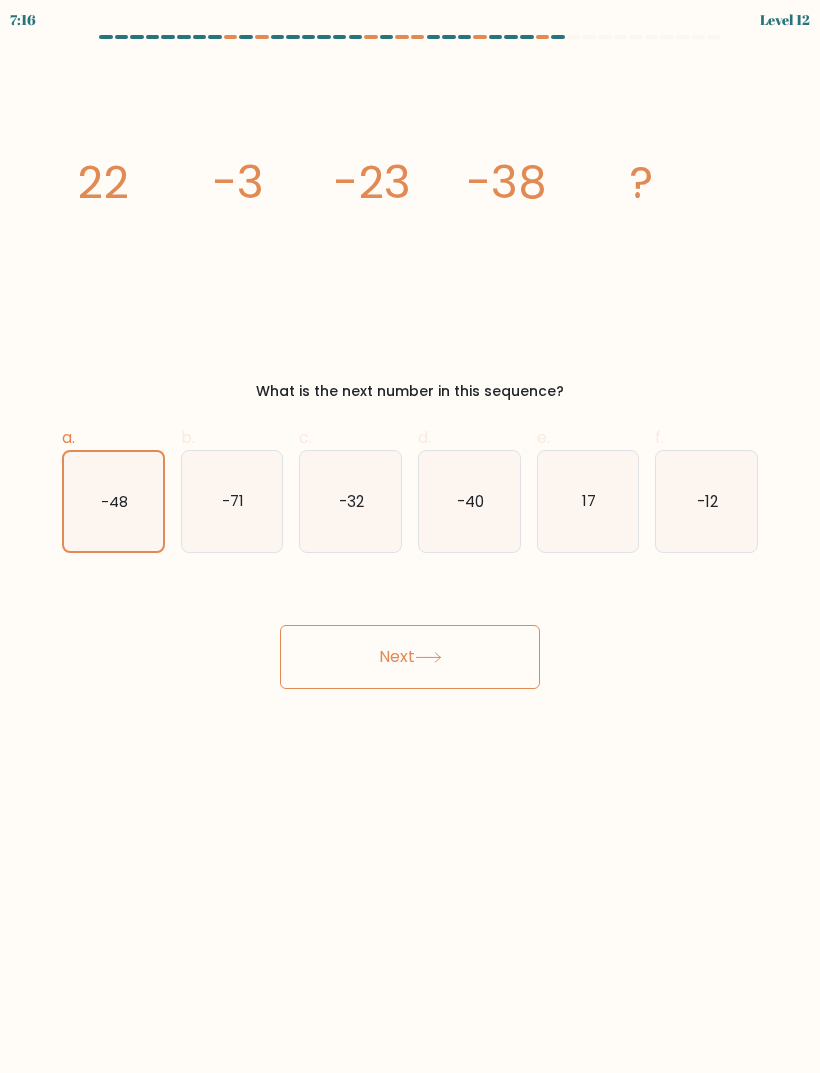 click on "Next" at bounding box center (410, 657) 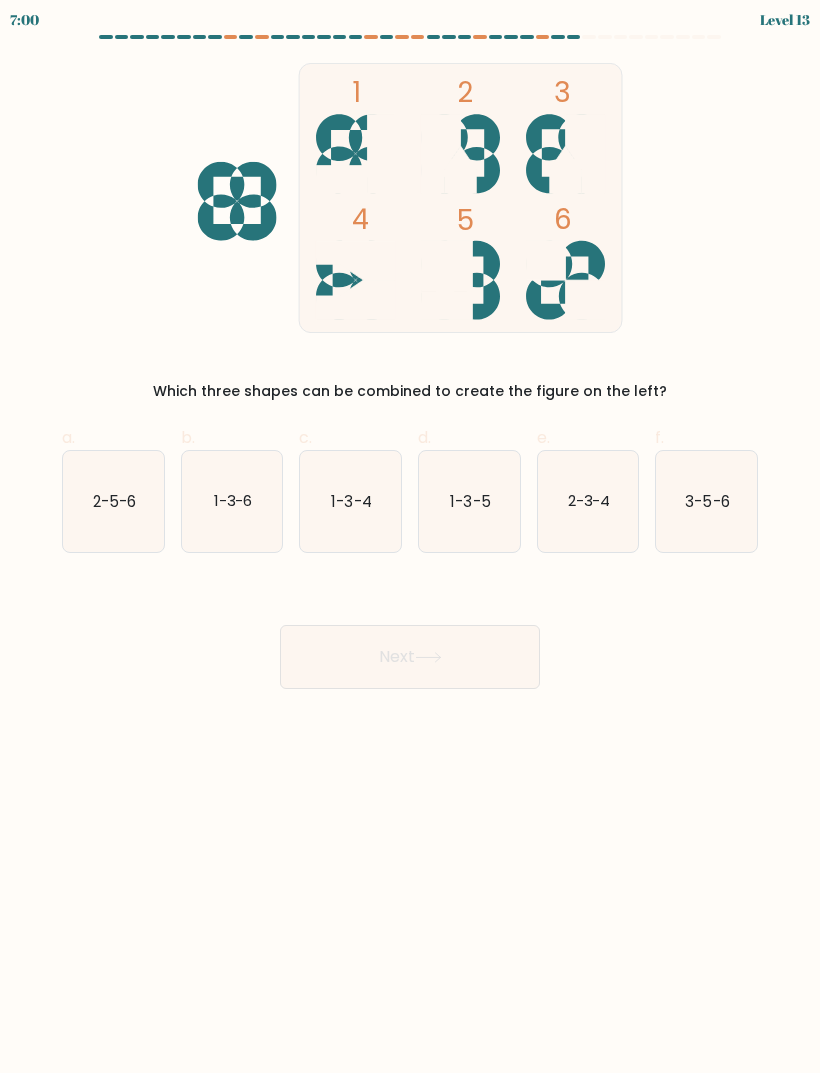click on "3-5-6" 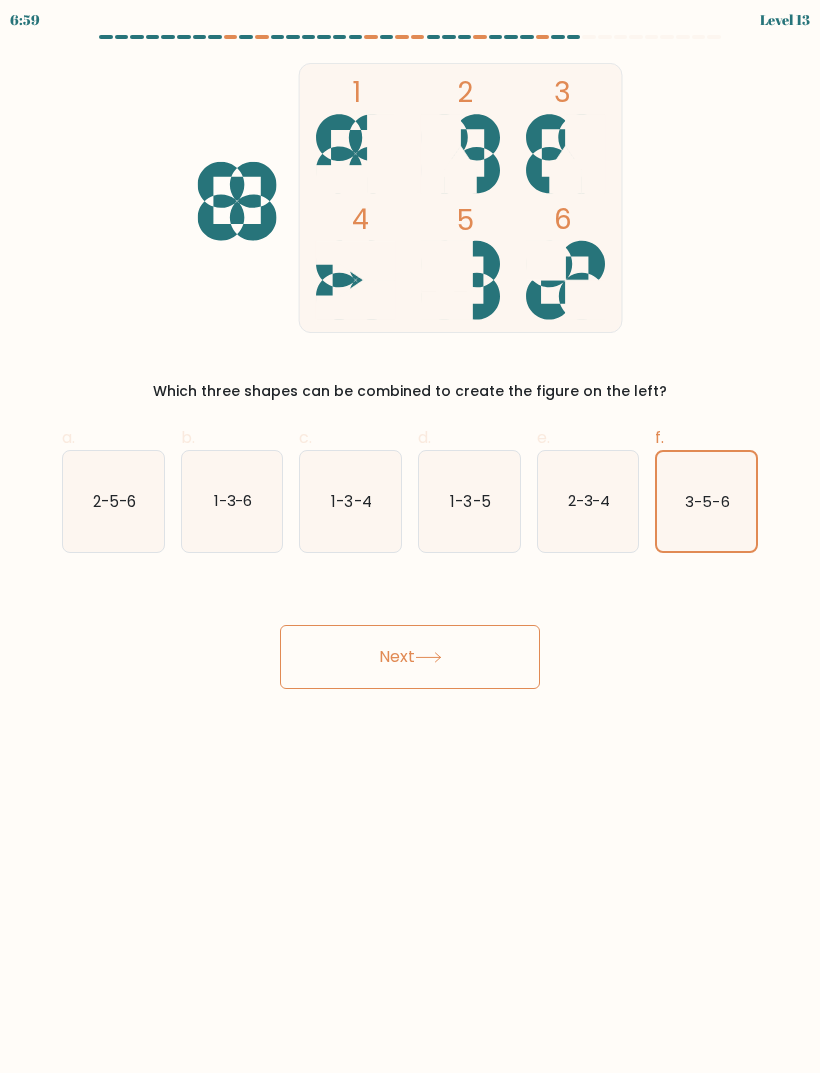 click on "Next" at bounding box center [410, 657] 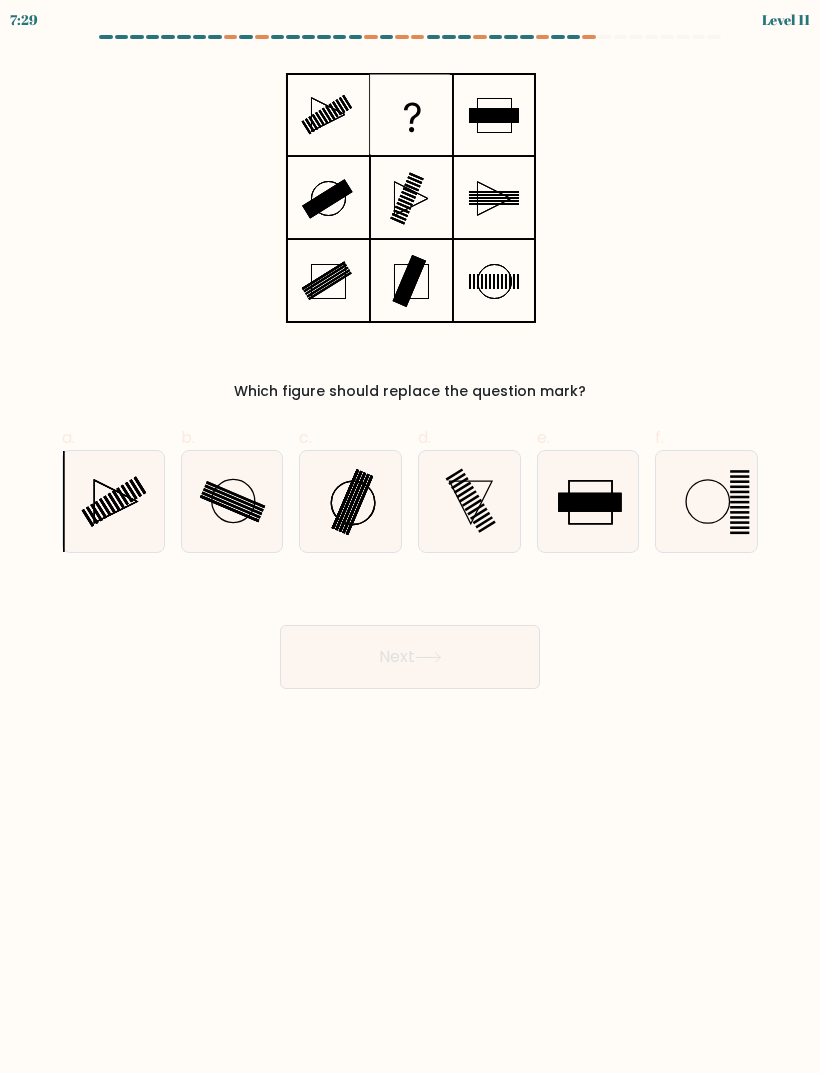 click 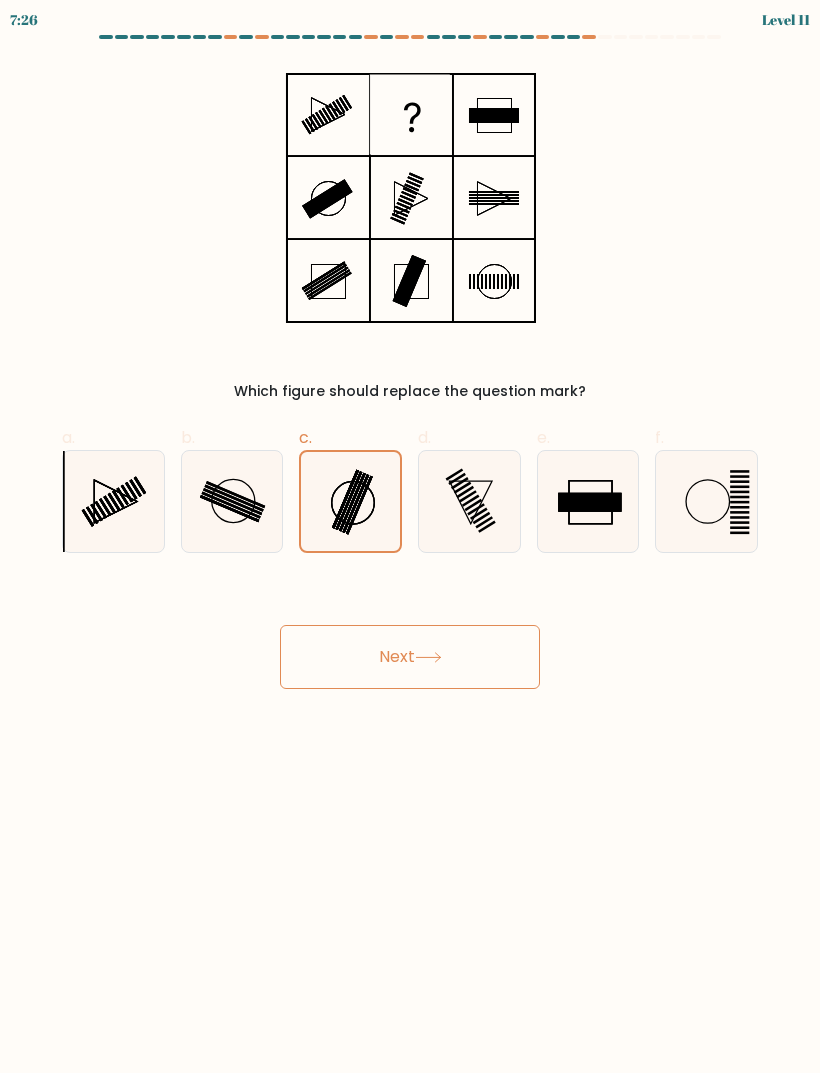click on "Next" at bounding box center (410, 657) 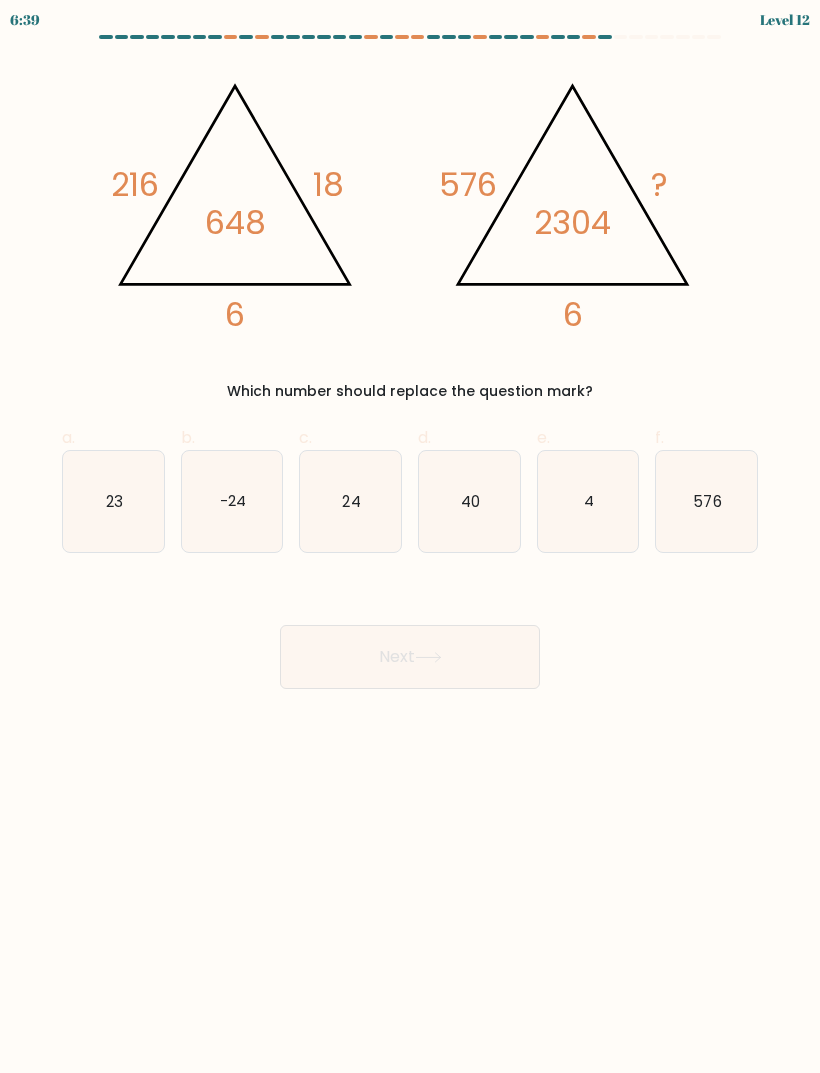click on "-24" 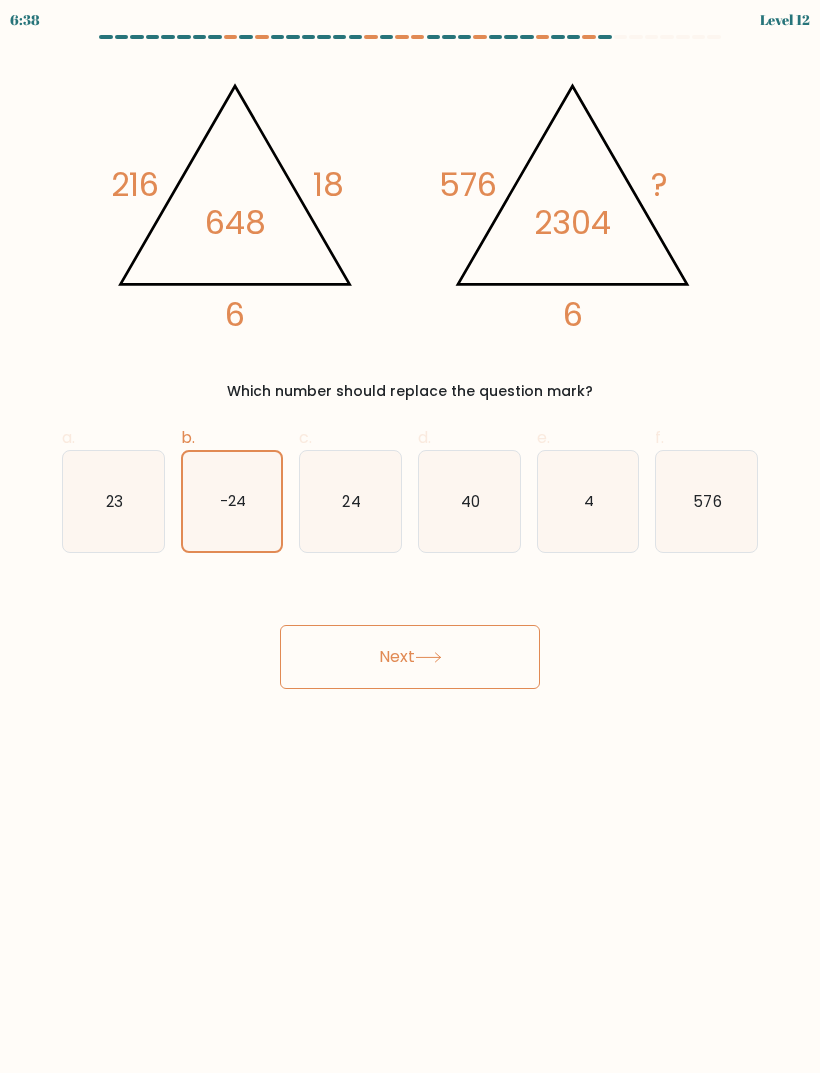 click on "Next" at bounding box center (410, 657) 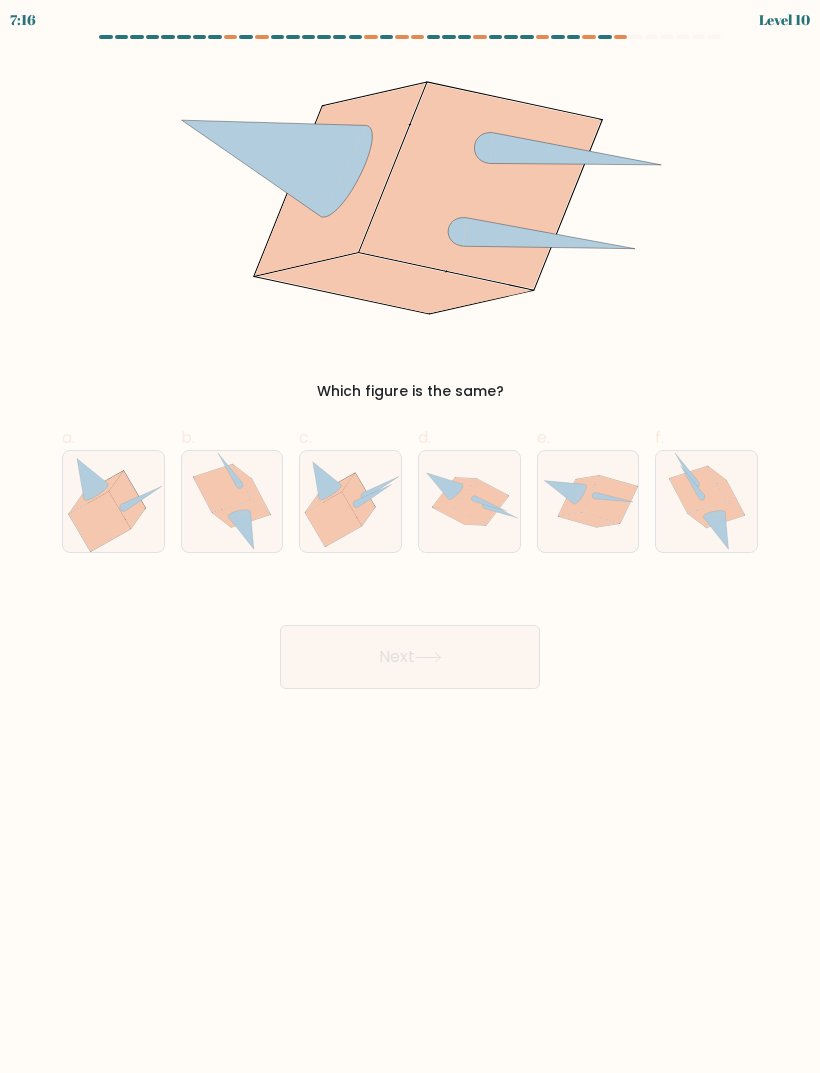 click 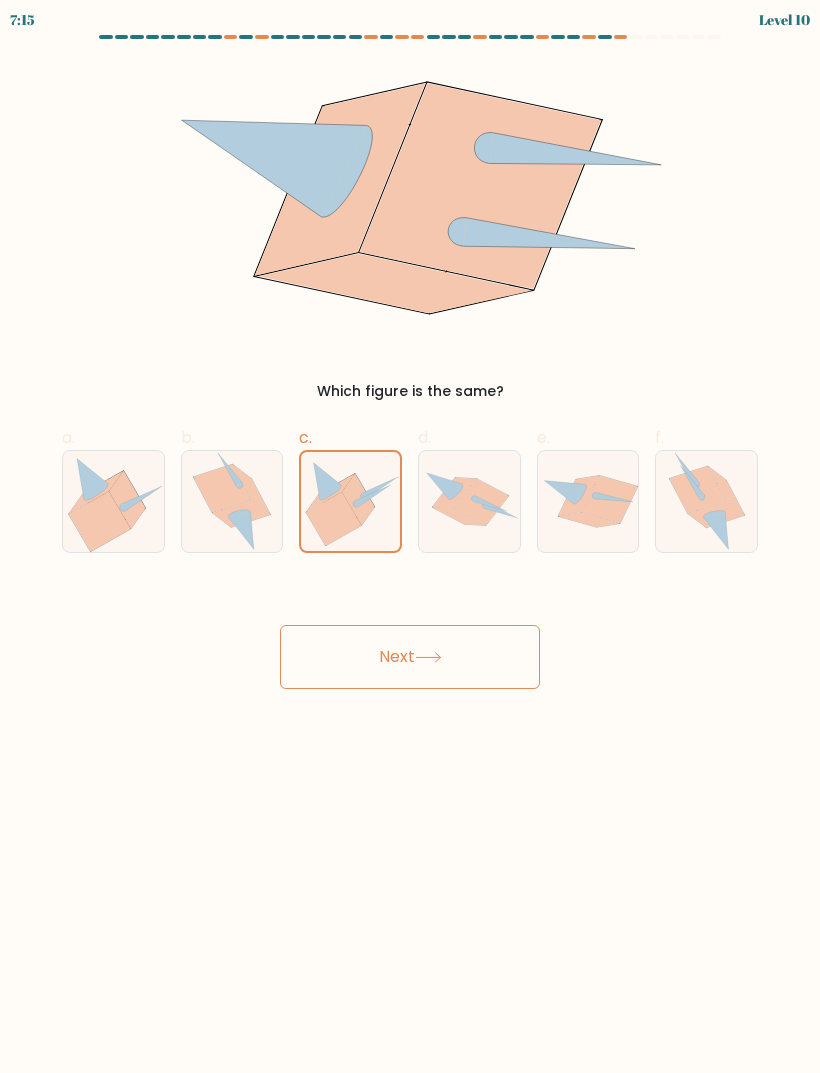 click on "Next" at bounding box center [410, 657] 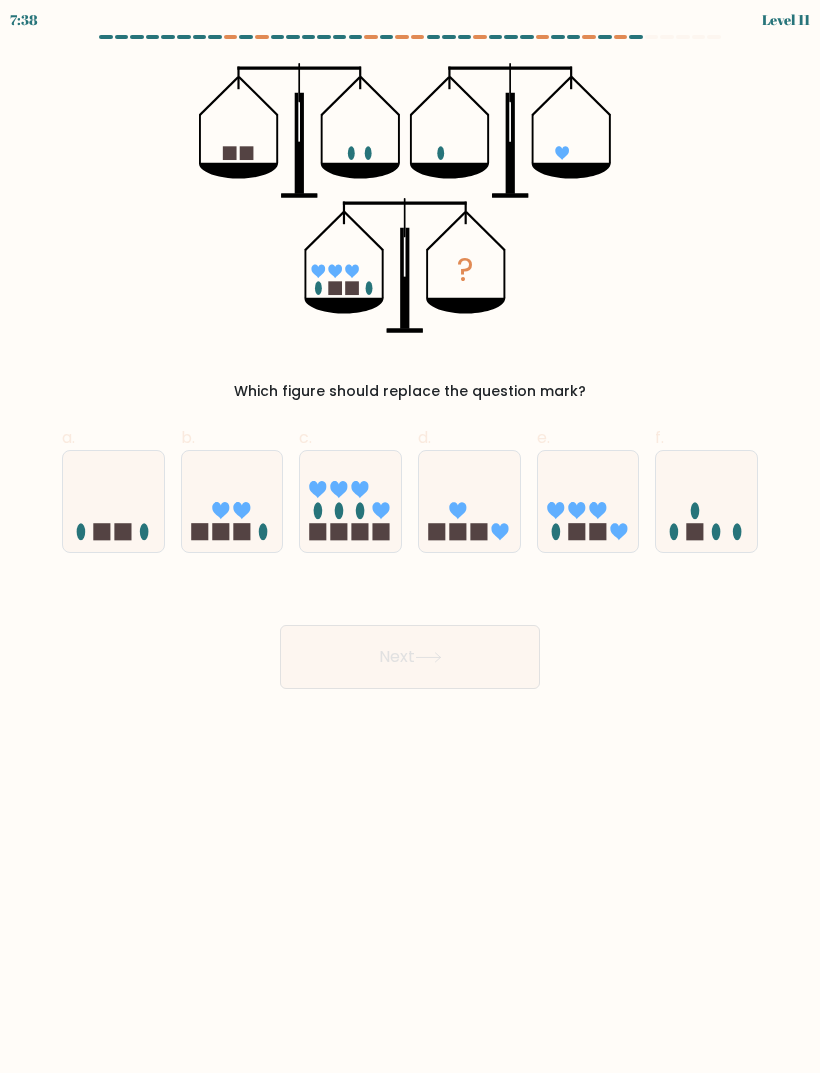 click 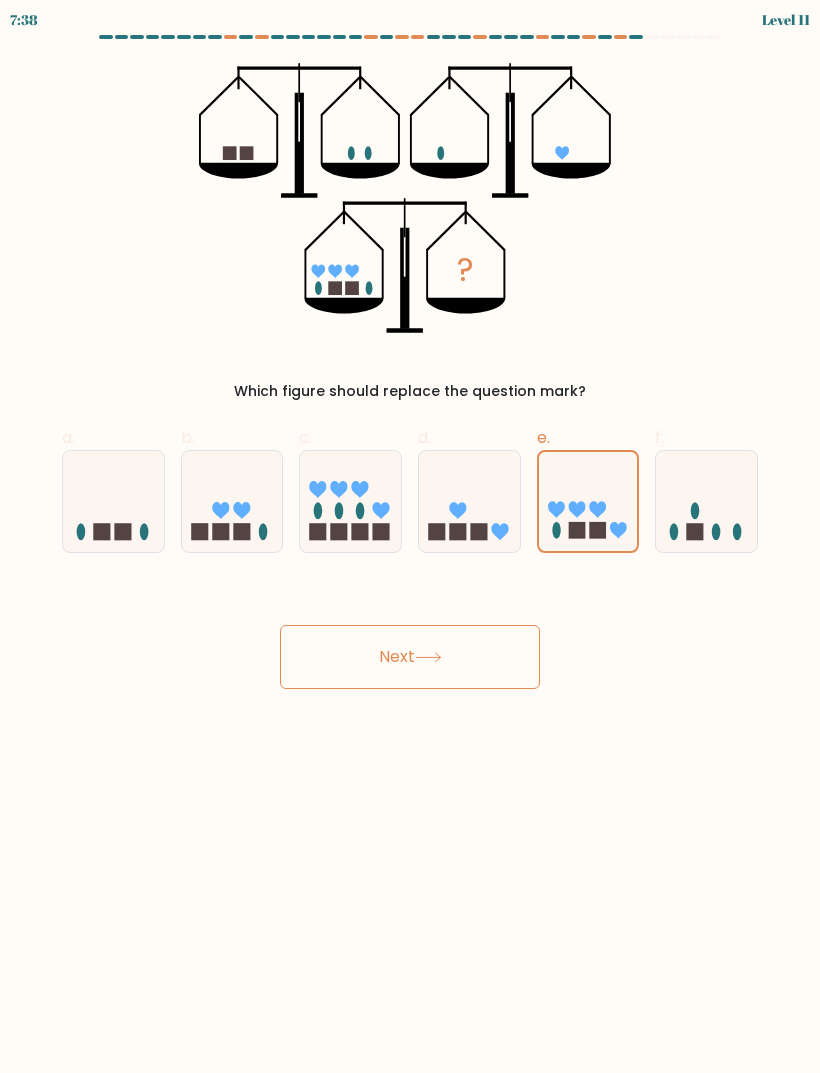 click on "Next" at bounding box center (410, 657) 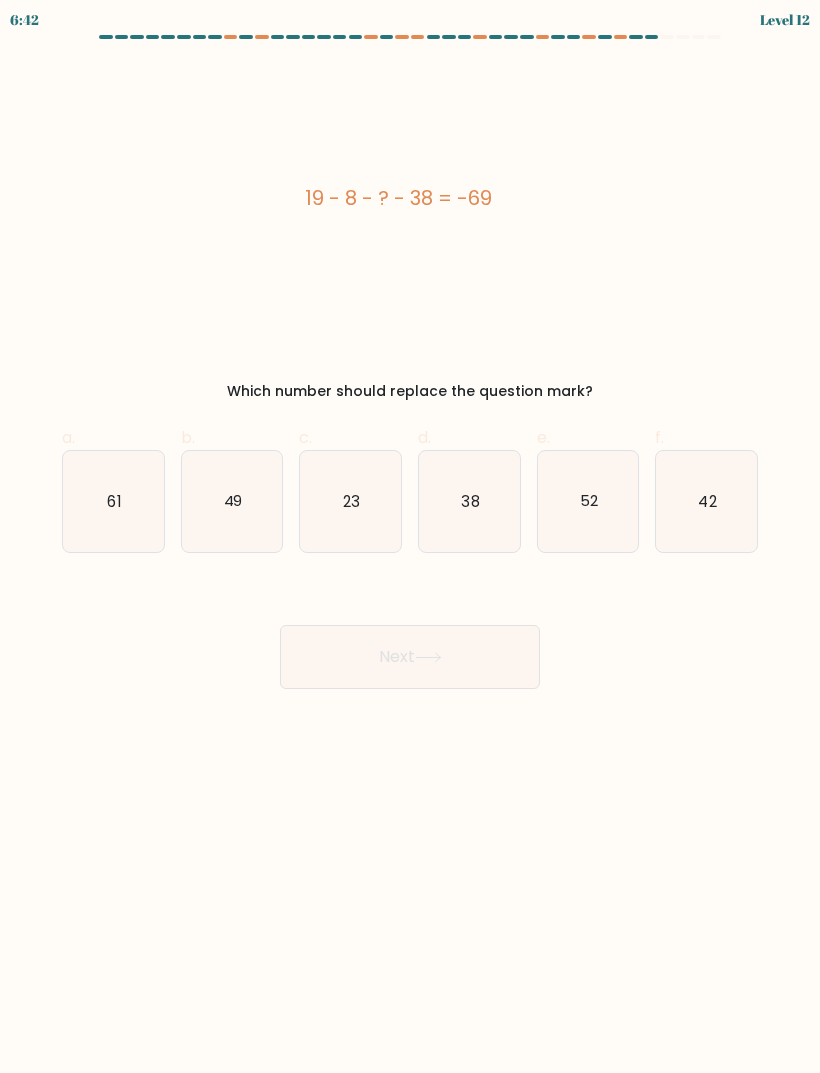 click on "42" 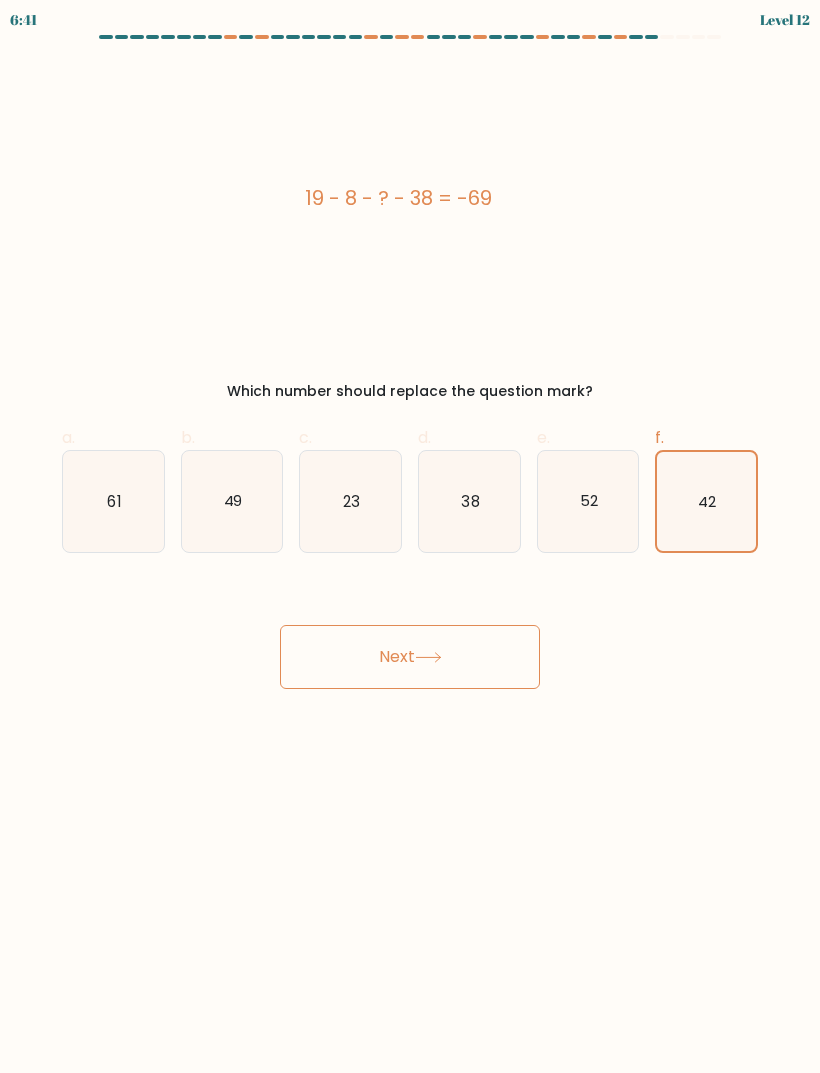 click on "Next" at bounding box center (410, 657) 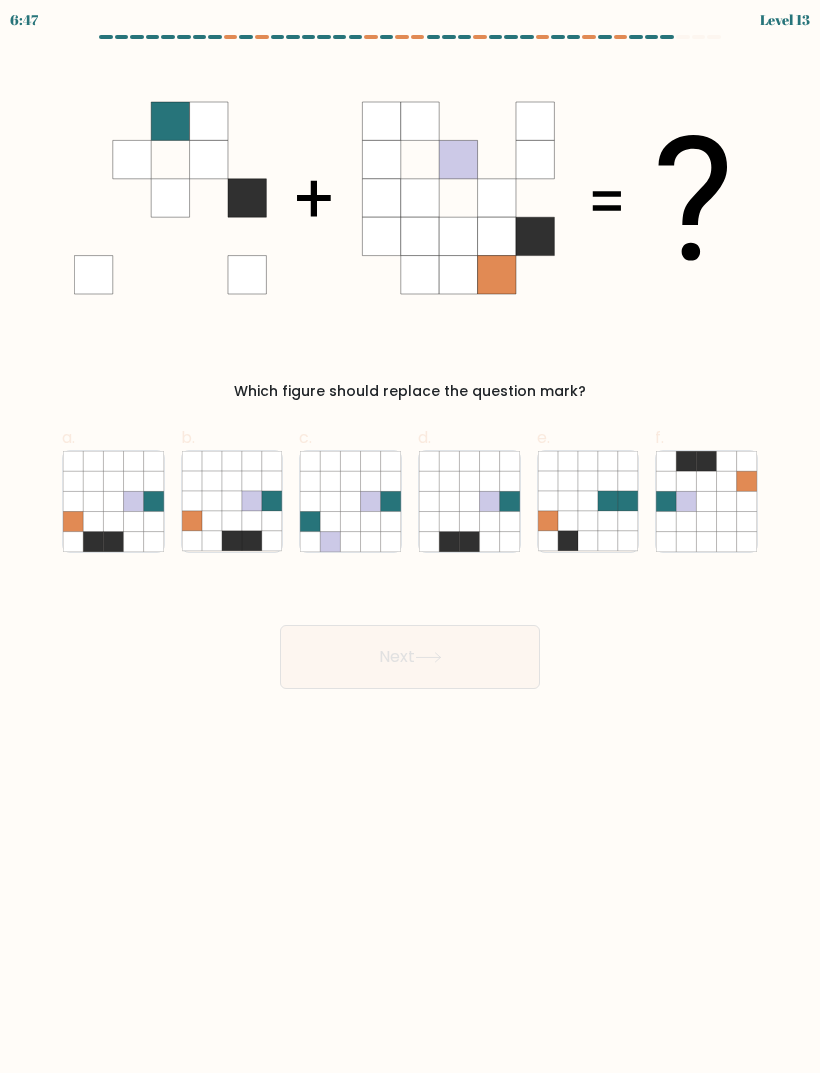 click 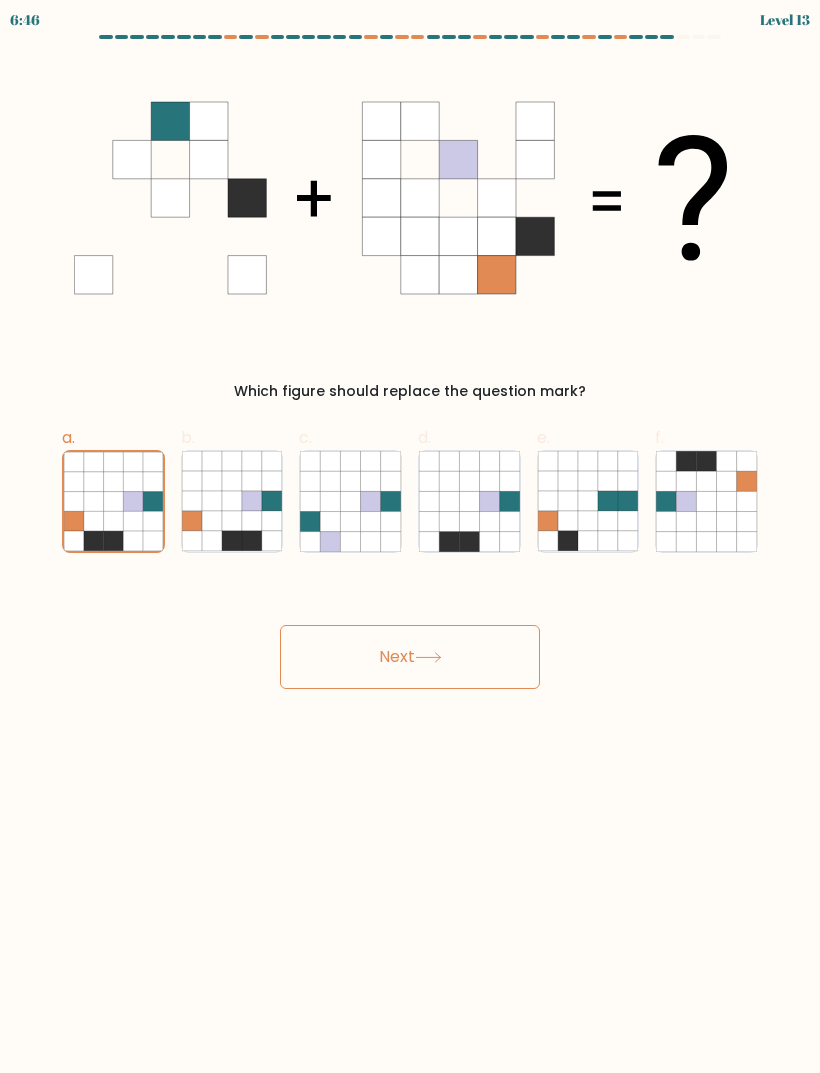 click on "Next" at bounding box center (410, 657) 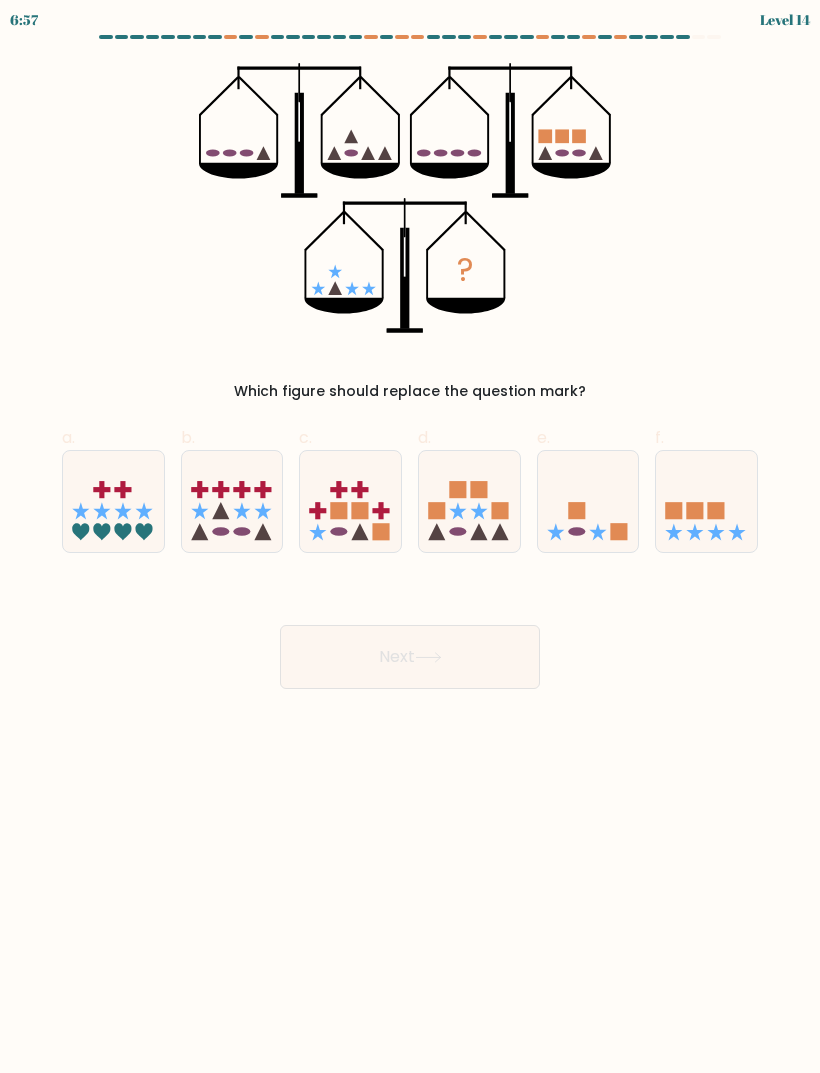 click 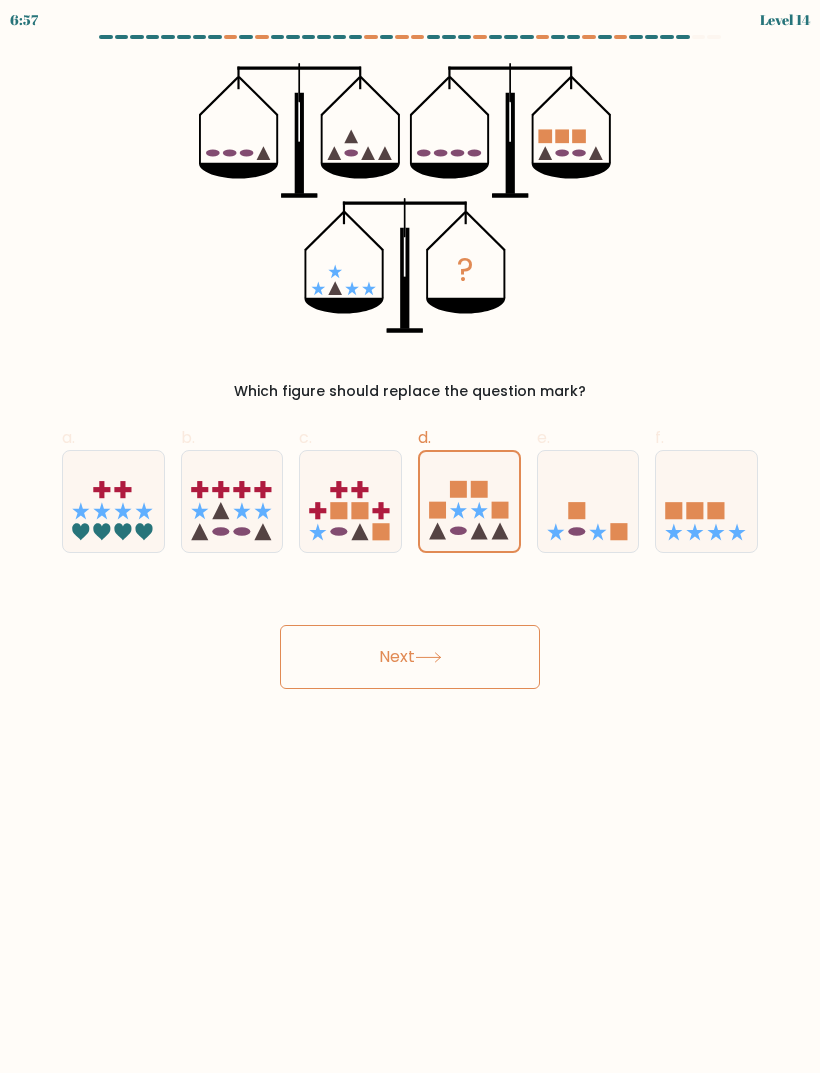 click on "Next" at bounding box center (410, 657) 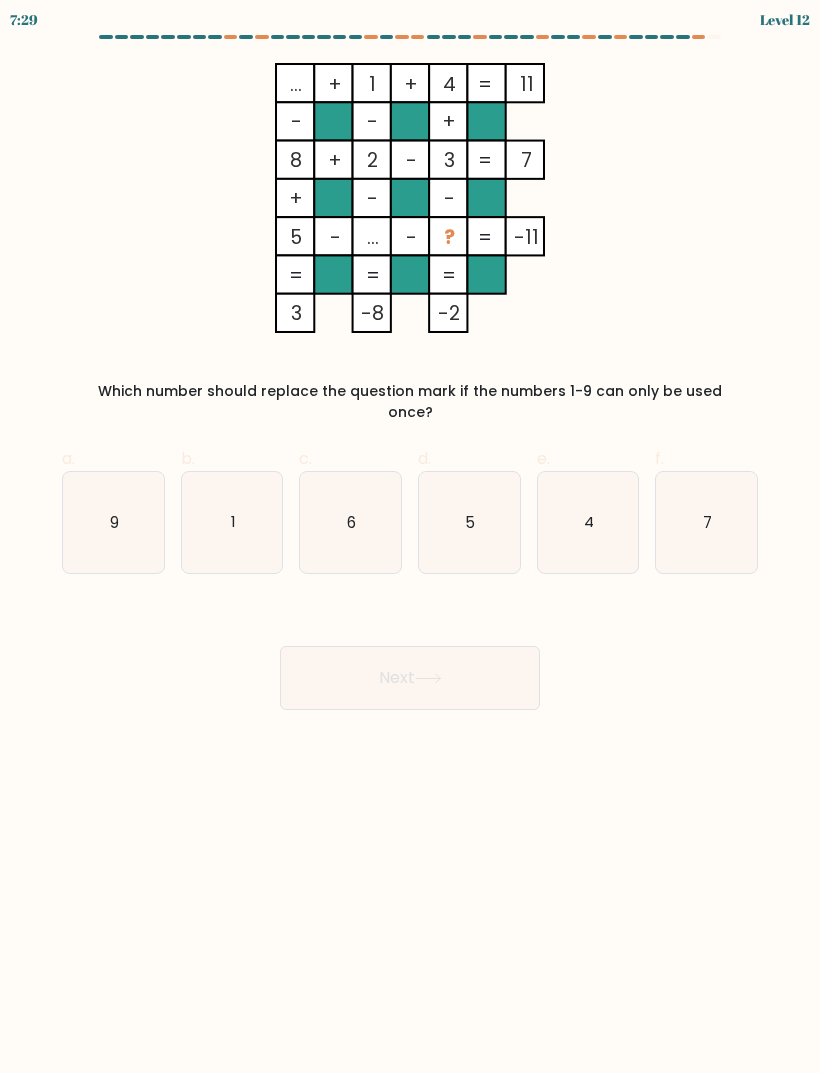 click on "9" 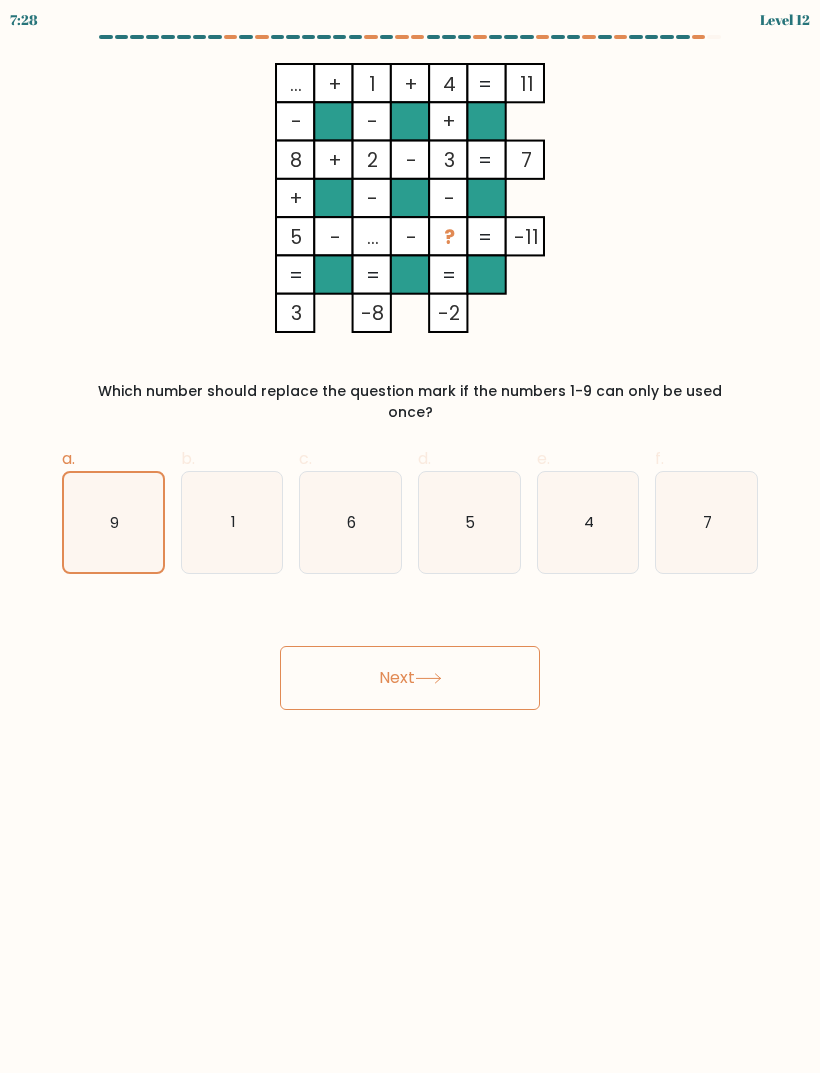 click on "Next" at bounding box center (410, 678) 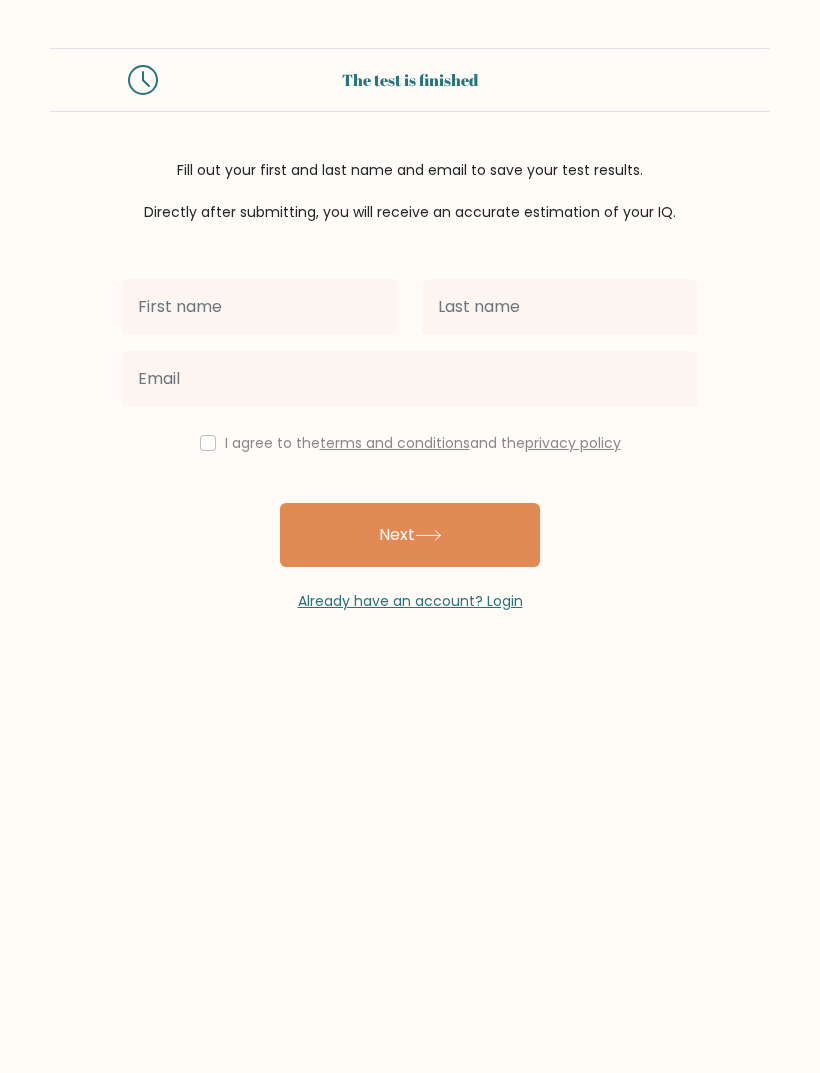 scroll, scrollTop: 0, scrollLeft: 0, axis: both 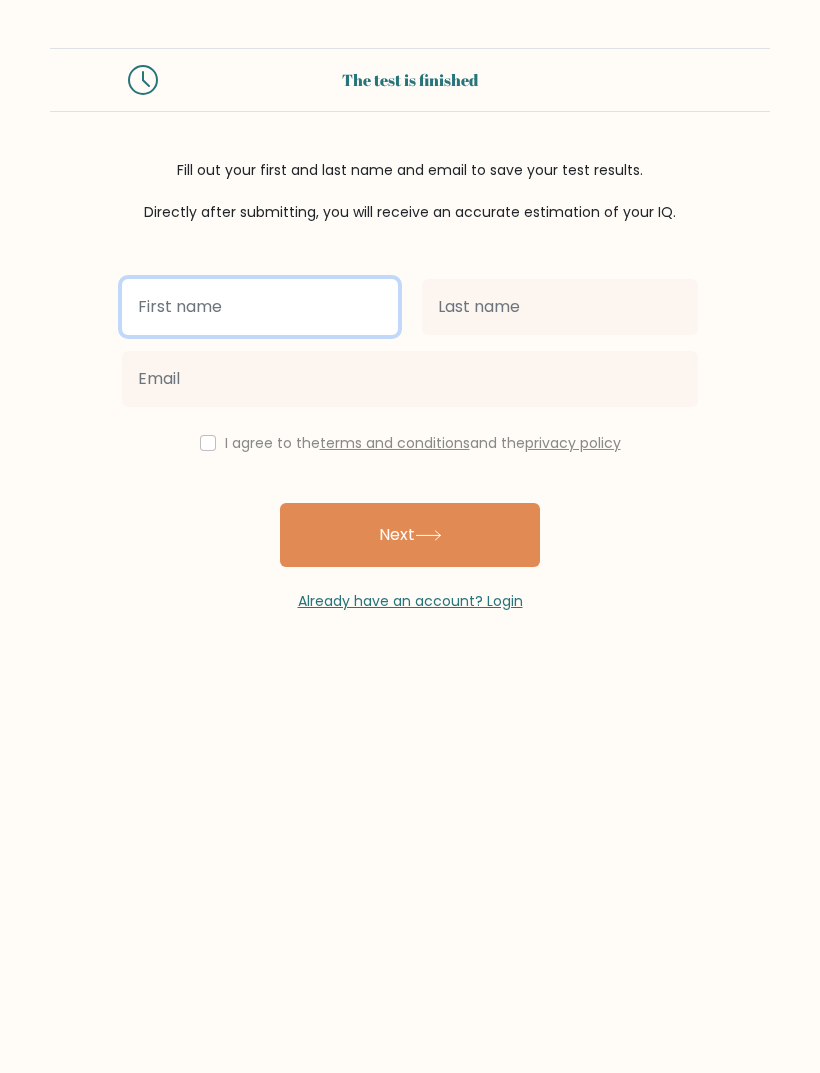 click at bounding box center (260, 307) 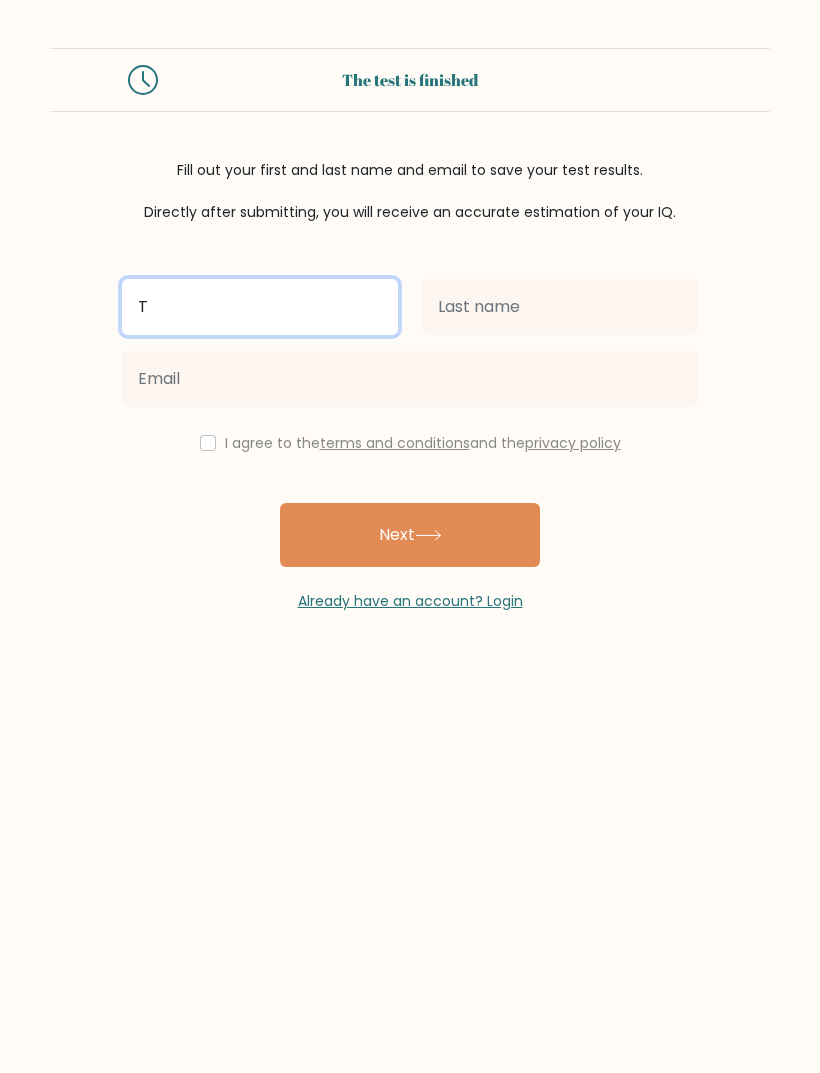 type on "T" 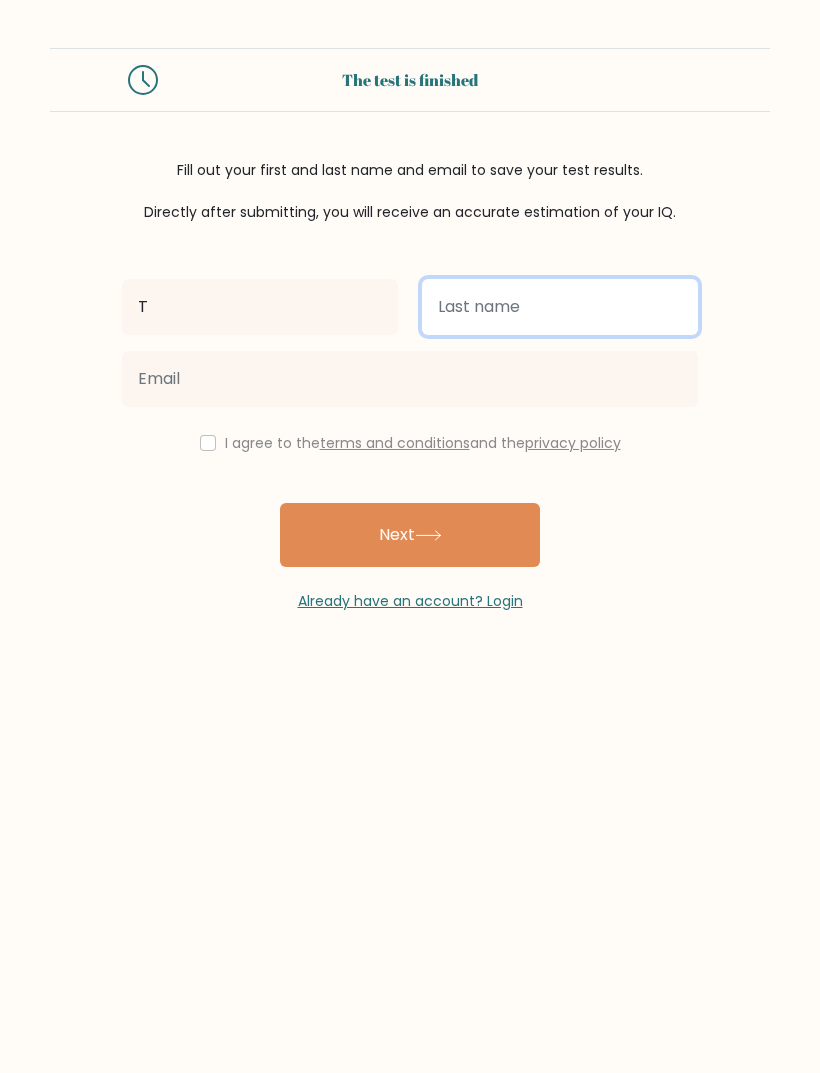 click at bounding box center (560, 307) 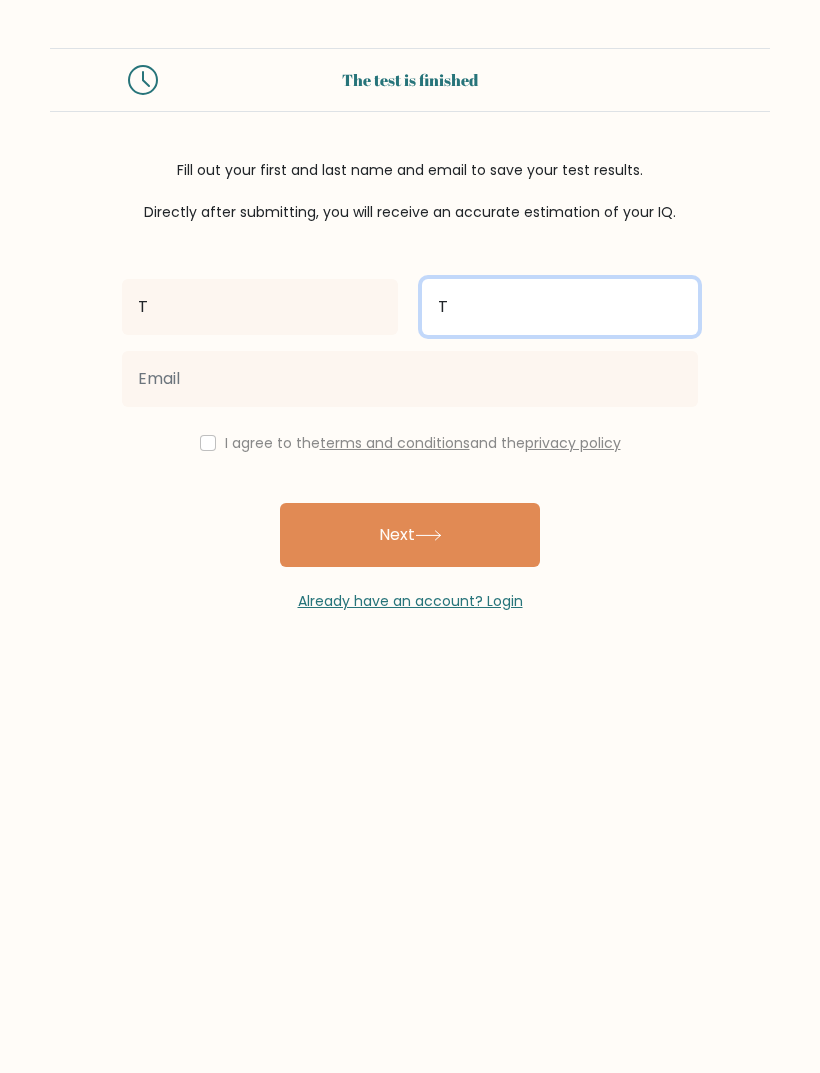 type on "T" 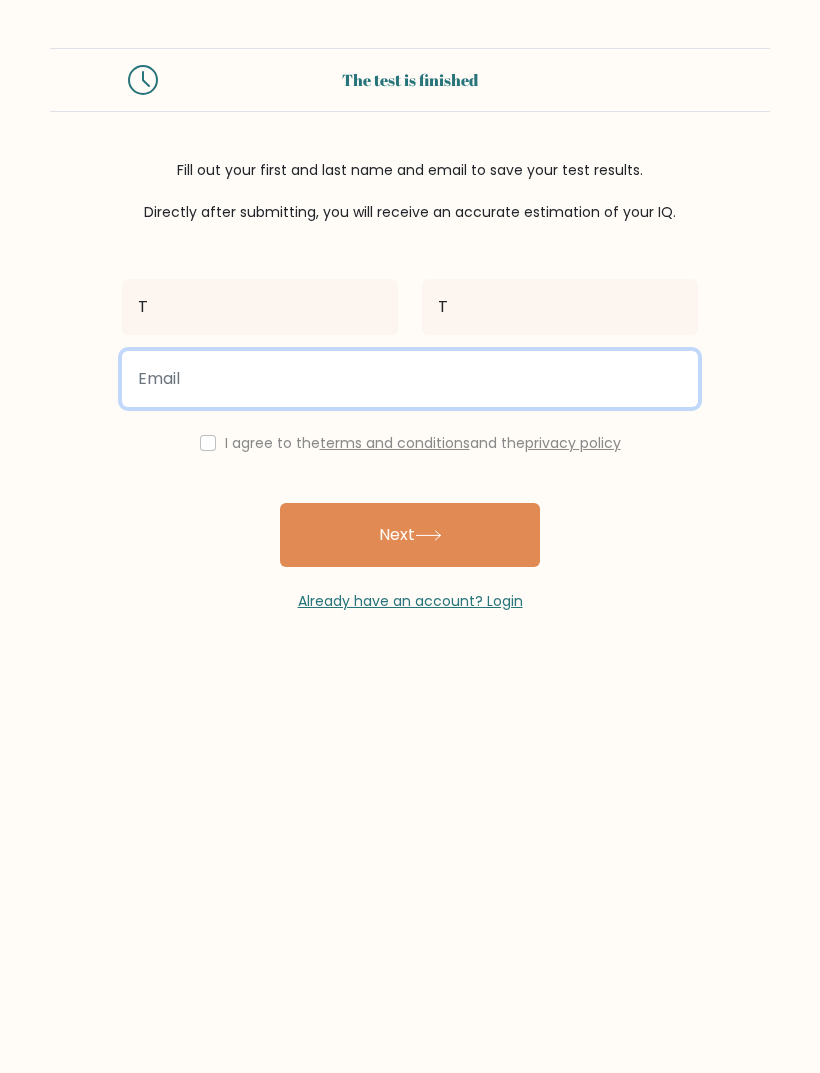 click at bounding box center (410, 379) 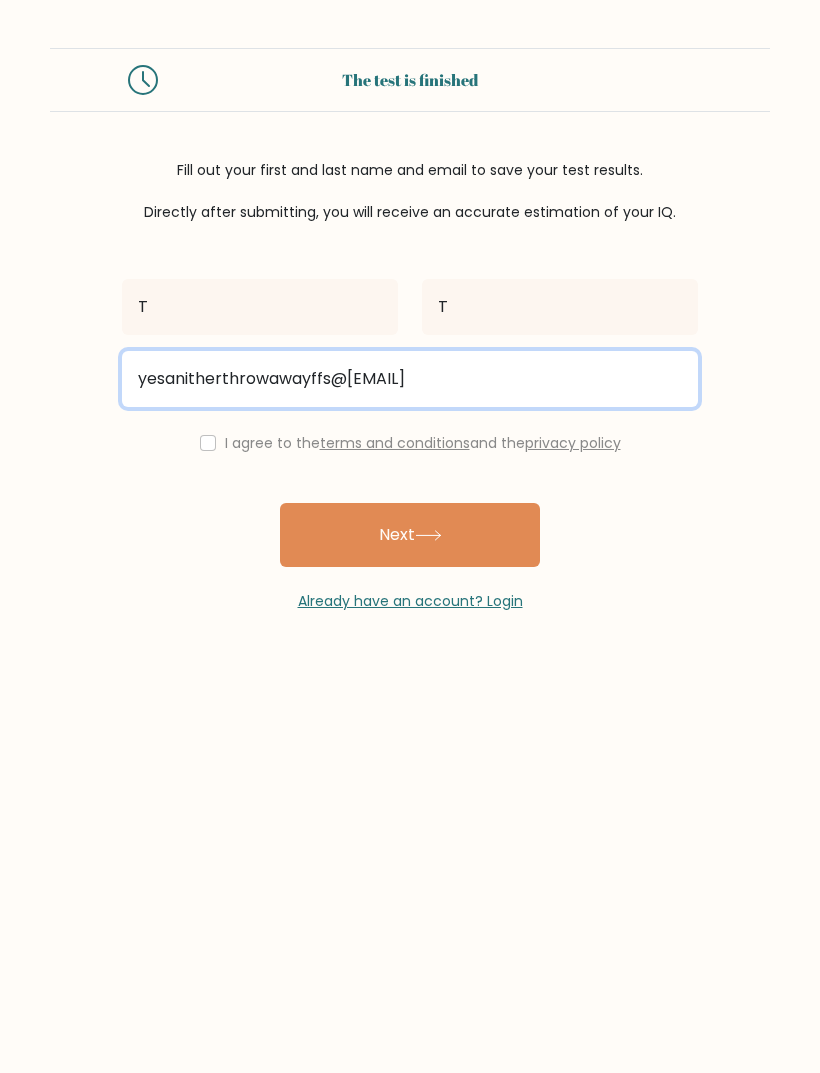 type on "yesanitherthrowawayffs@[EMAIL]" 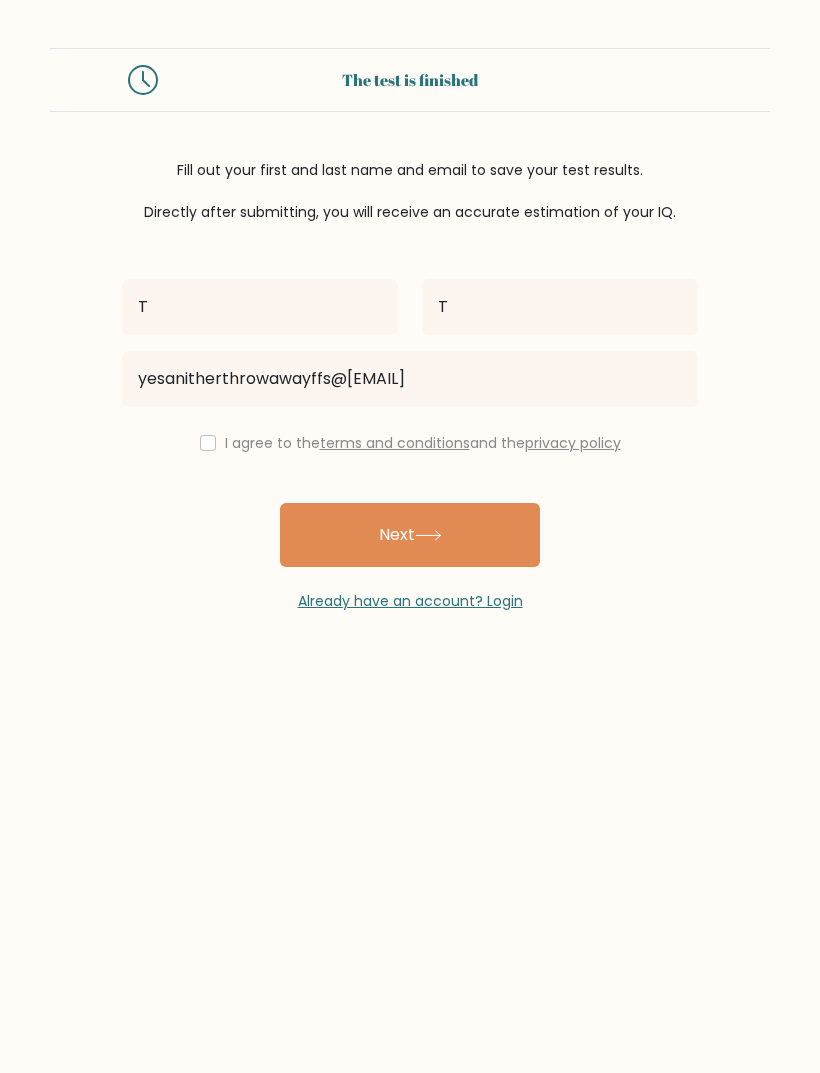 click at bounding box center (208, 443) 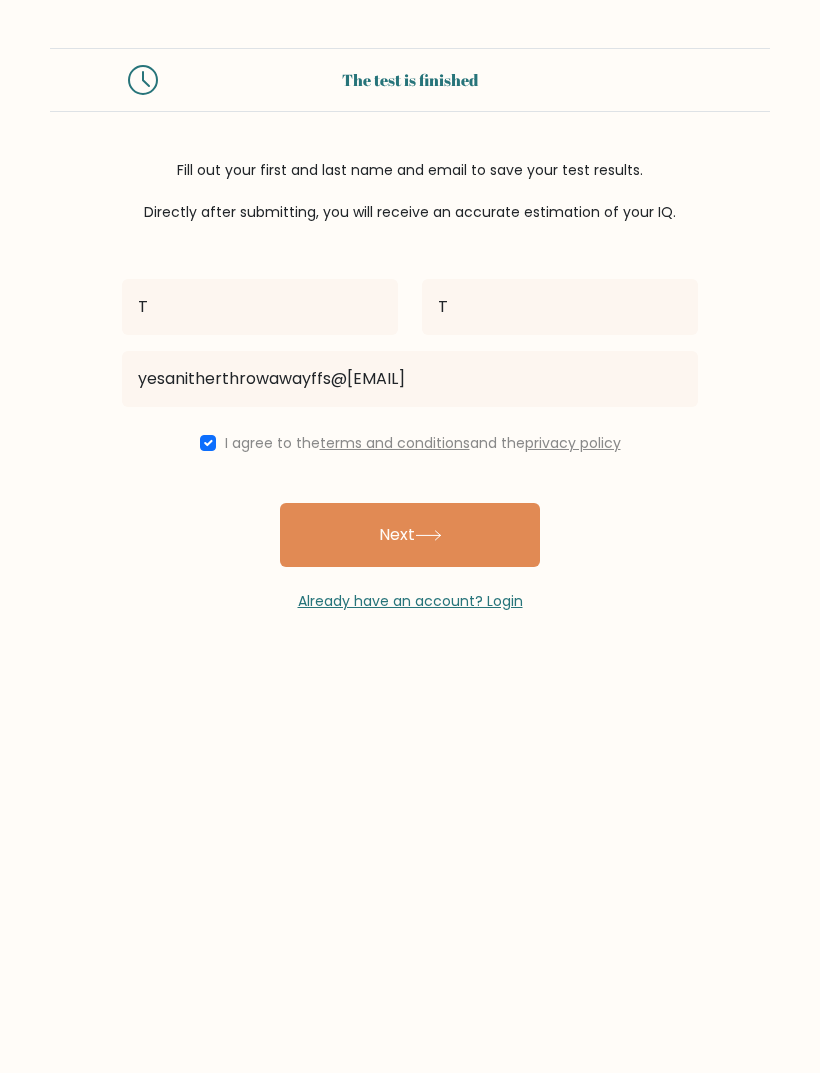 click on "Next" at bounding box center [410, 535] 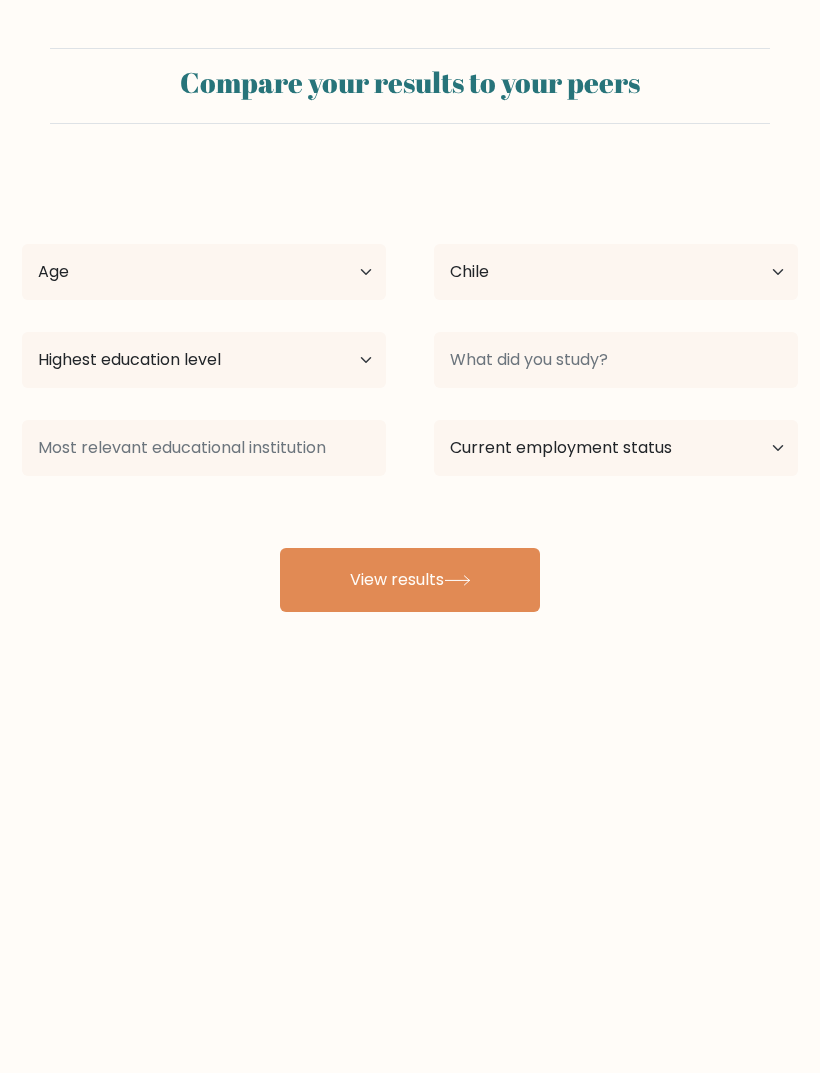 select on "CL" 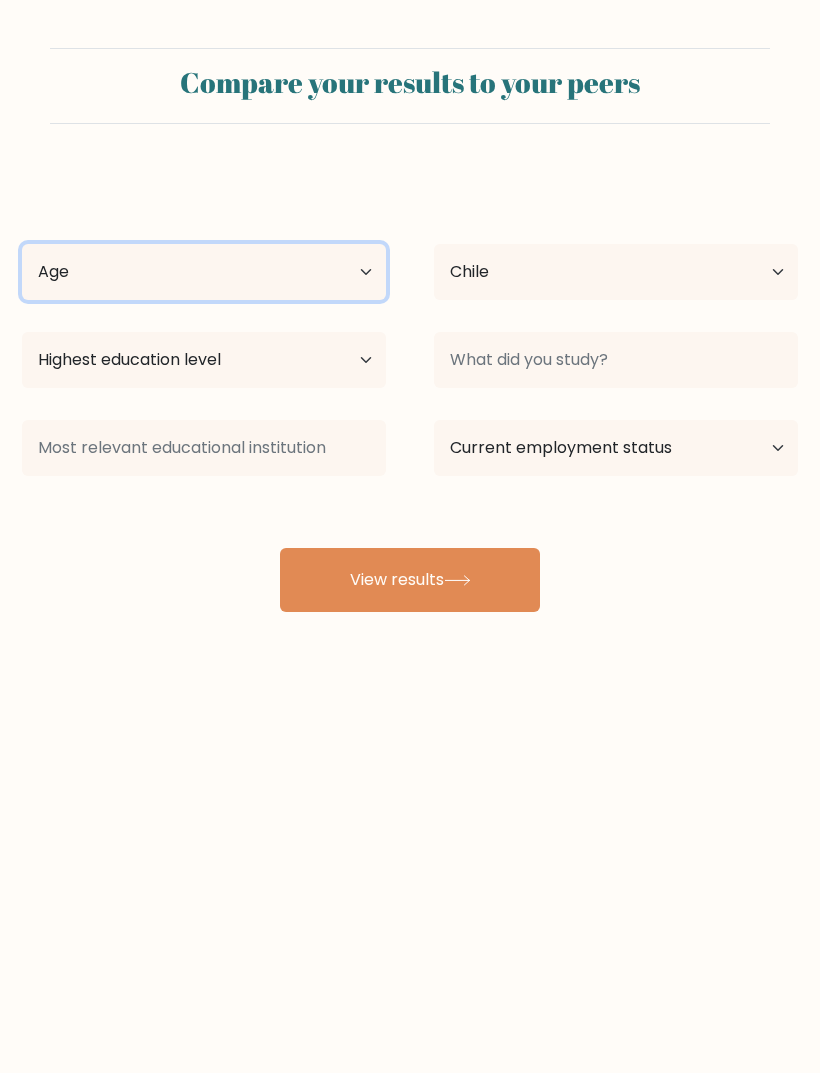 click on "Age
Under 18 years old
18-24 years old
25-34 years old
35-44 years old
45-54 years old
55-64 years old
65 years old and above" at bounding box center (204, 272) 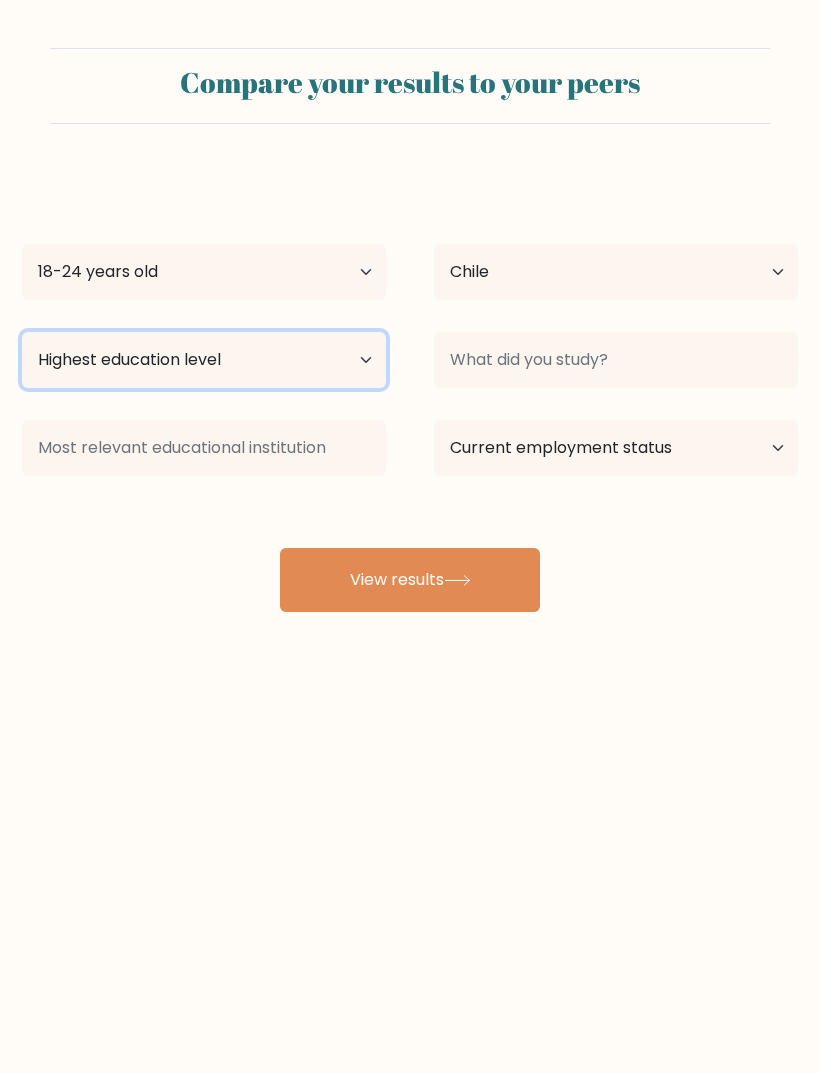 click on "Highest education level
No schooling
Primary
Lower Secondary
Upper Secondary
Occupation Specific
Bachelor's degree
Master's degree
Doctoral degree" at bounding box center (204, 360) 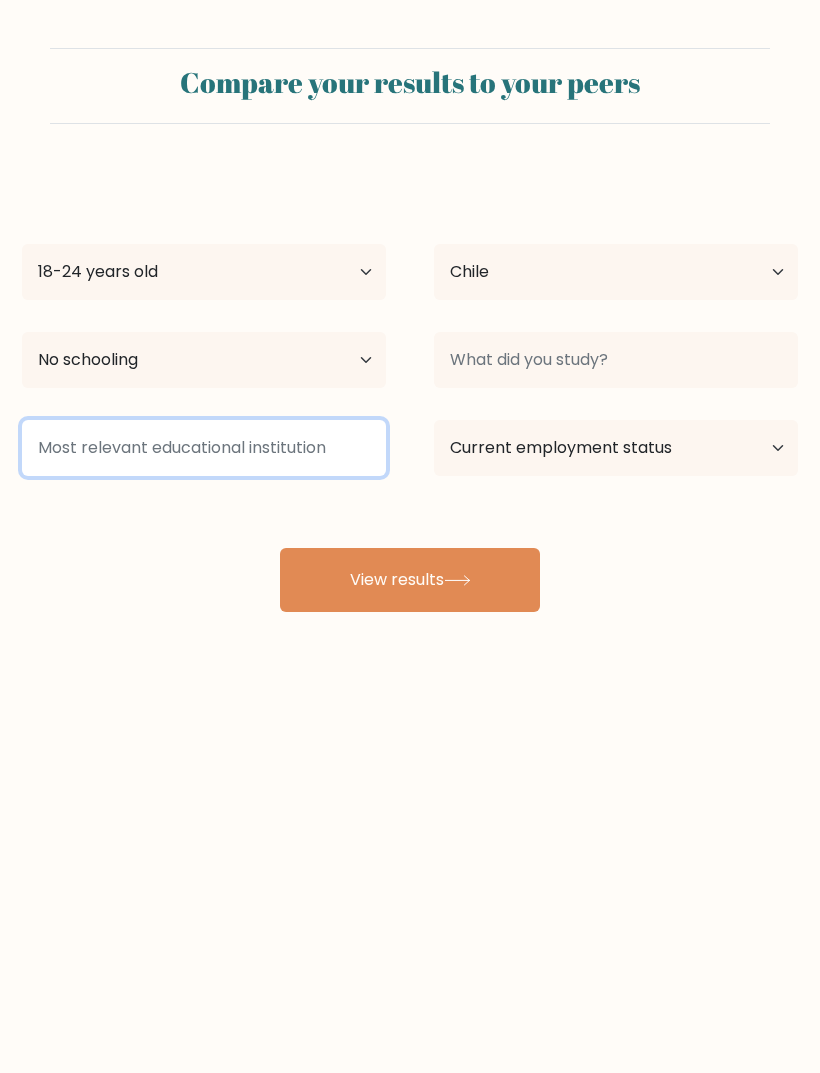 click at bounding box center [204, 448] 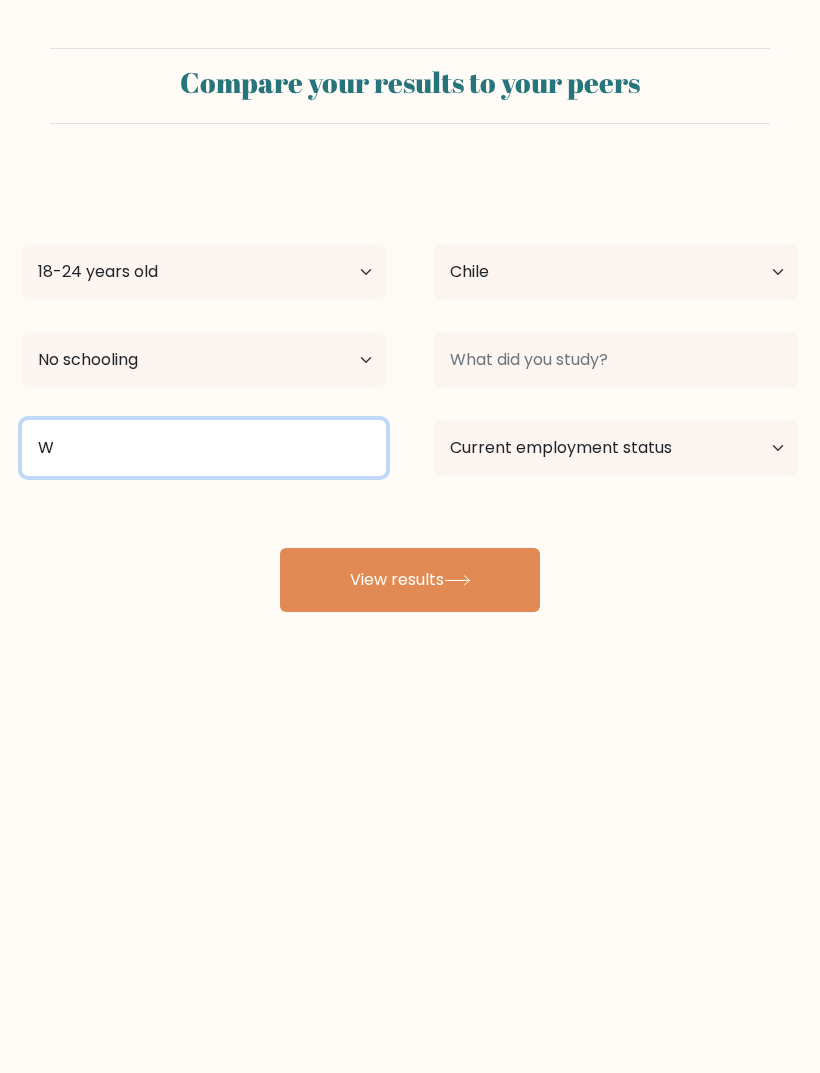 type on "W" 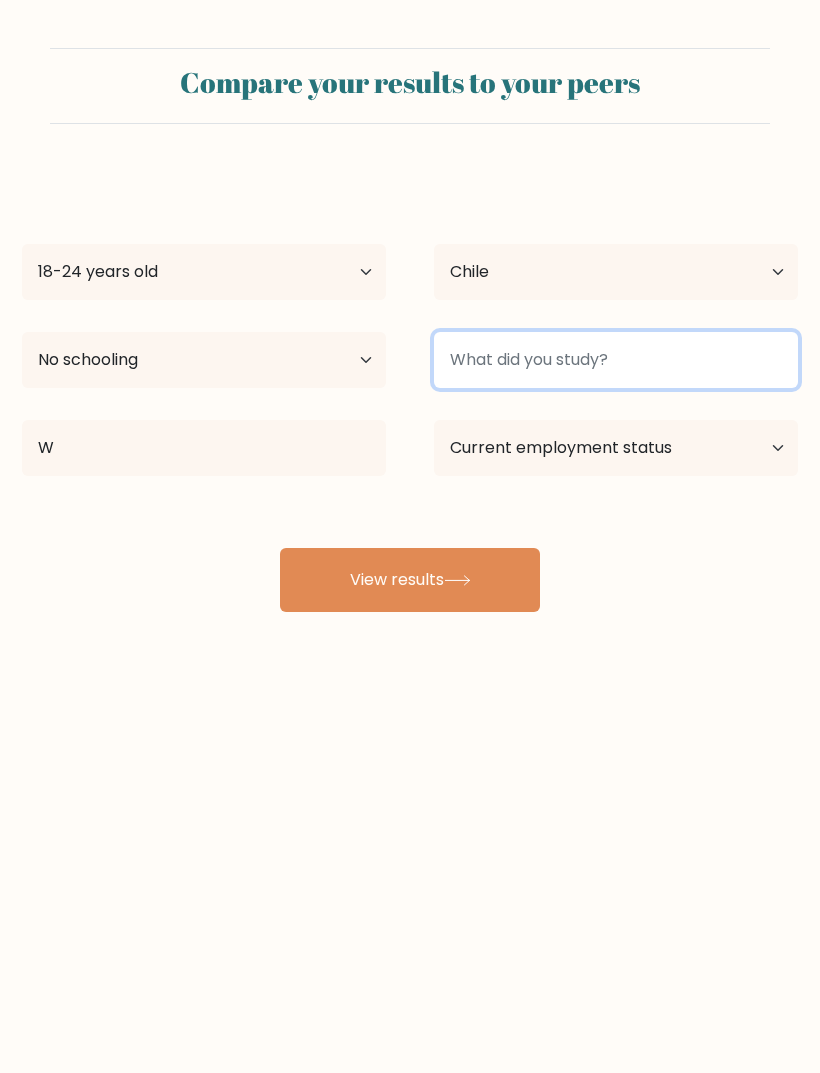 click at bounding box center (616, 360) 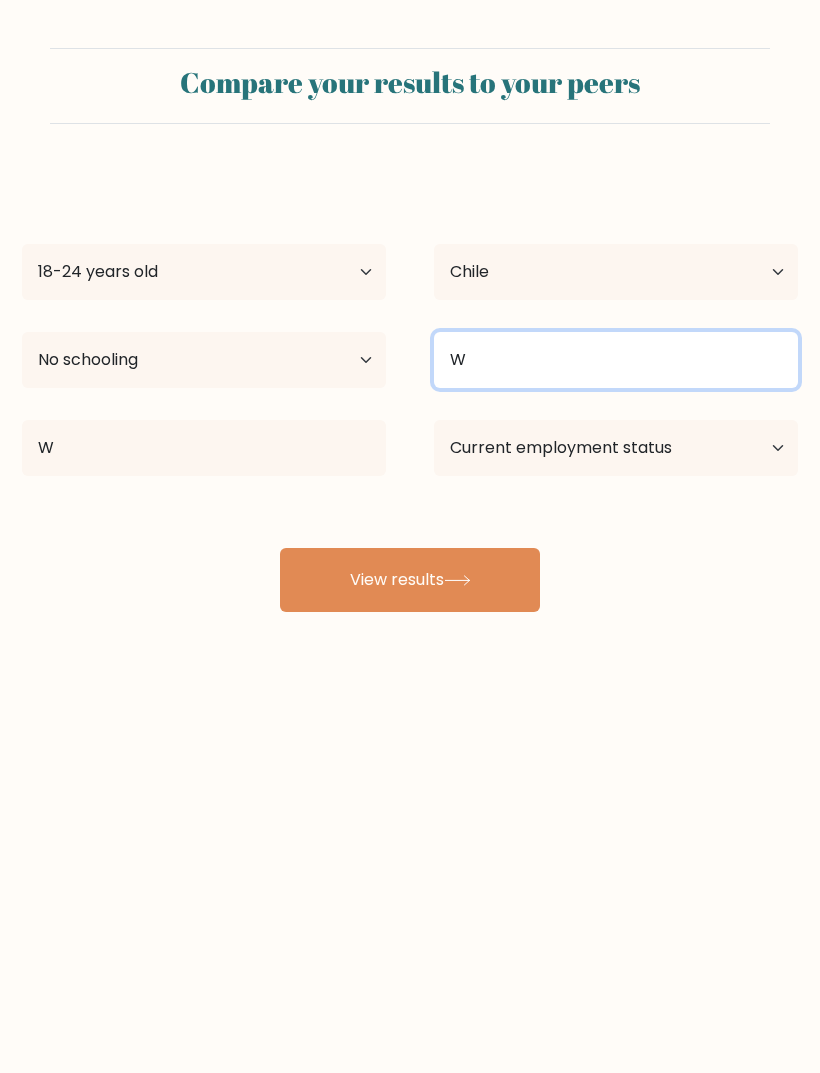 type on "W" 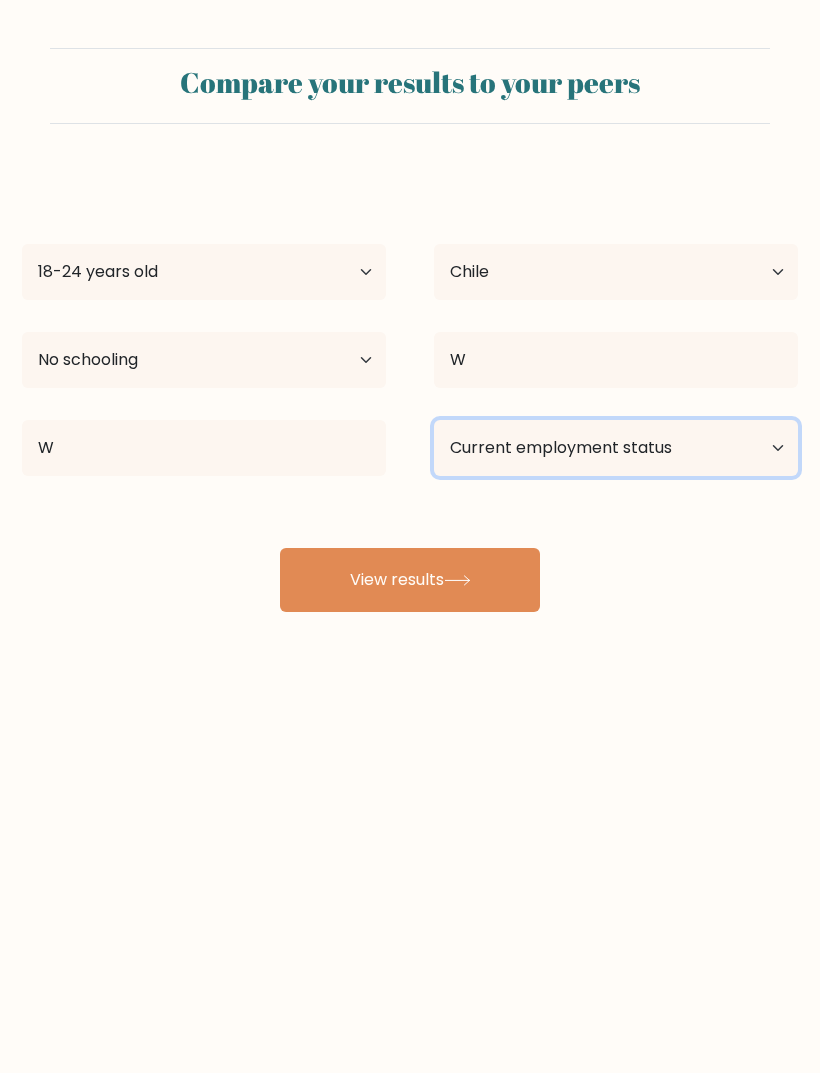 click on "Current employment status
Employed
Student
Retired
Other / prefer not to answer" at bounding box center [616, 448] 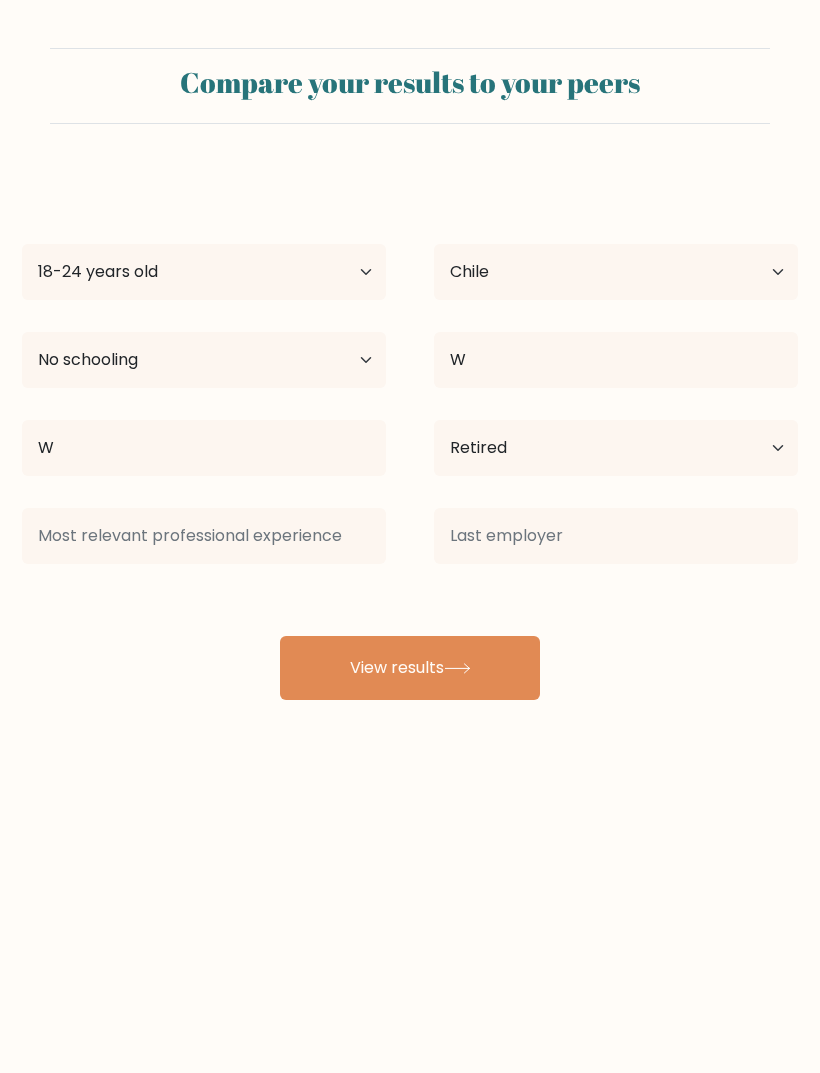 click on "View results" at bounding box center (410, 668) 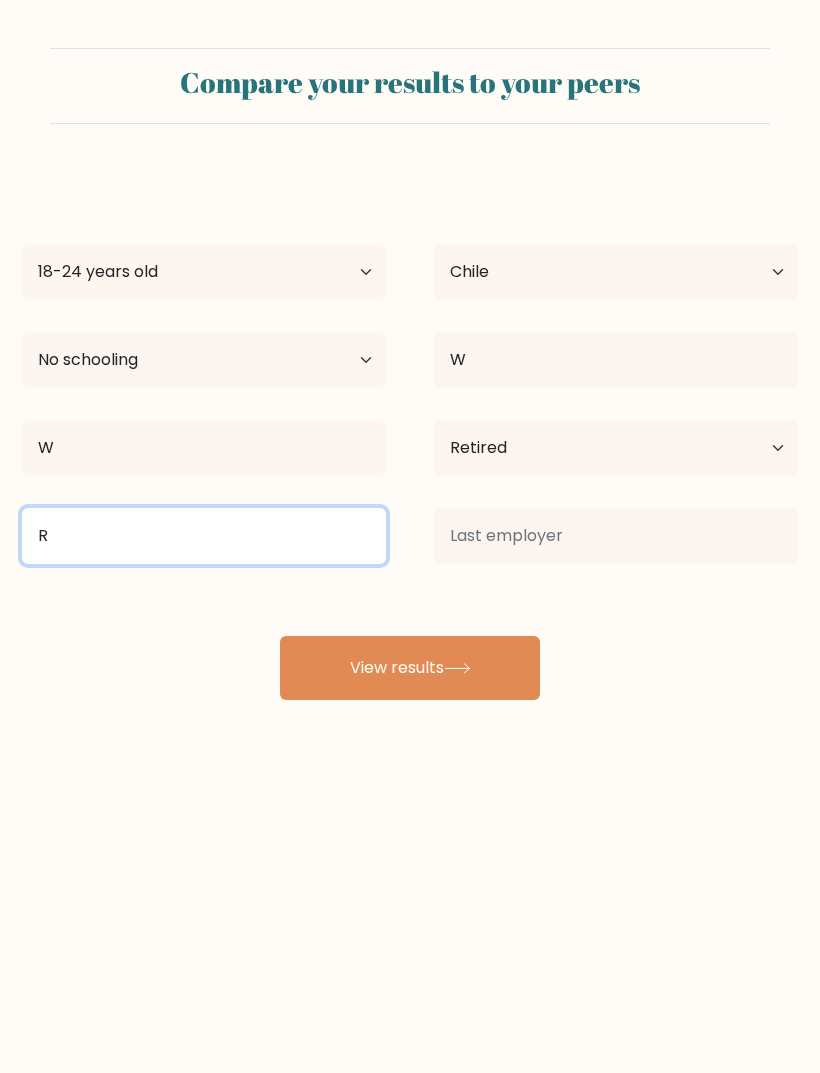 type on "R" 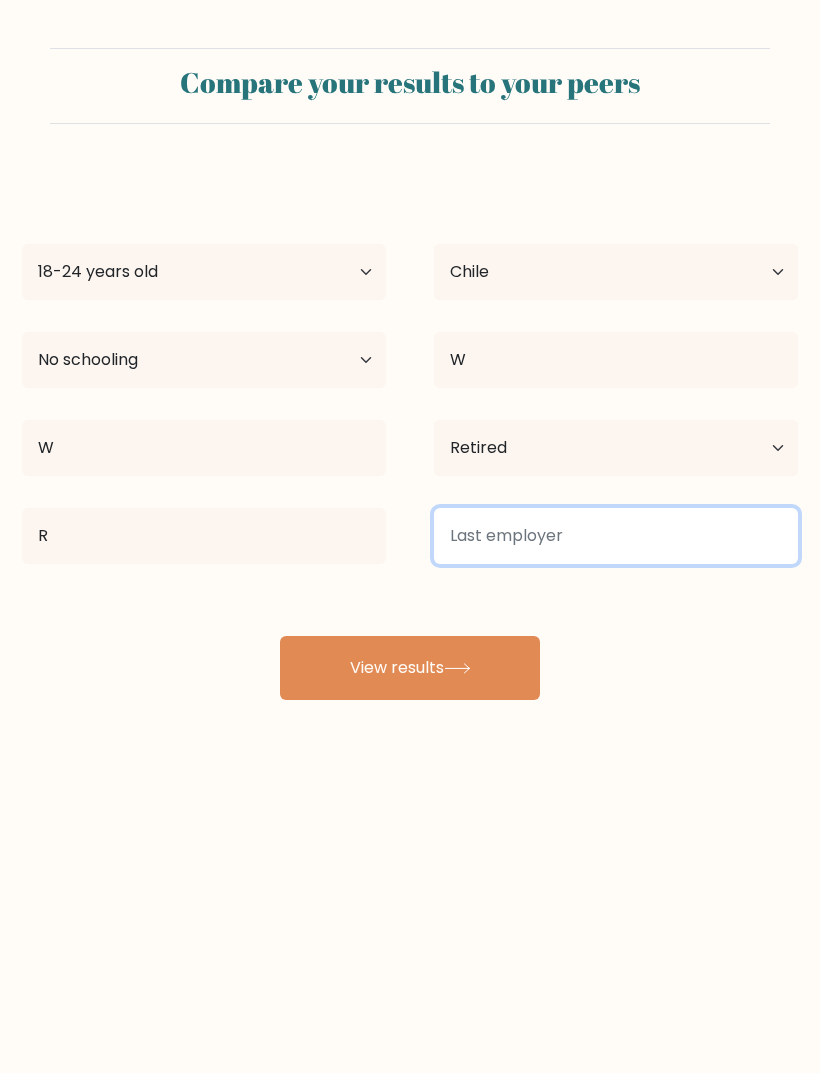 click at bounding box center (616, 536) 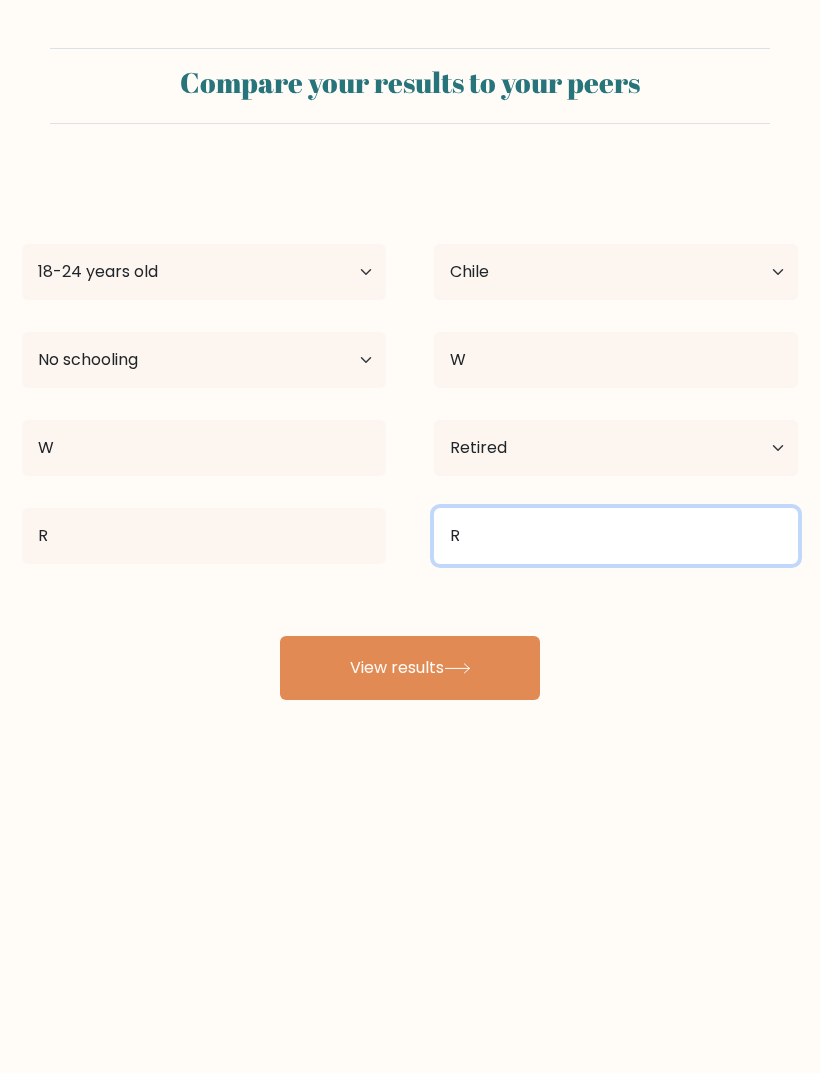 type on "R" 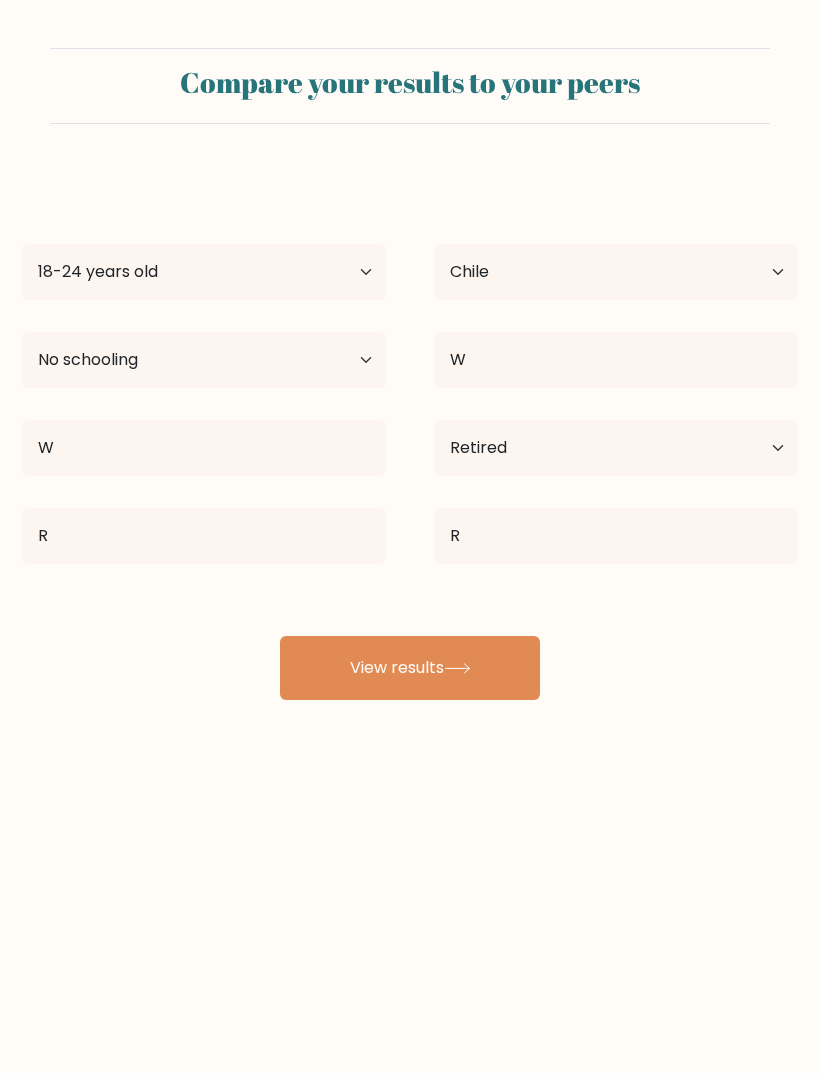 click on "View results" at bounding box center (410, 668) 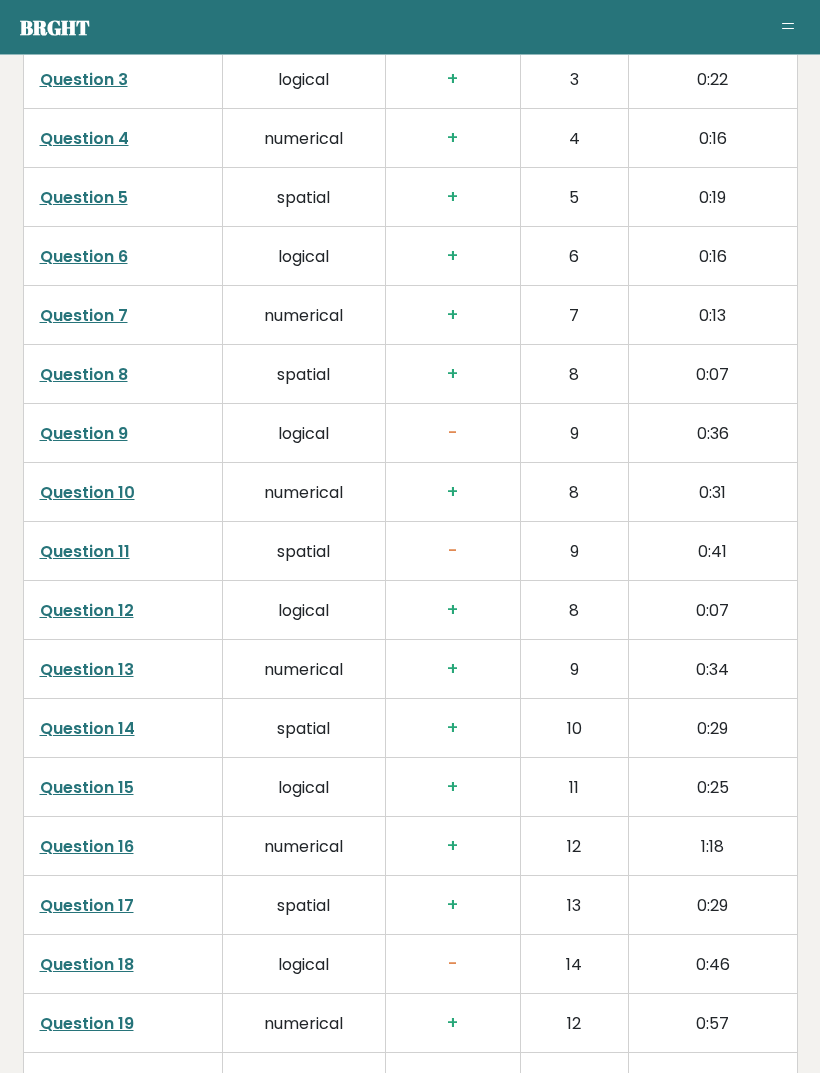 scroll, scrollTop: 3454, scrollLeft: 0, axis: vertical 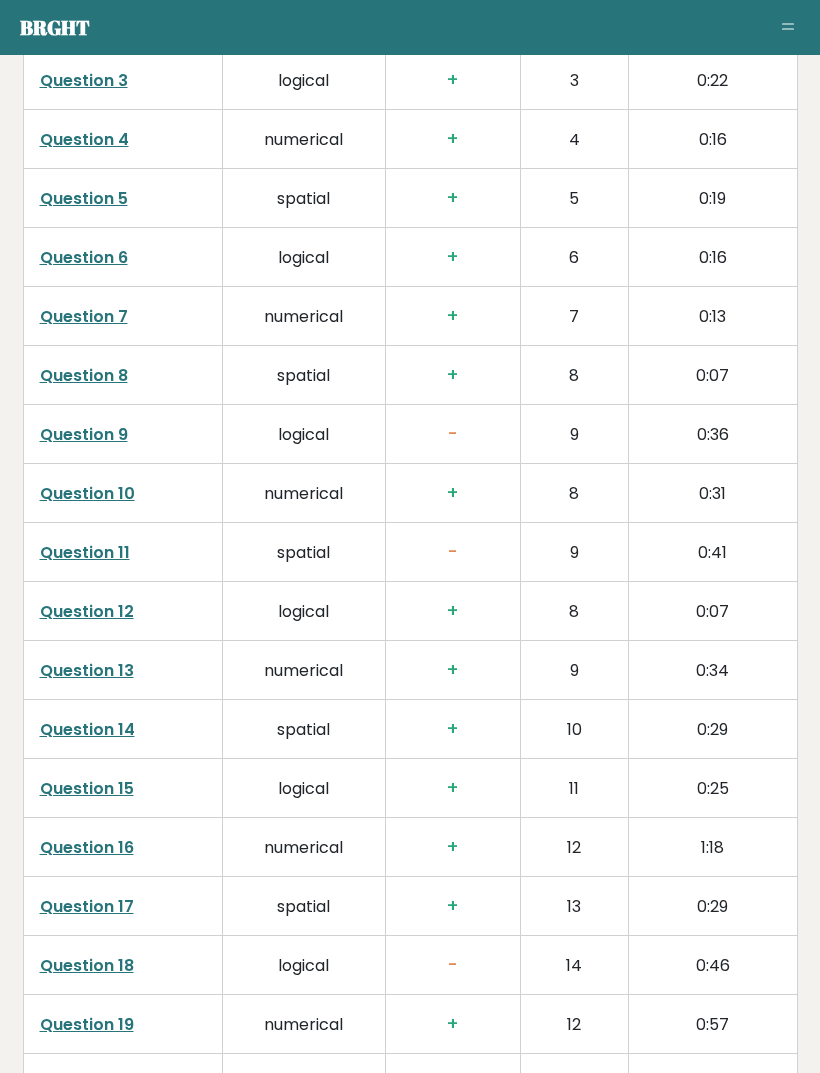 click on "spatial" at bounding box center [303, 552] 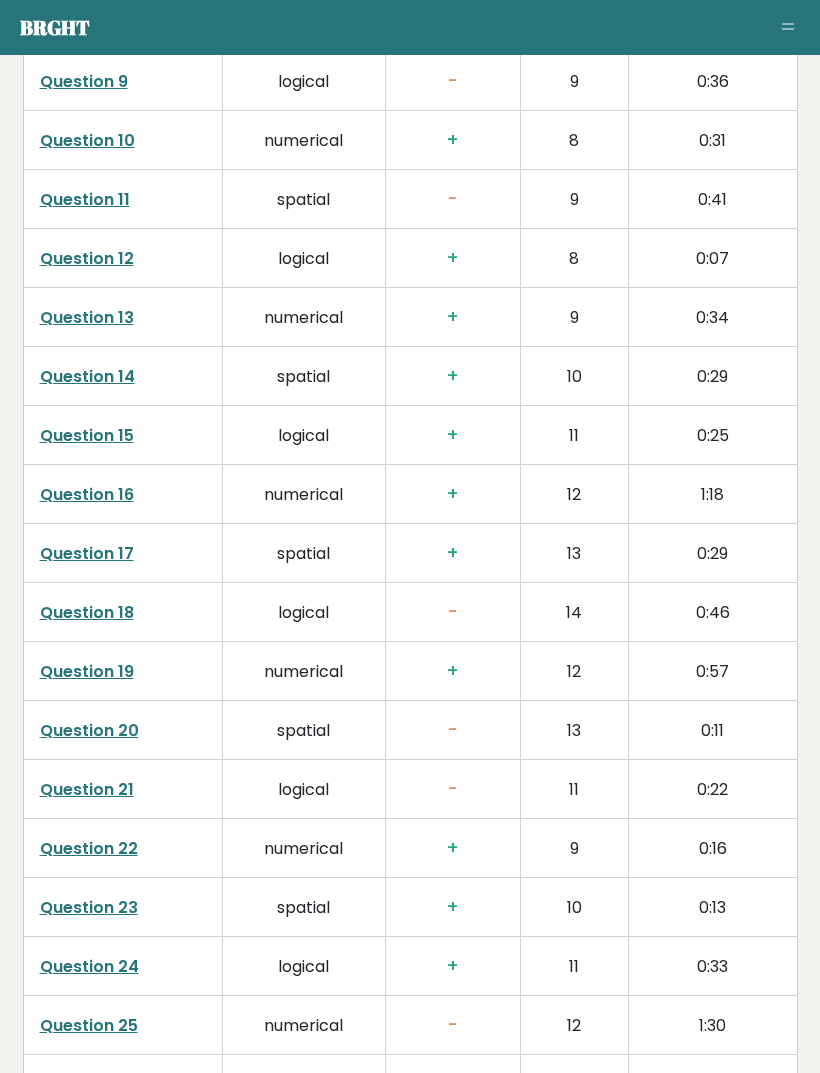 scroll, scrollTop: 3814, scrollLeft: 0, axis: vertical 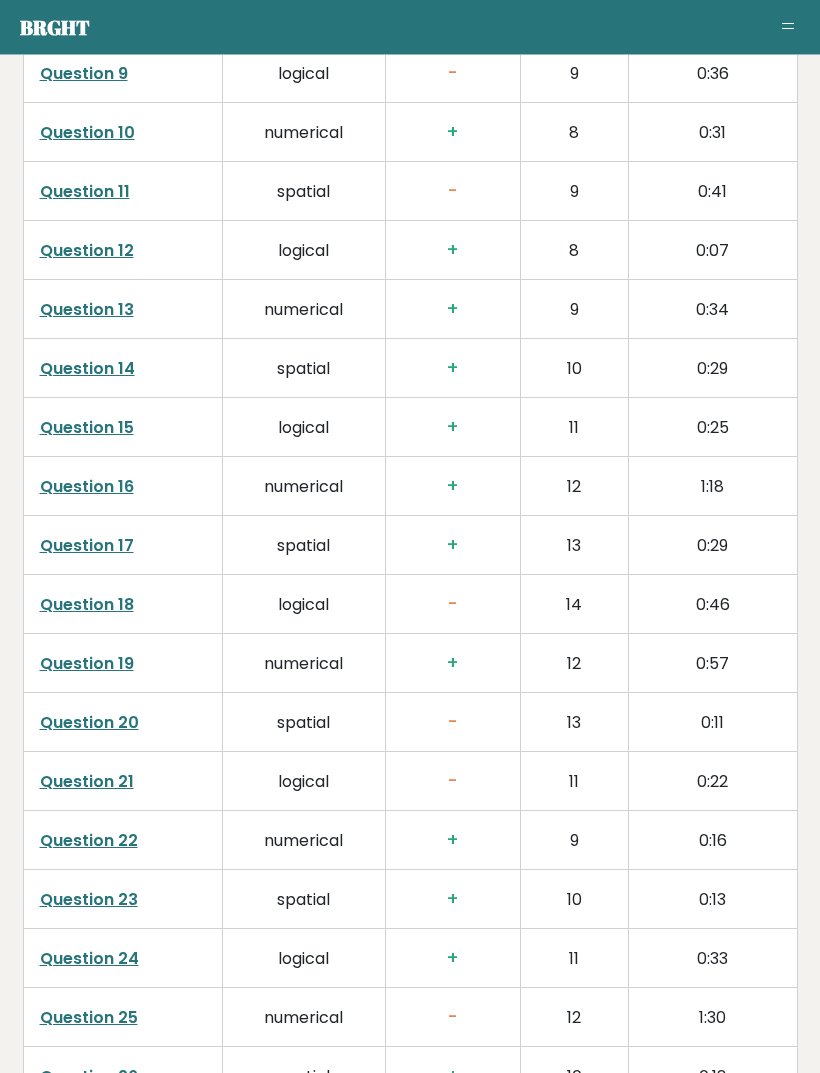 click on "Question
20" at bounding box center (89, 723) 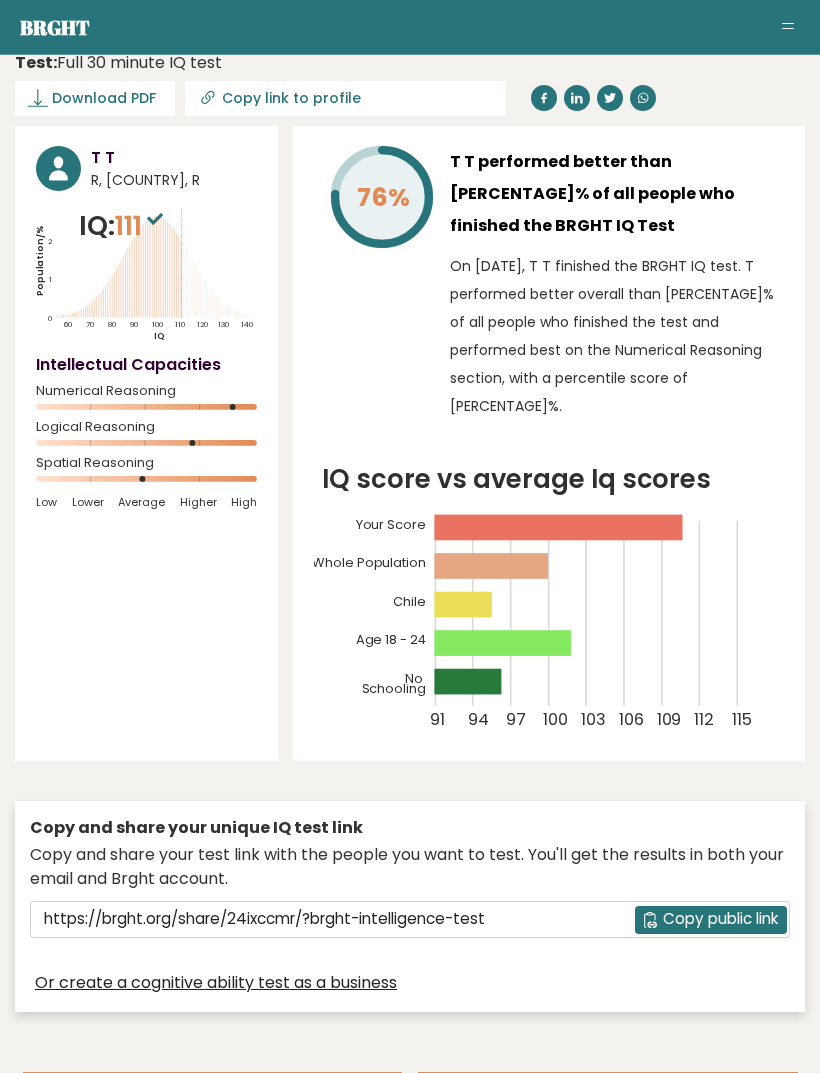 scroll, scrollTop: 0, scrollLeft: 0, axis: both 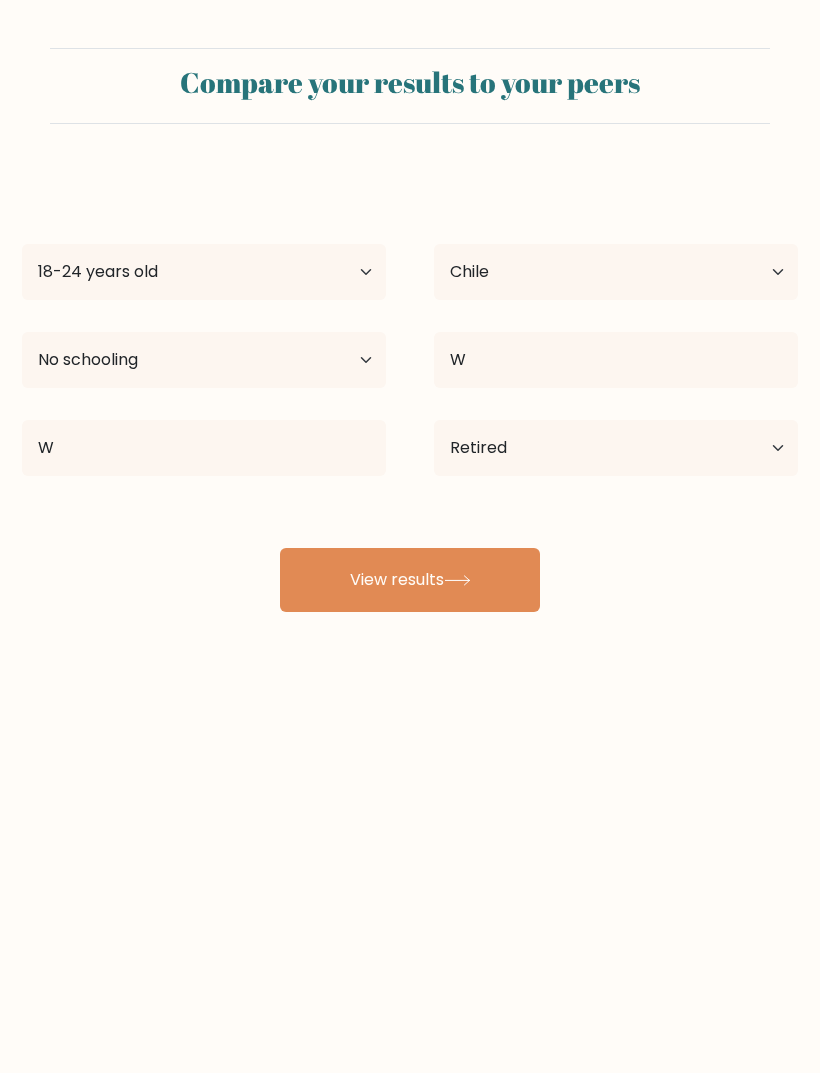 select on "18_24" 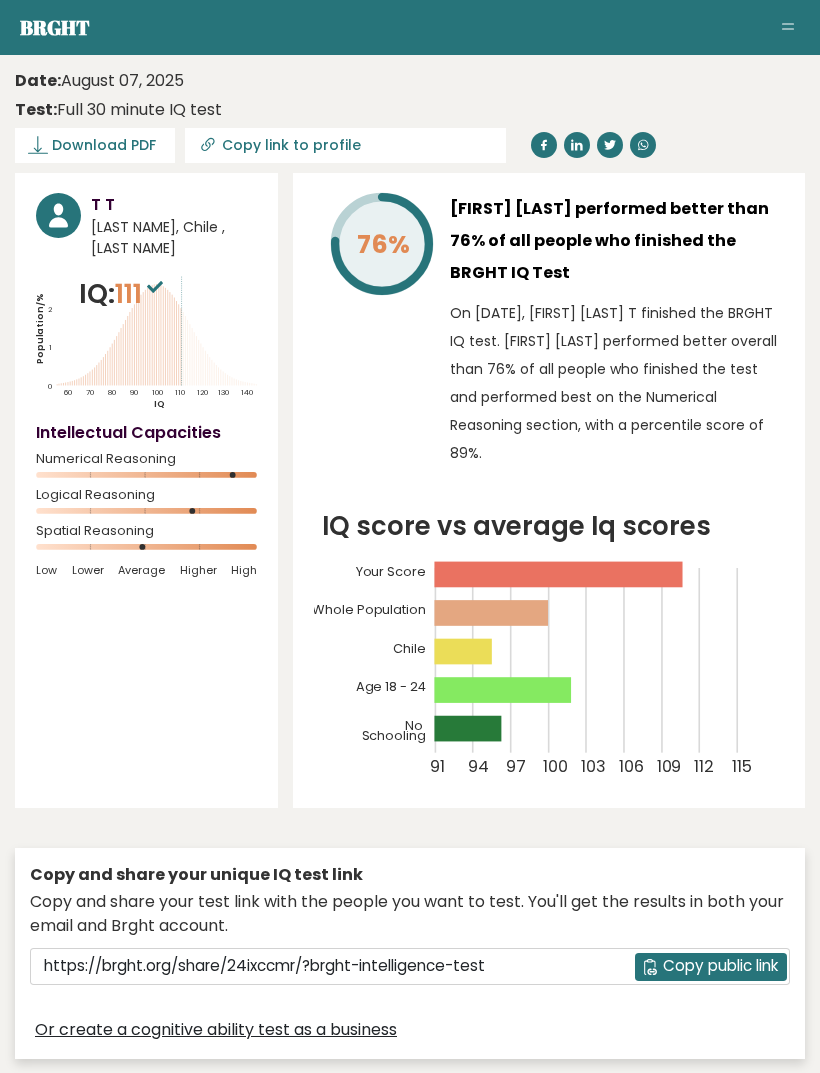 scroll, scrollTop: 0, scrollLeft: 0, axis: both 